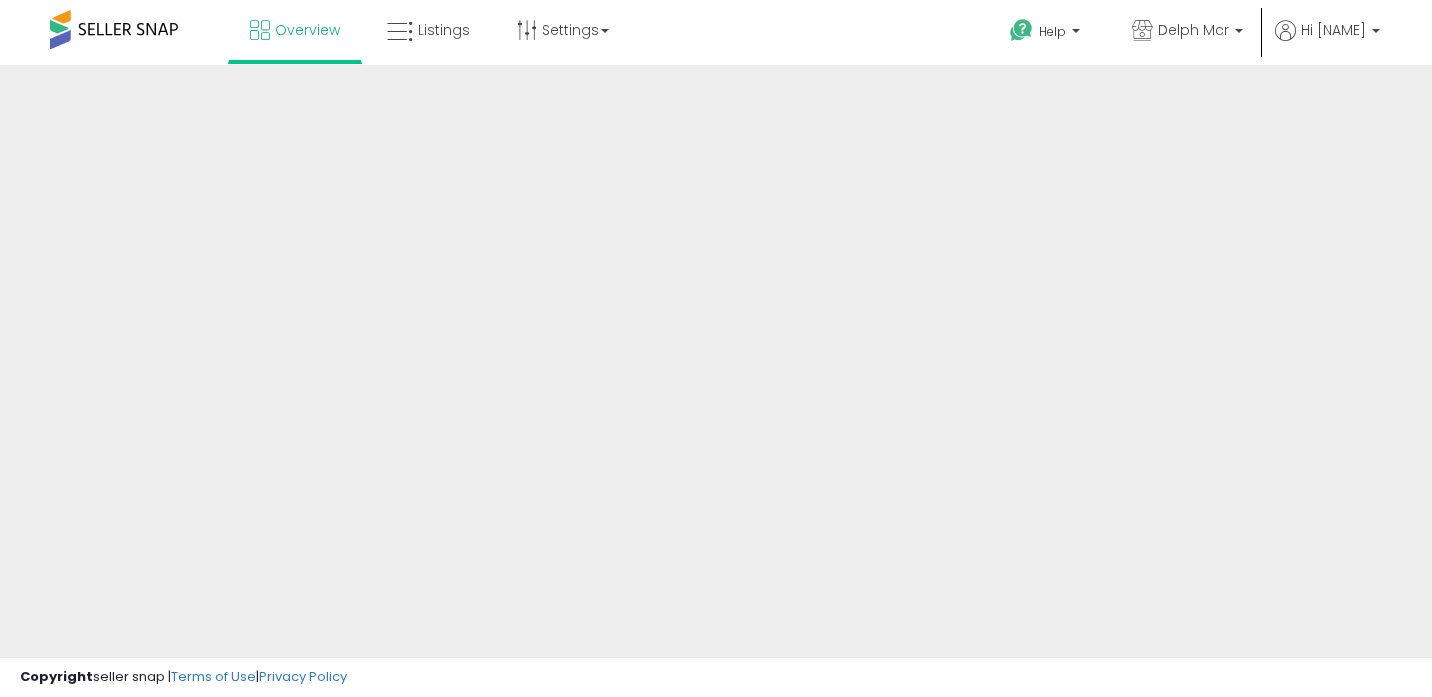 scroll, scrollTop: 0, scrollLeft: 0, axis: both 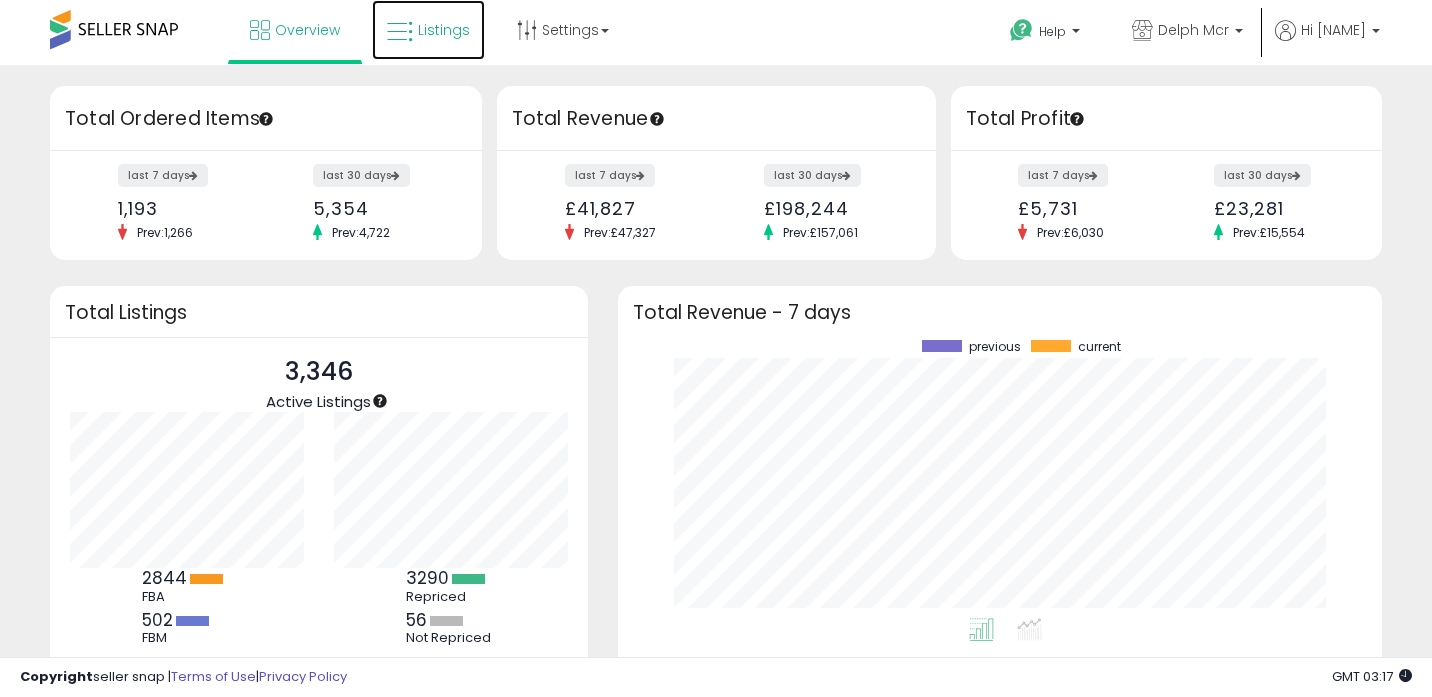 click on "Listings" at bounding box center (444, 30) 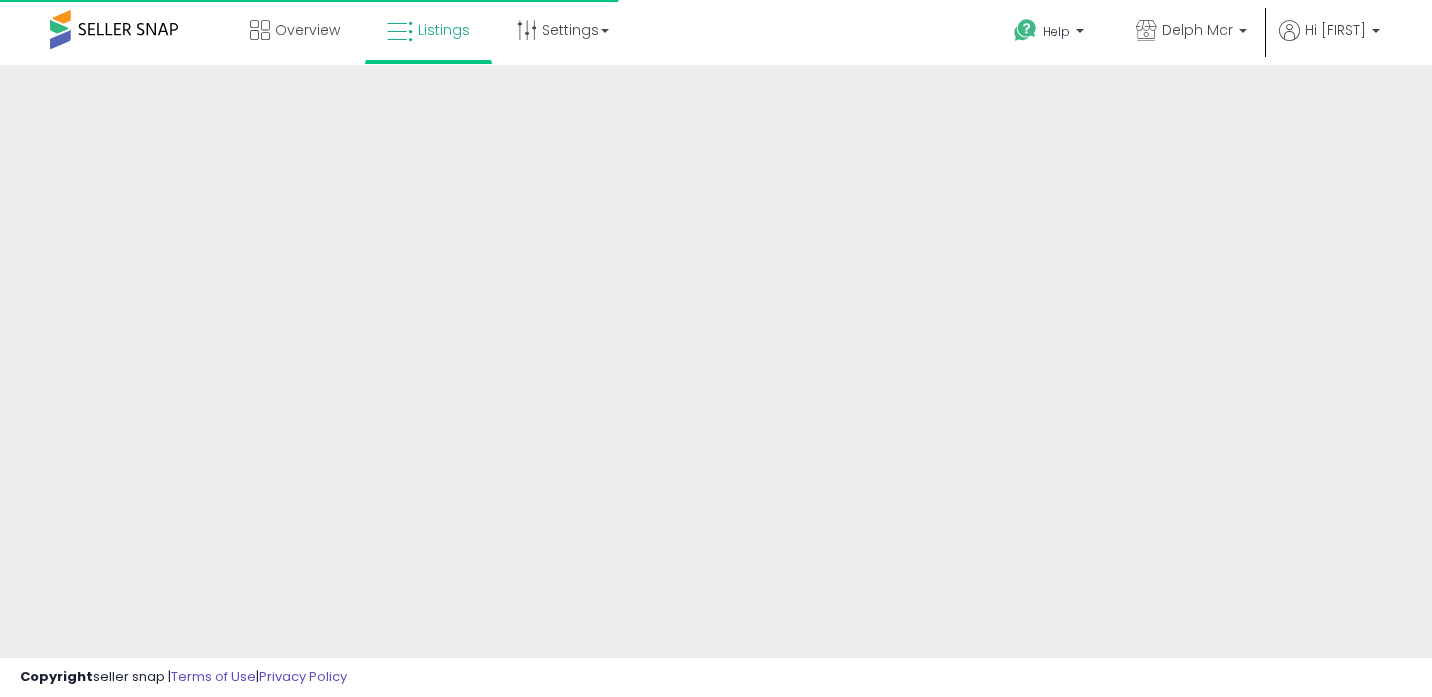scroll, scrollTop: 0, scrollLeft: 0, axis: both 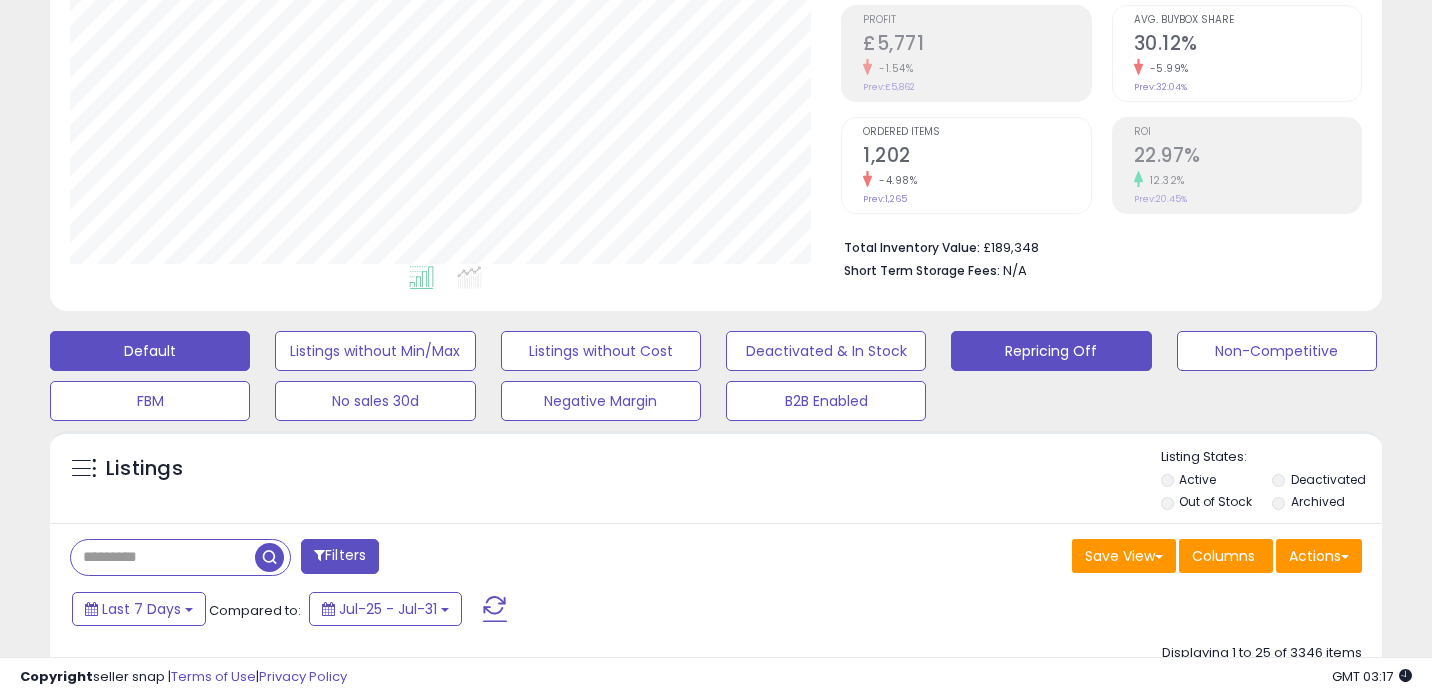 click on "Repricing Off" at bounding box center [375, 351] 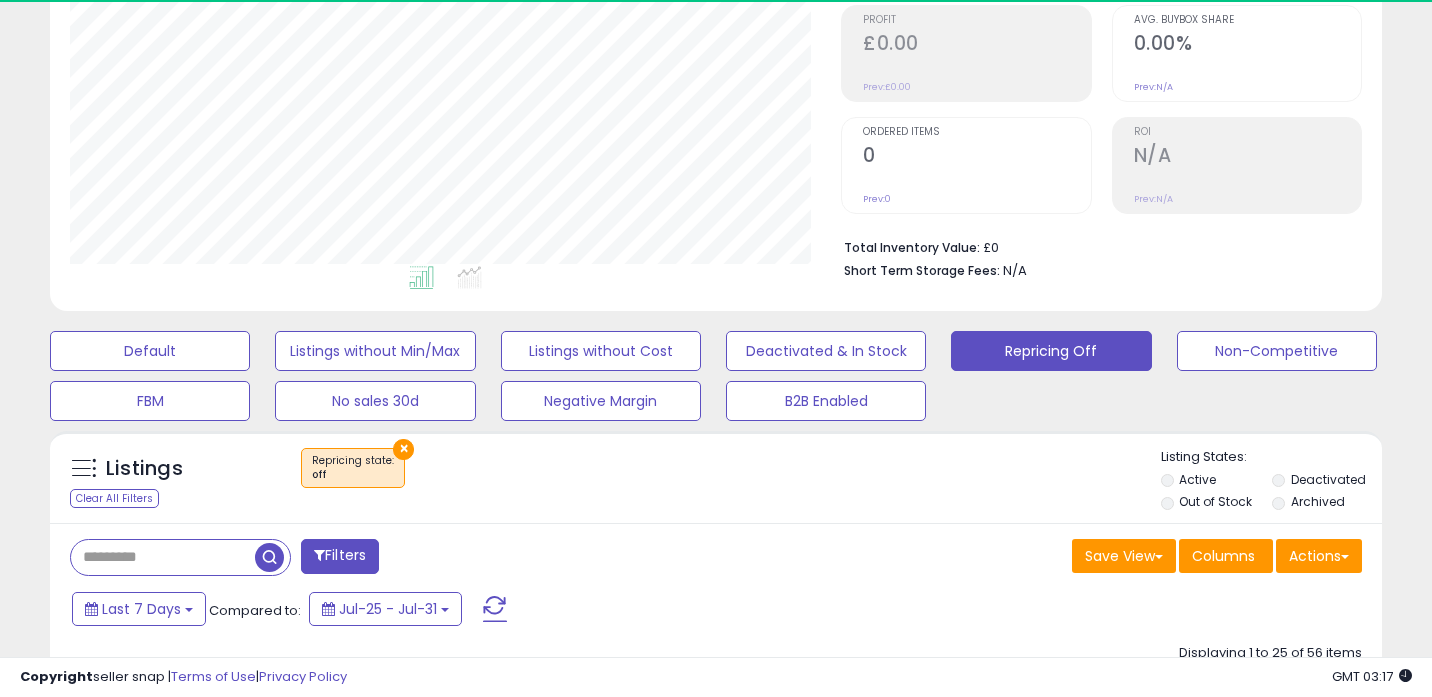 scroll, scrollTop: 999590, scrollLeft: 999229, axis: both 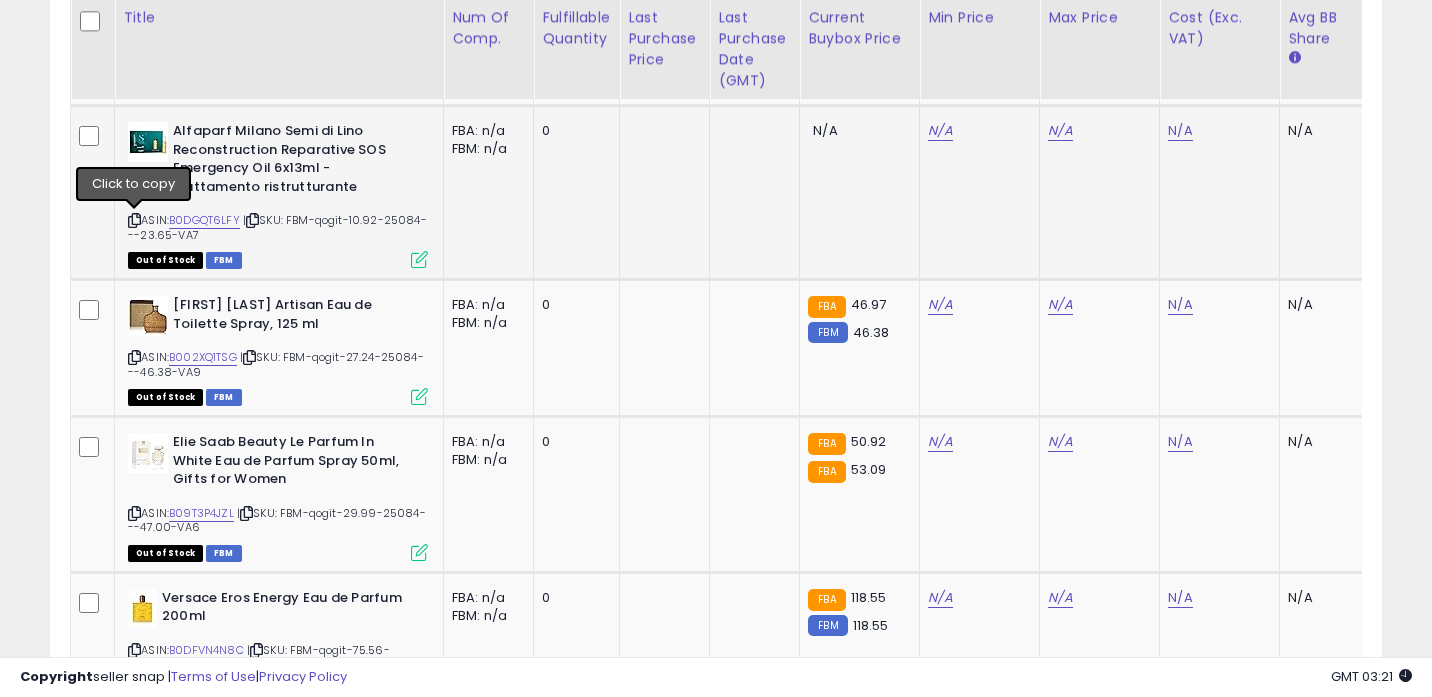 click at bounding box center [134, 220] 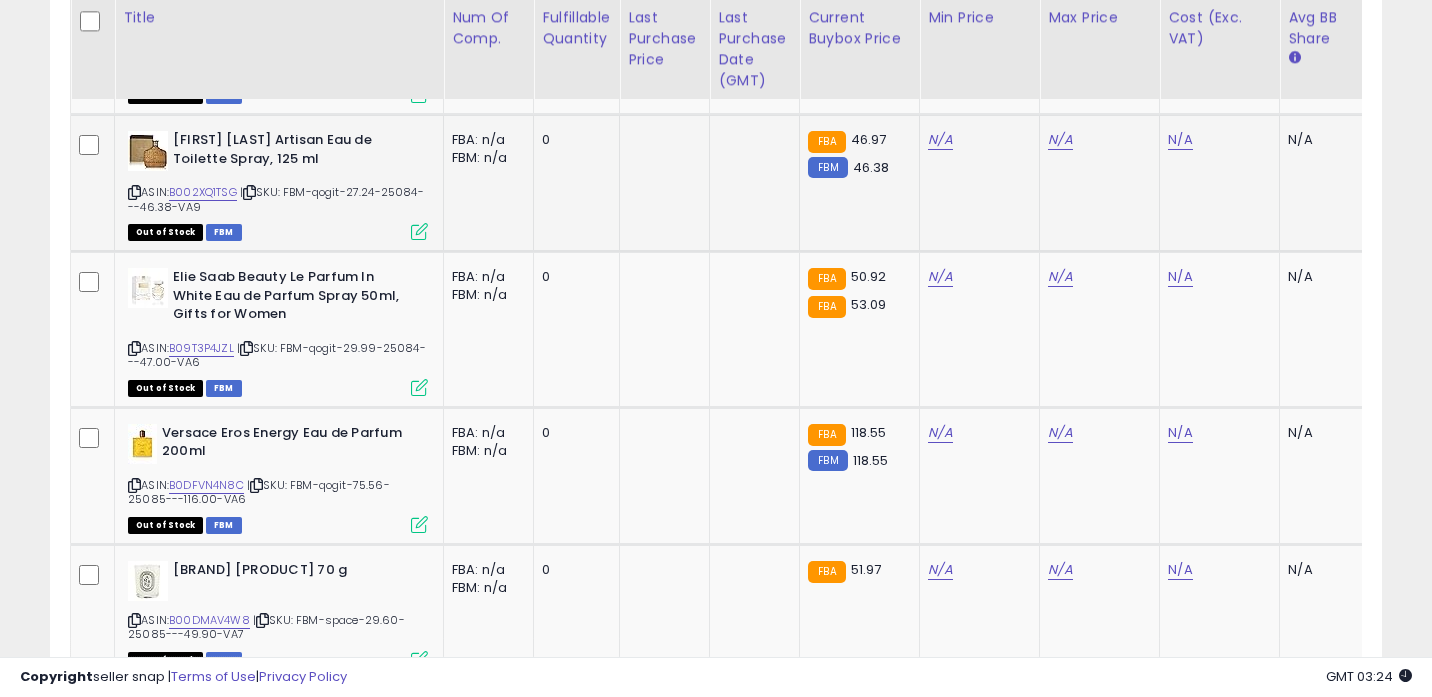 scroll, scrollTop: 2284, scrollLeft: 0, axis: vertical 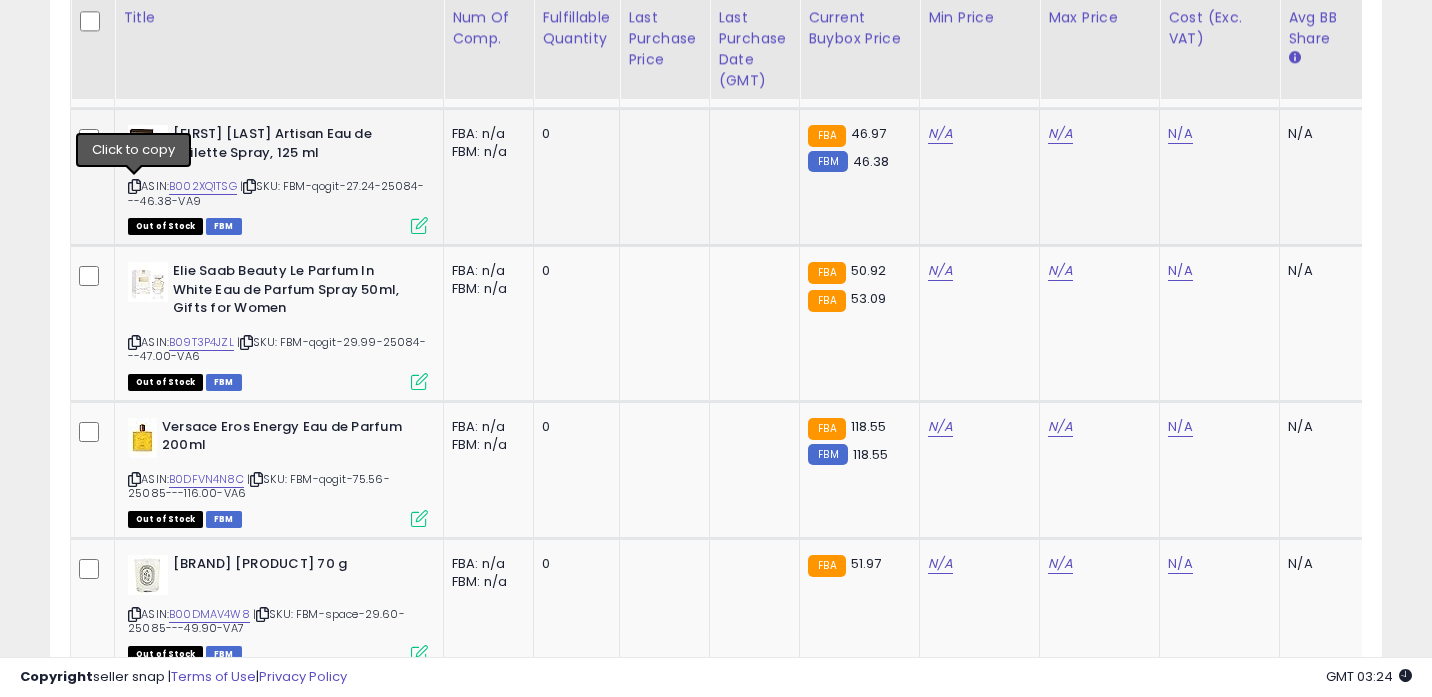 click at bounding box center [134, 186] 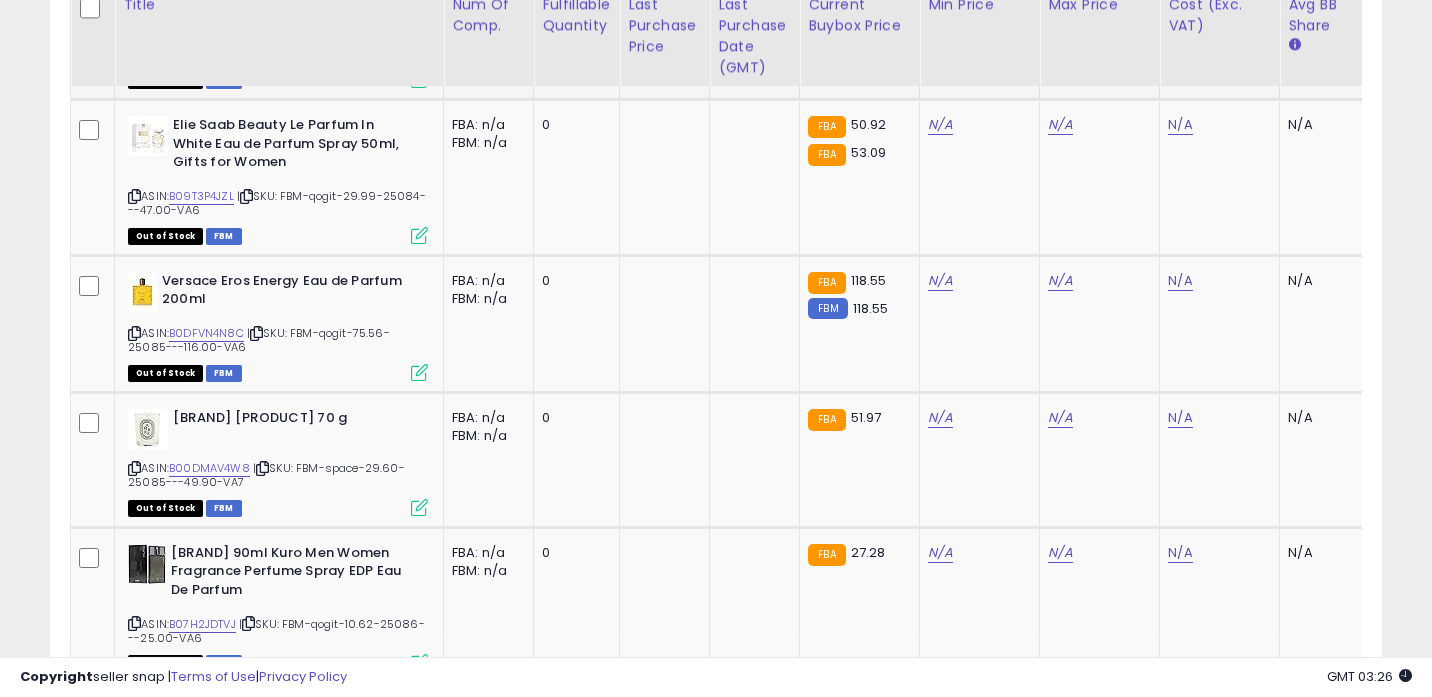 scroll, scrollTop: 2432, scrollLeft: 0, axis: vertical 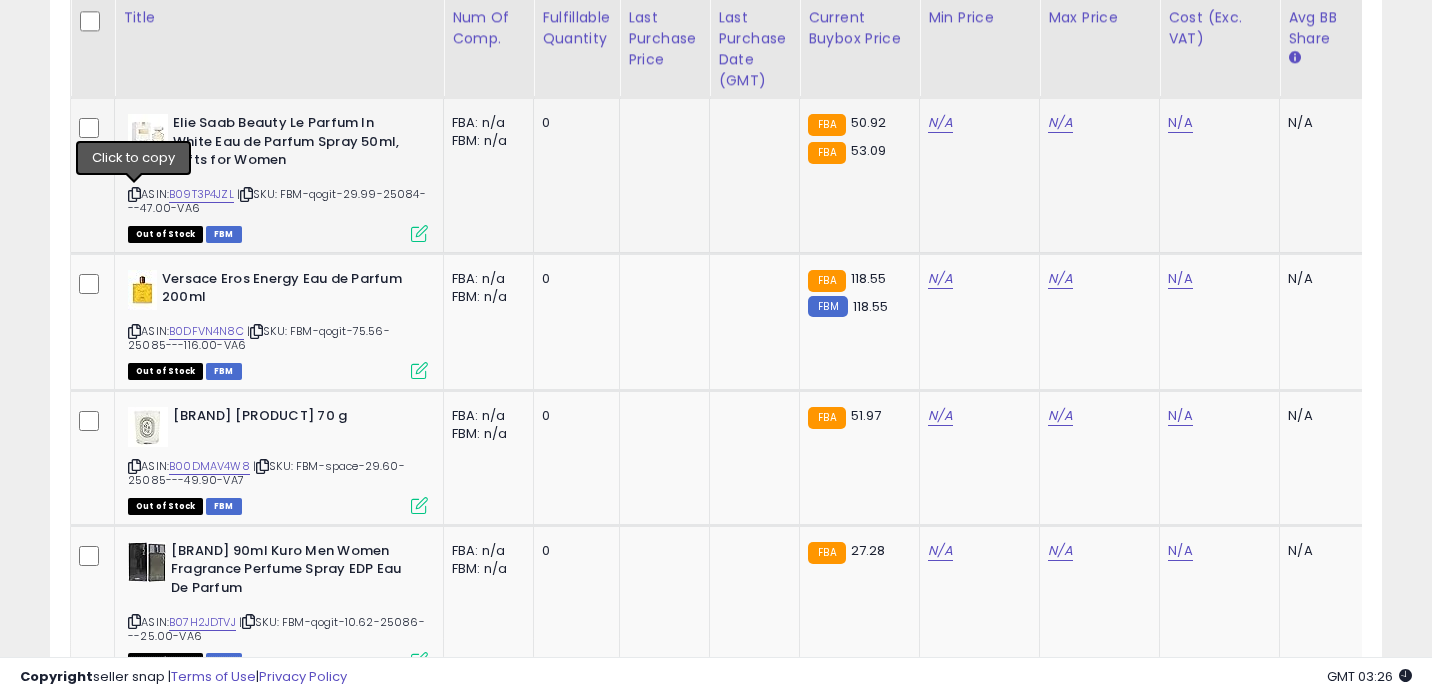 click at bounding box center (134, 194) 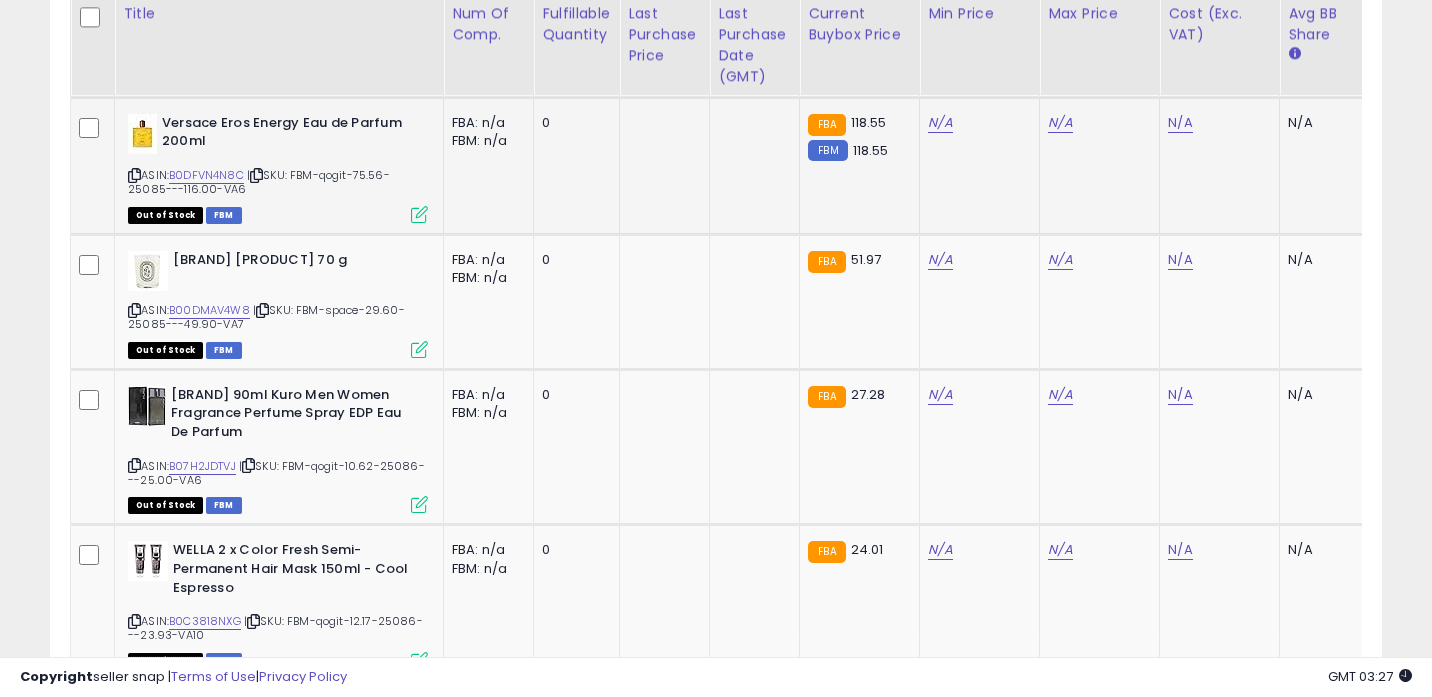 scroll, scrollTop: 2583, scrollLeft: 0, axis: vertical 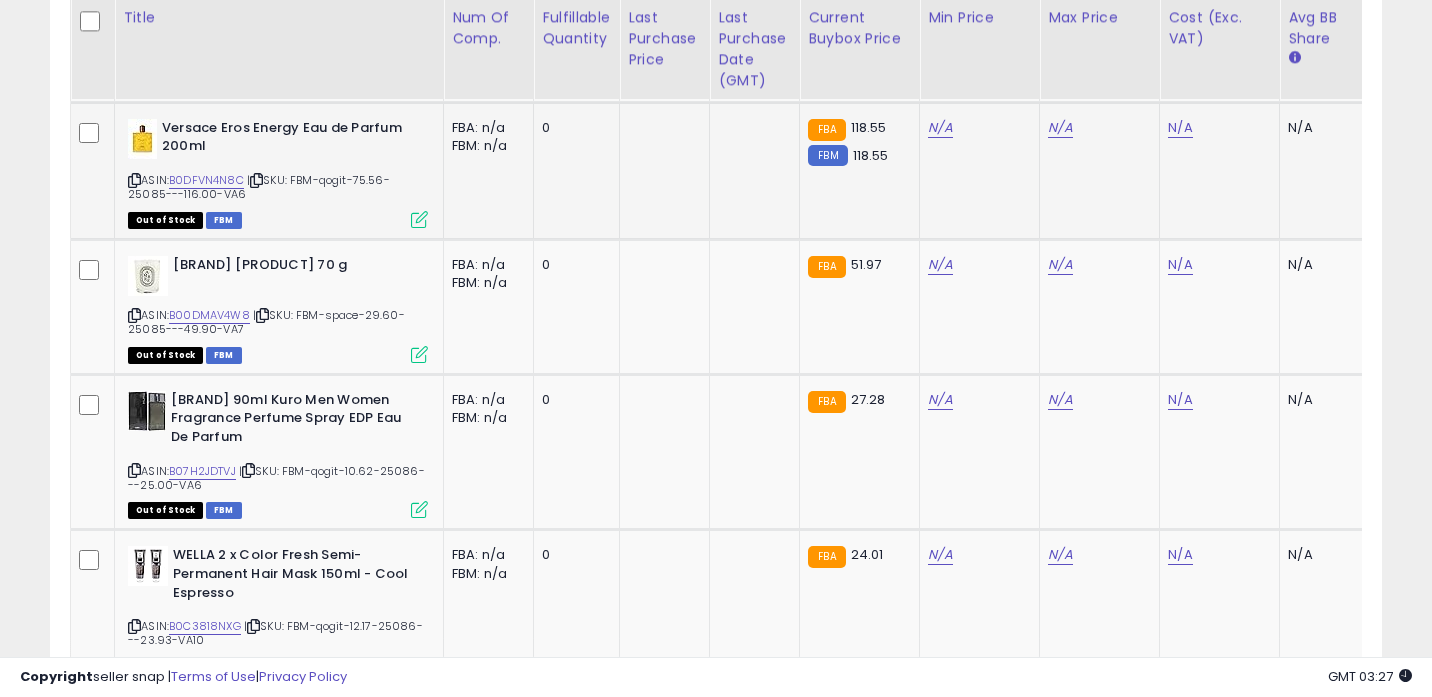 click at bounding box center (134, 180) 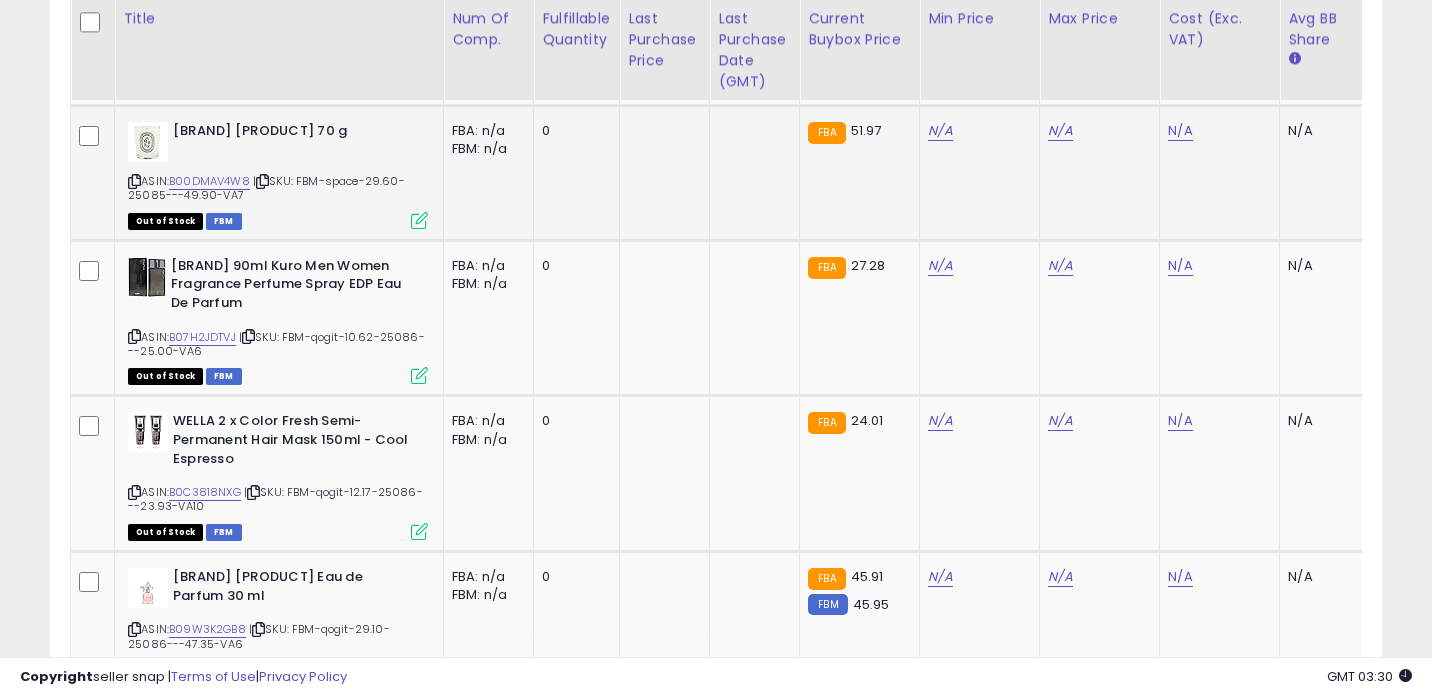 scroll, scrollTop: 2718, scrollLeft: 0, axis: vertical 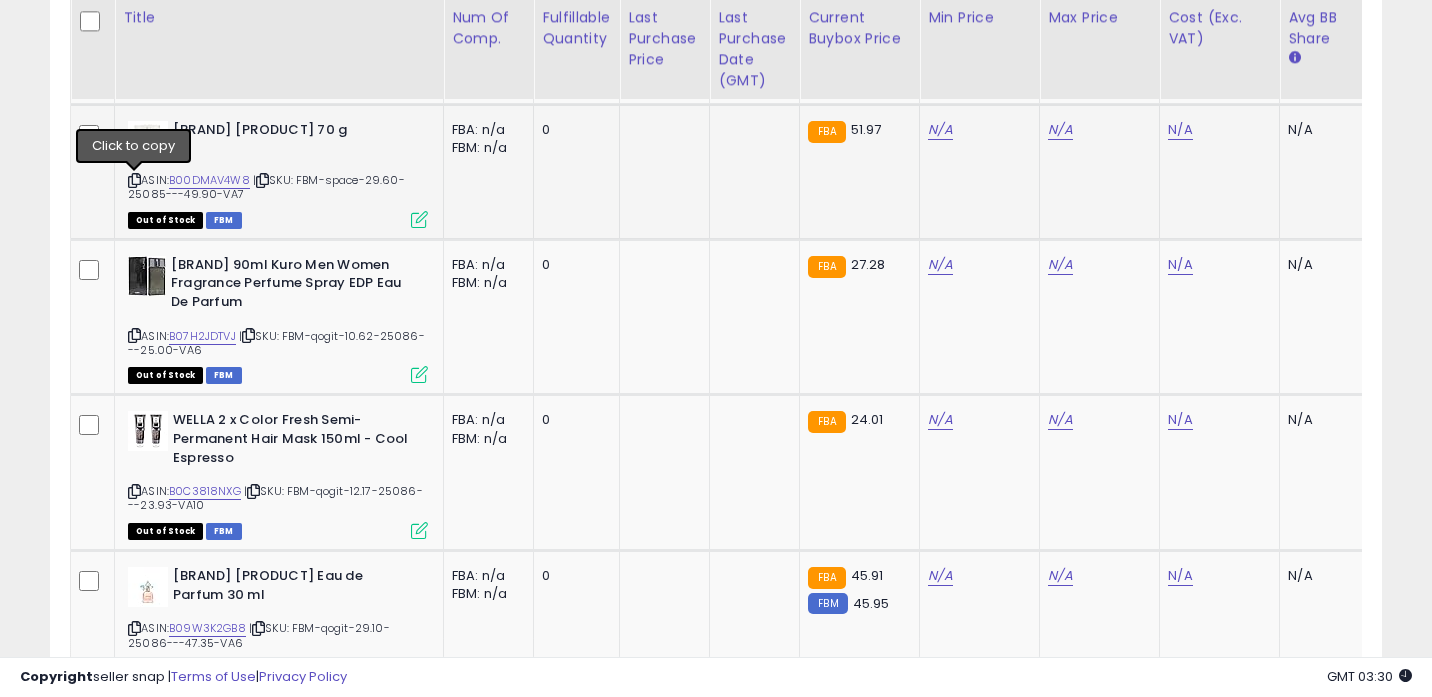 click at bounding box center [134, 180] 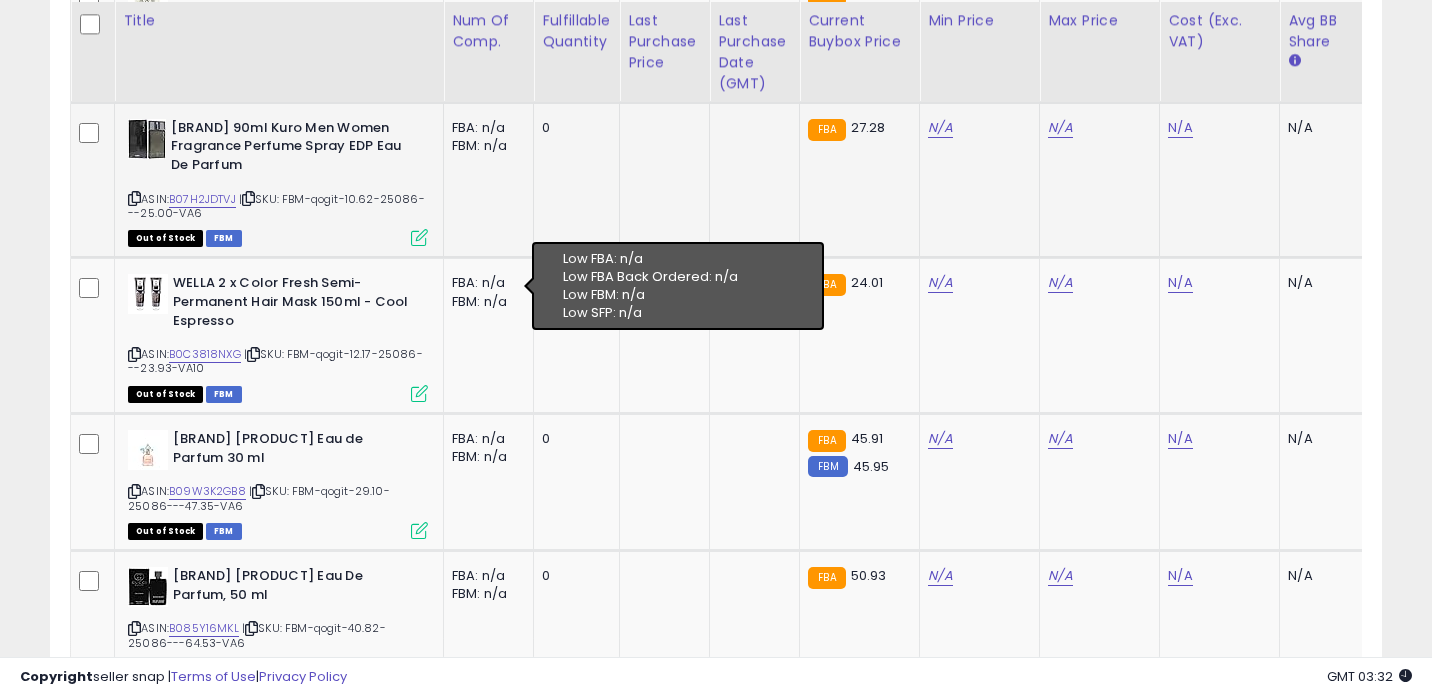 scroll, scrollTop: 2862, scrollLeft: 0, axis: vertical 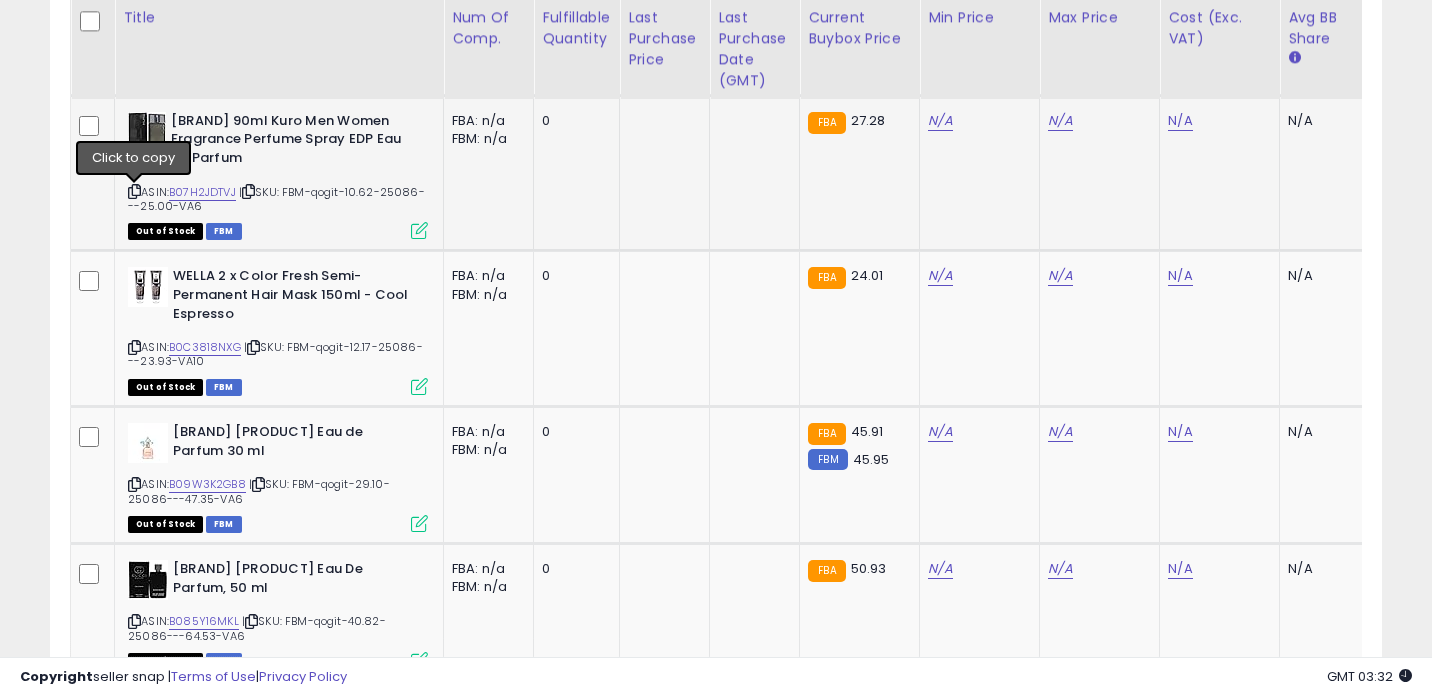 click at bounding box center [134, 191] 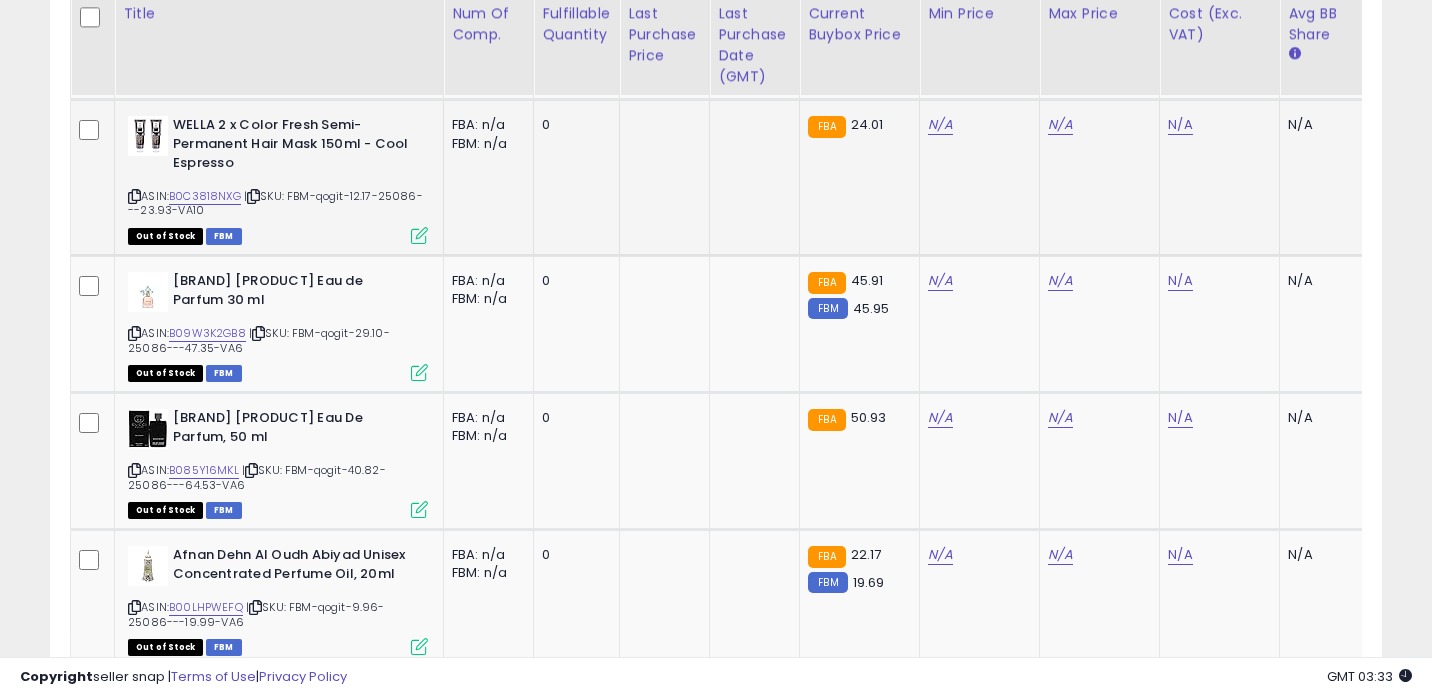 scroll, scrollTop: 3014, scrollLeft: 0, axis: vertical 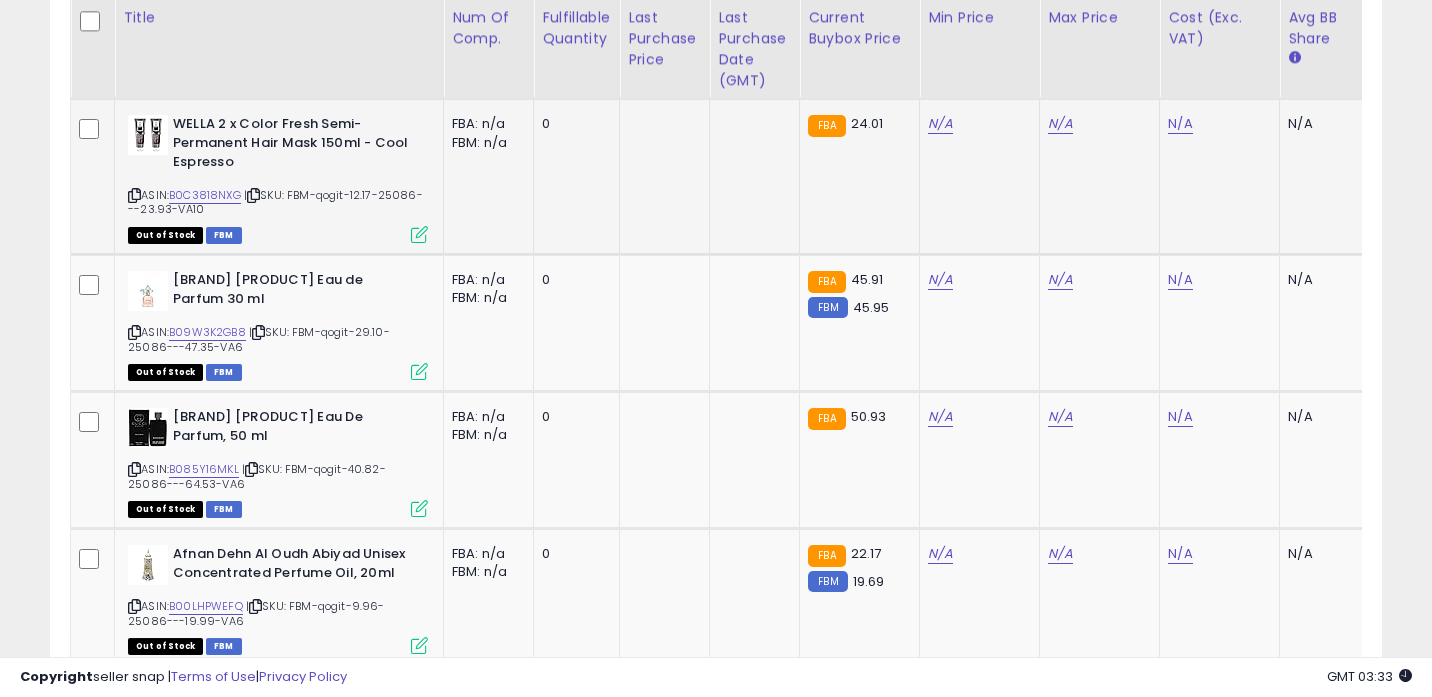 click at bounding box center (134, 195) 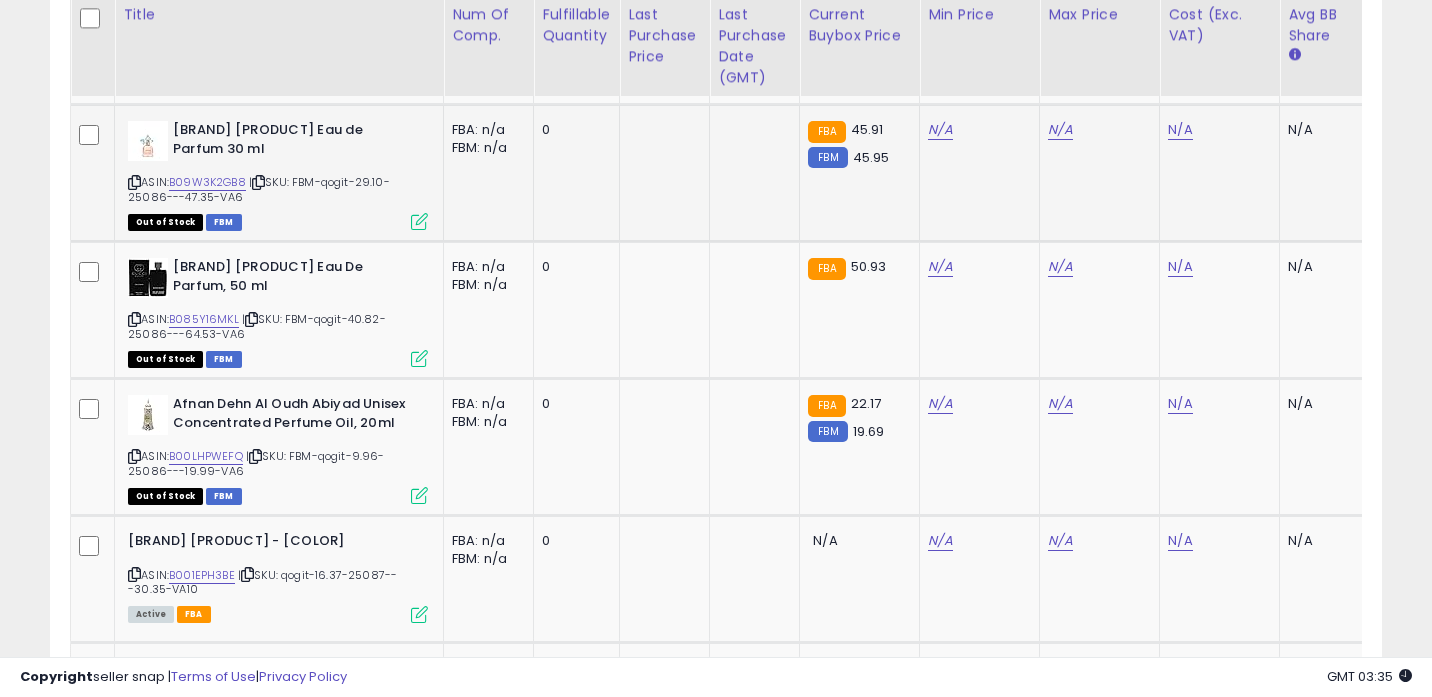 scroll, scrollTop: 3165, scrollLeft: 0, axis: vertical 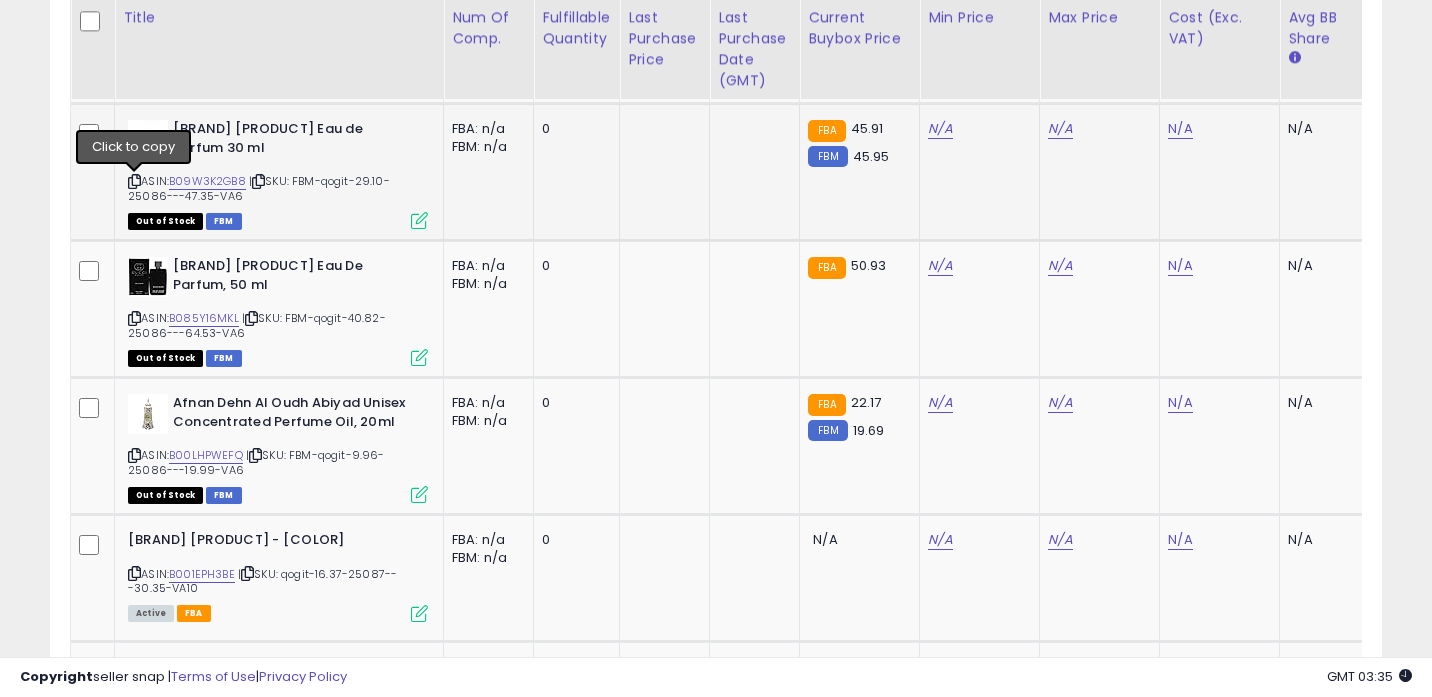 click at bounding box center (134, 181) 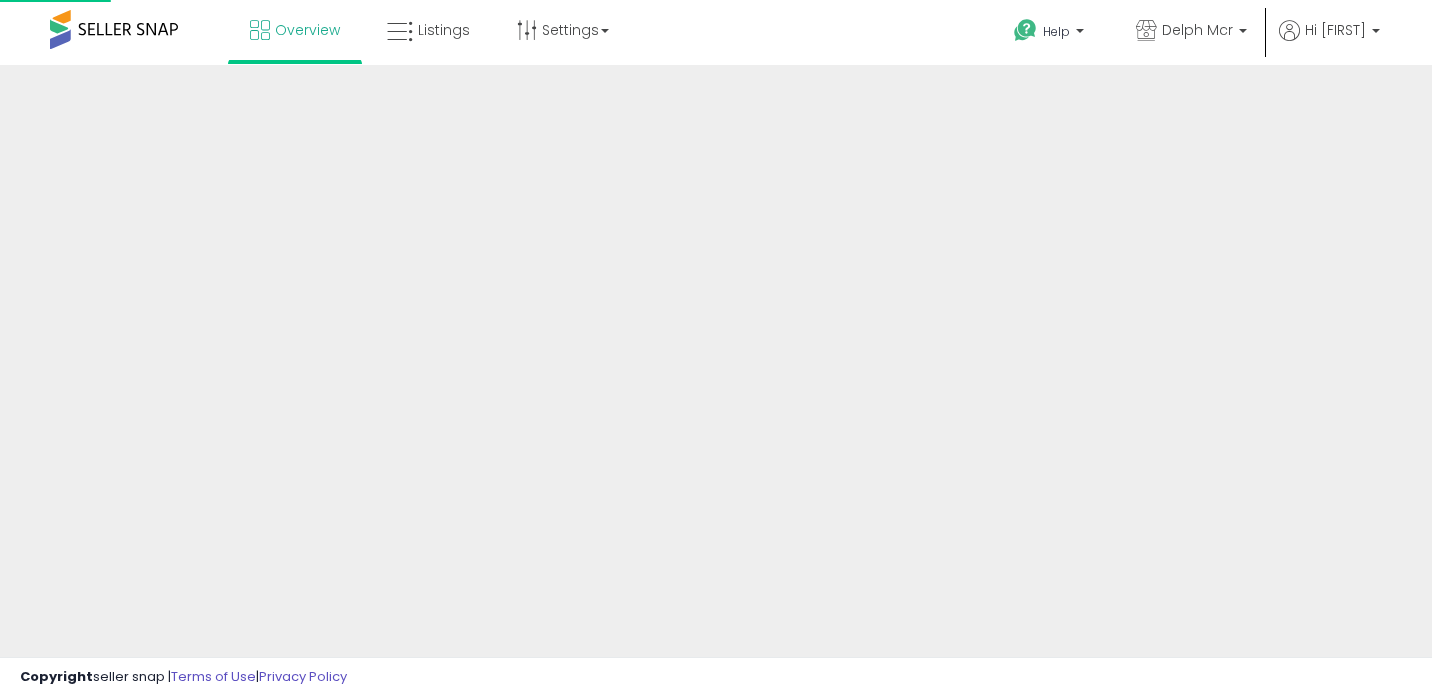 scroll, scrollTop: 0, scrollLeft: 0, axis: both 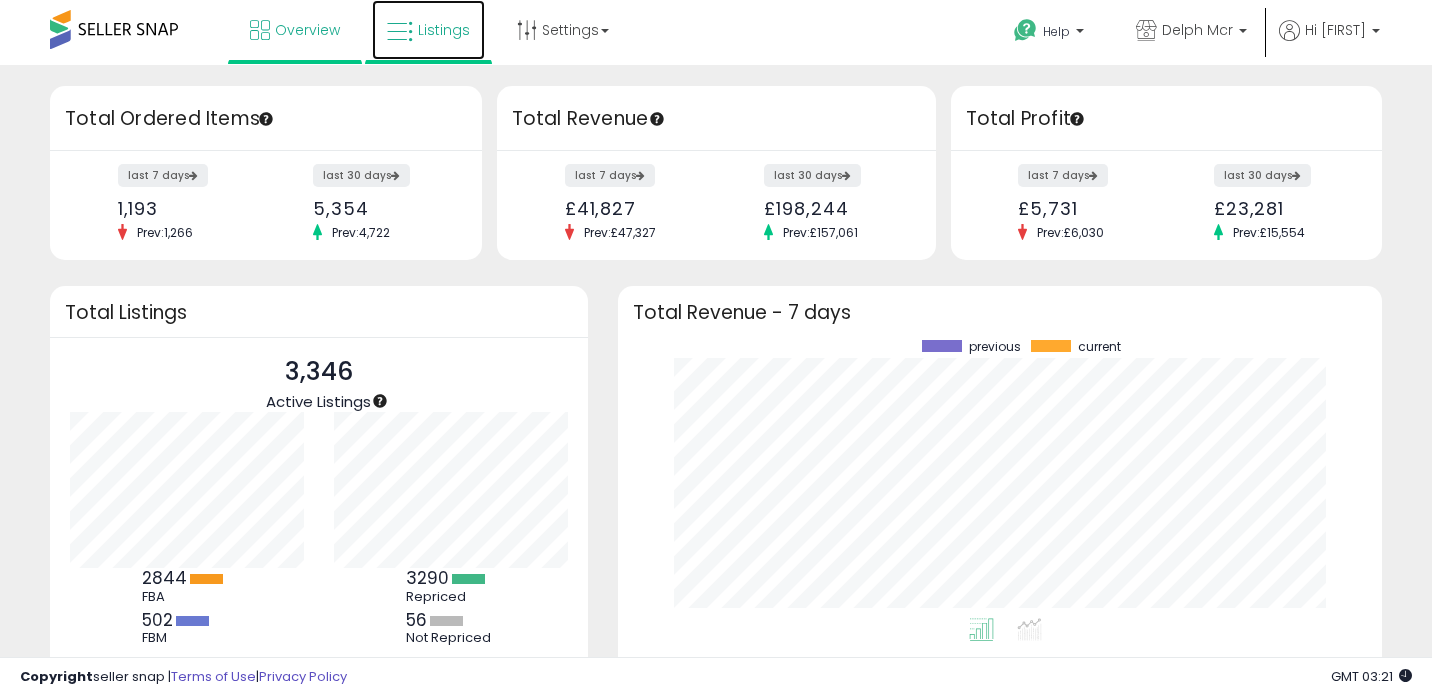 click on "Listings" at bounding box center [428, 30] 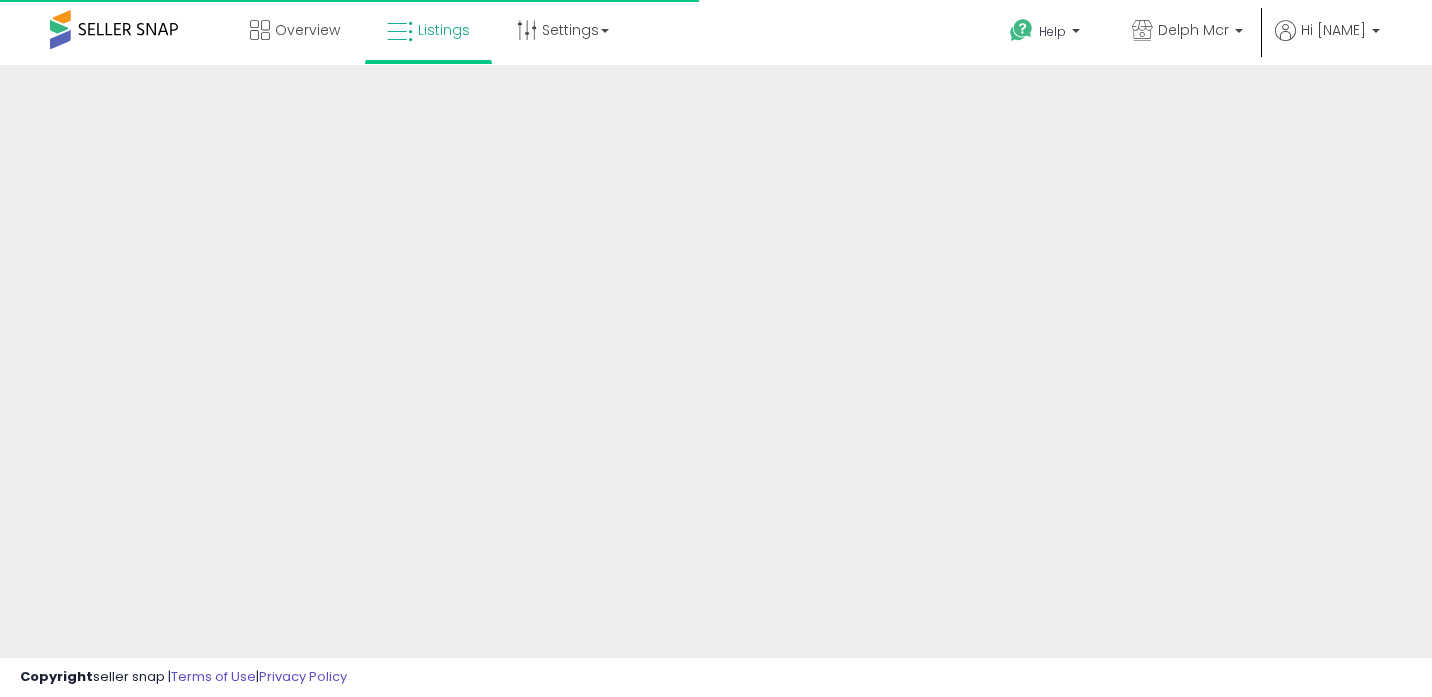 scroll, scrollTop: 0, scrollLeft: 0, axis: both 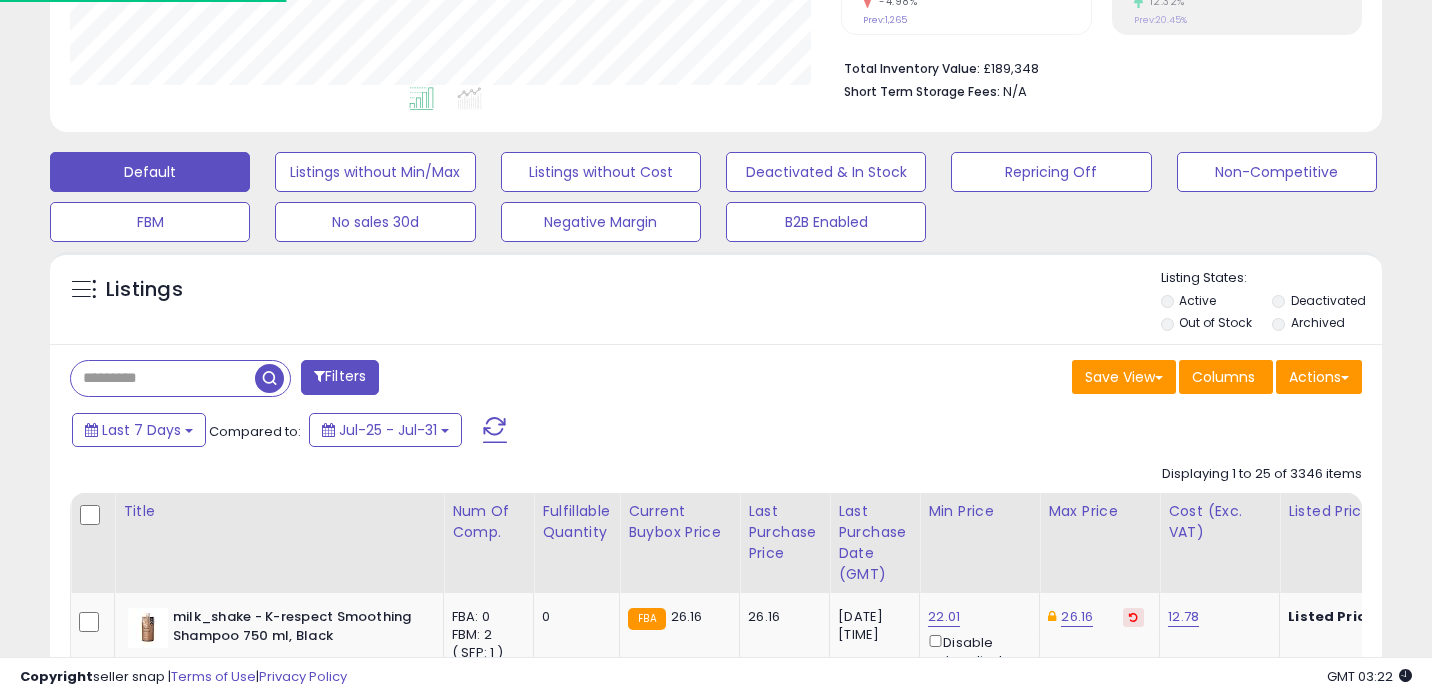 click on "Filters
Save View
Save As New View
Update Current View
Columns" at bounding box center (716, 2274) 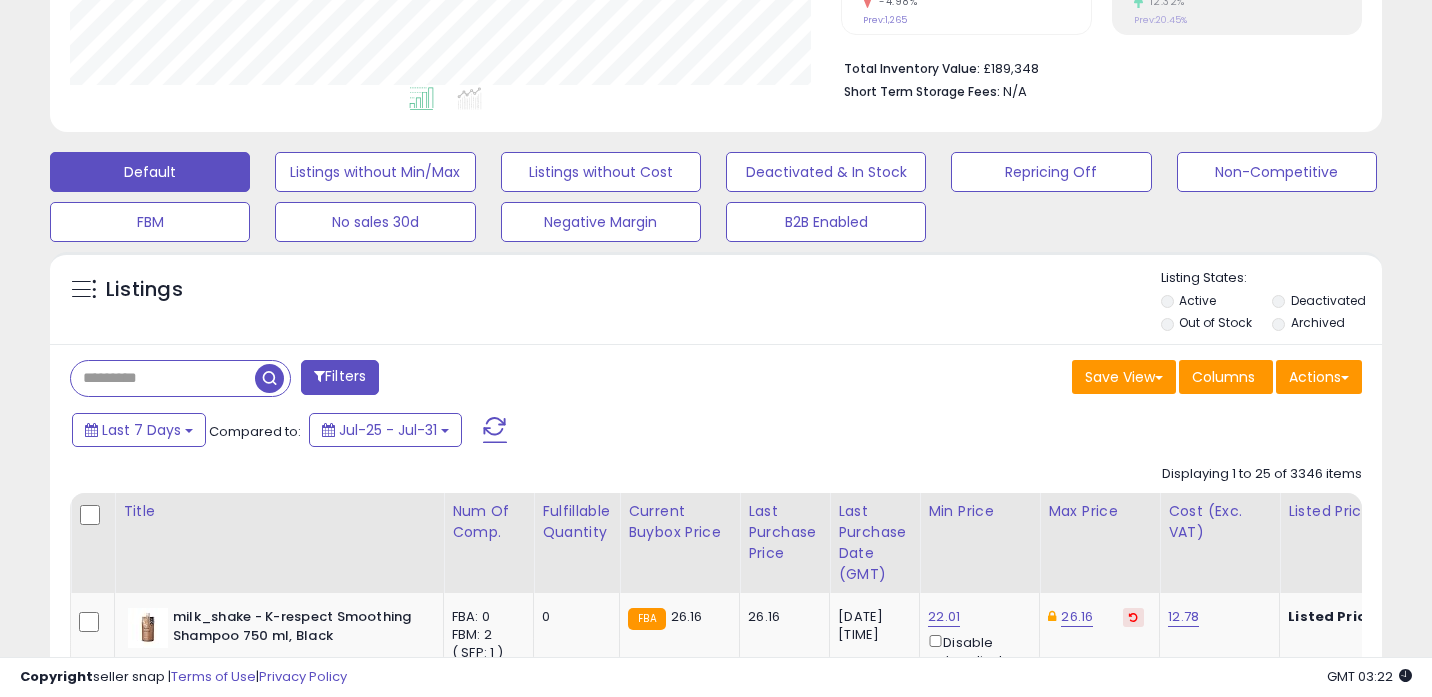 click on "Filters
Save View
Save As New View
Update Current View
Columns" at bounding box center [716, 2274] 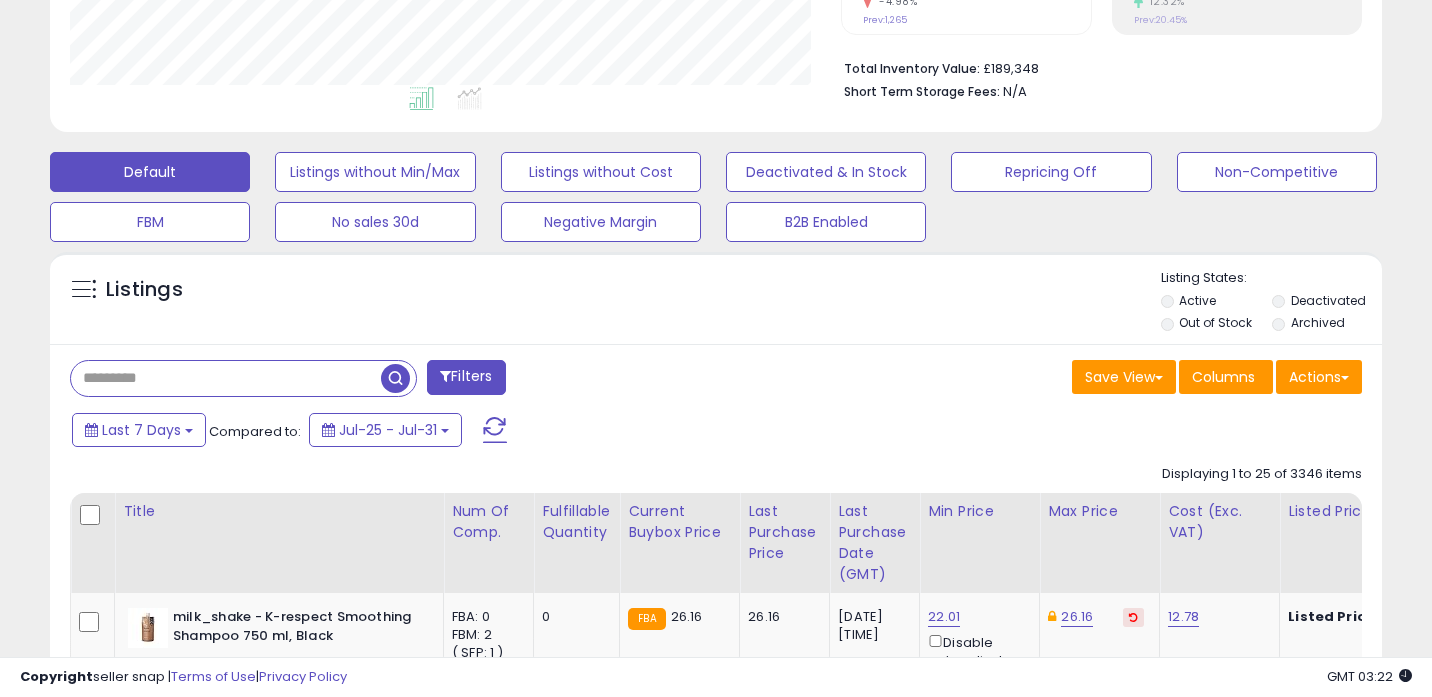paste on "**********" 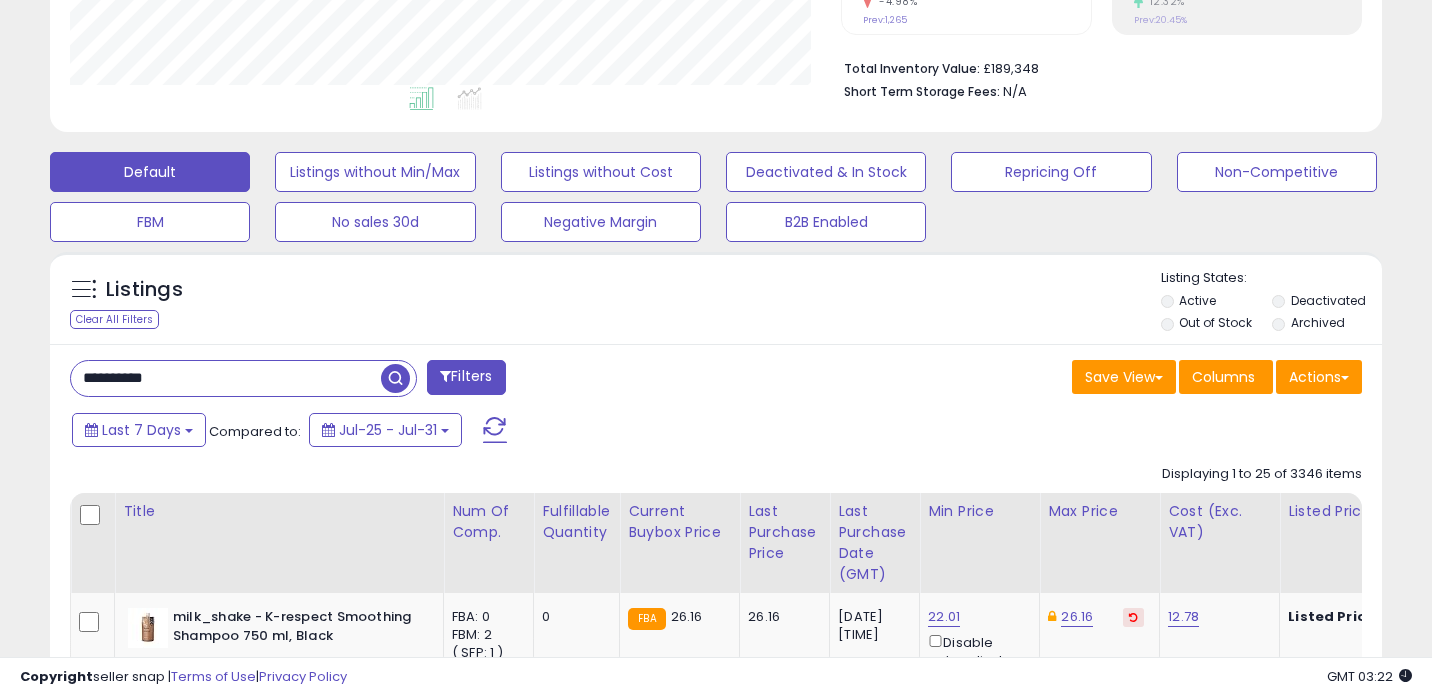 type on "**********" 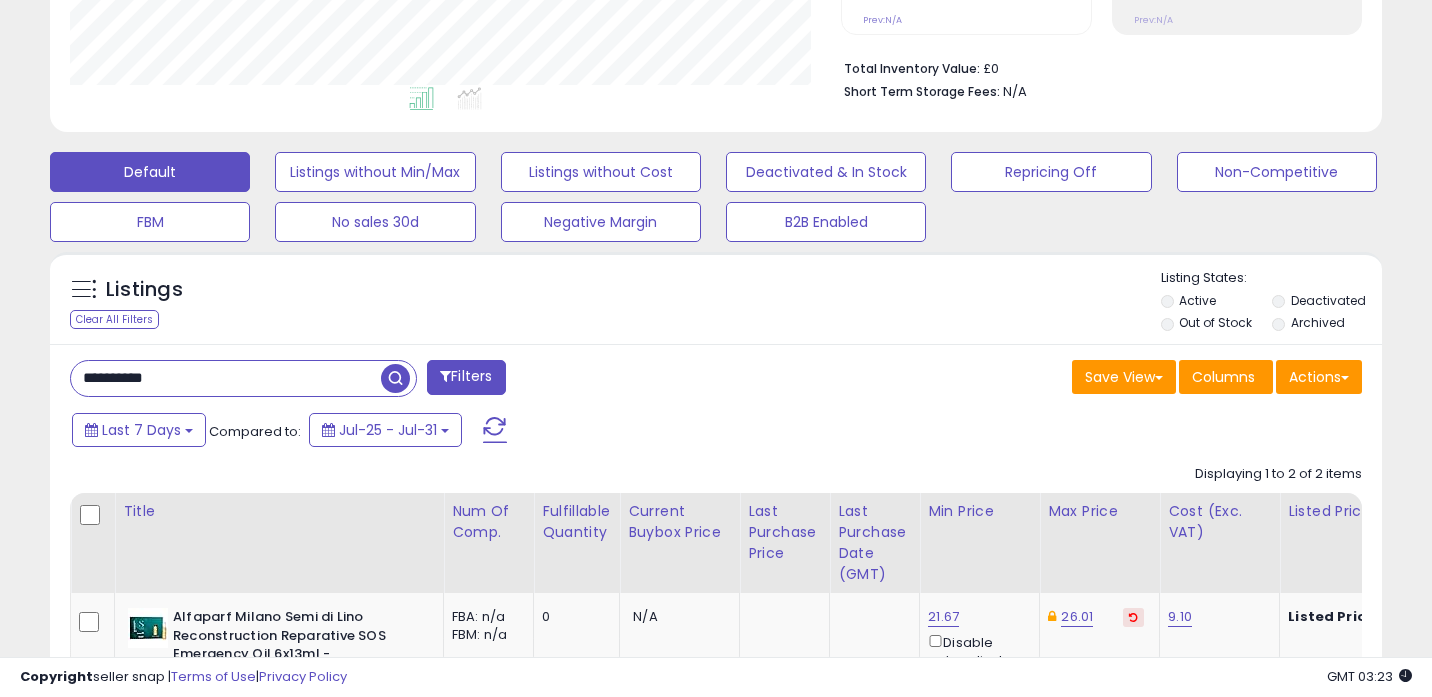 scroll, scrollTop: 999590, scrollLeft: 999229, axis: both 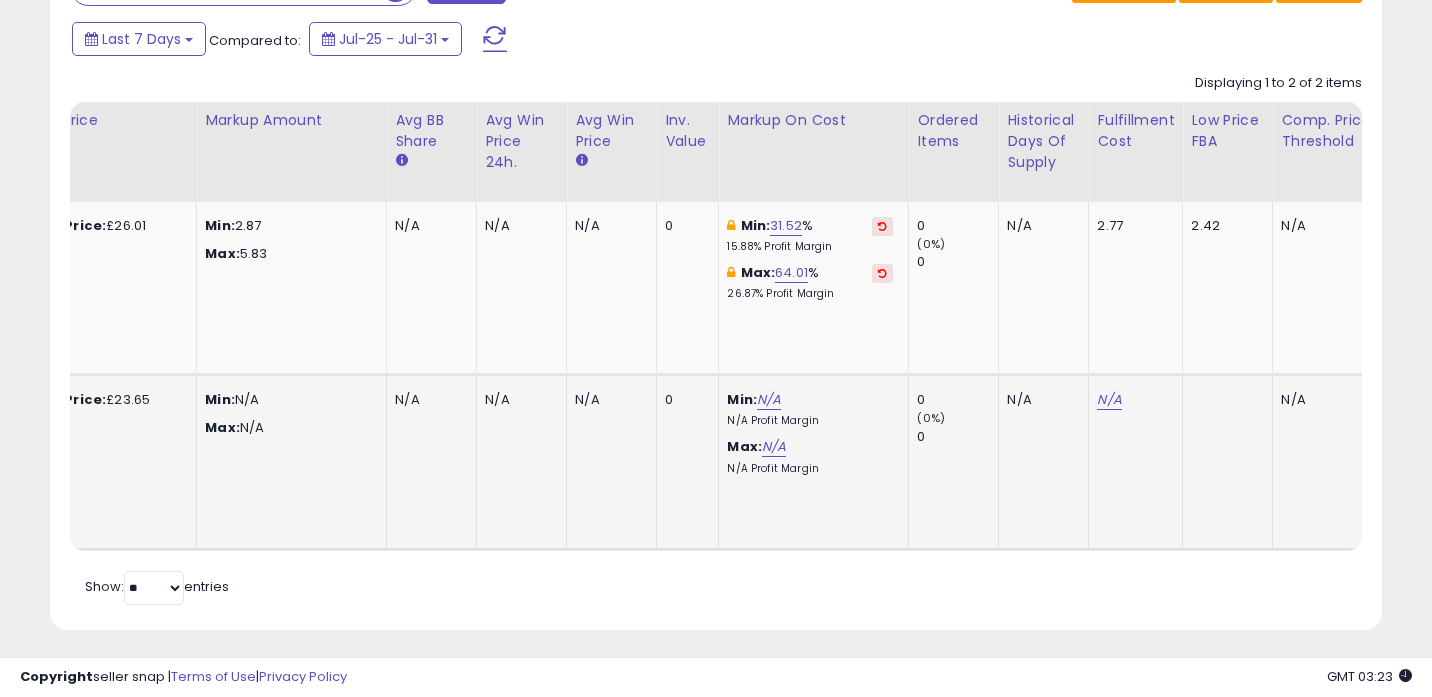 click on "N/A" 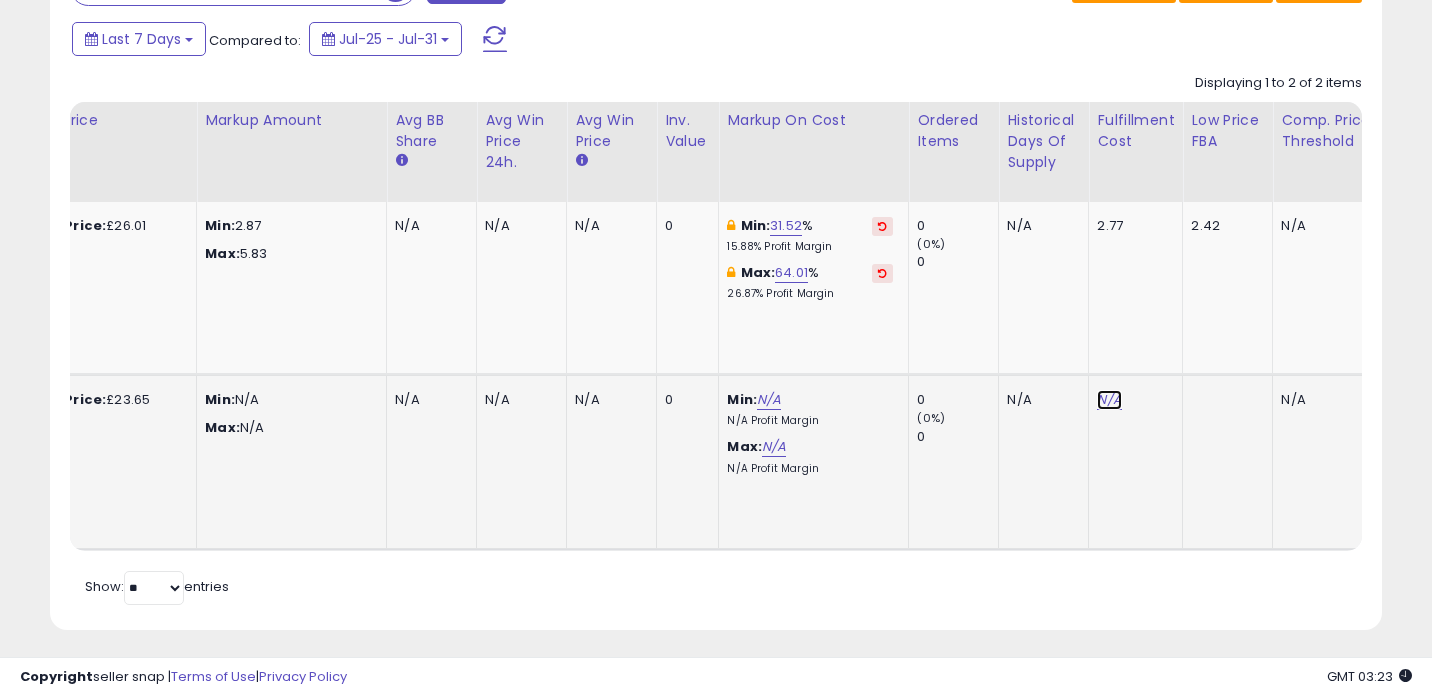 click on "N/A" at bounding box center [1109, 400] 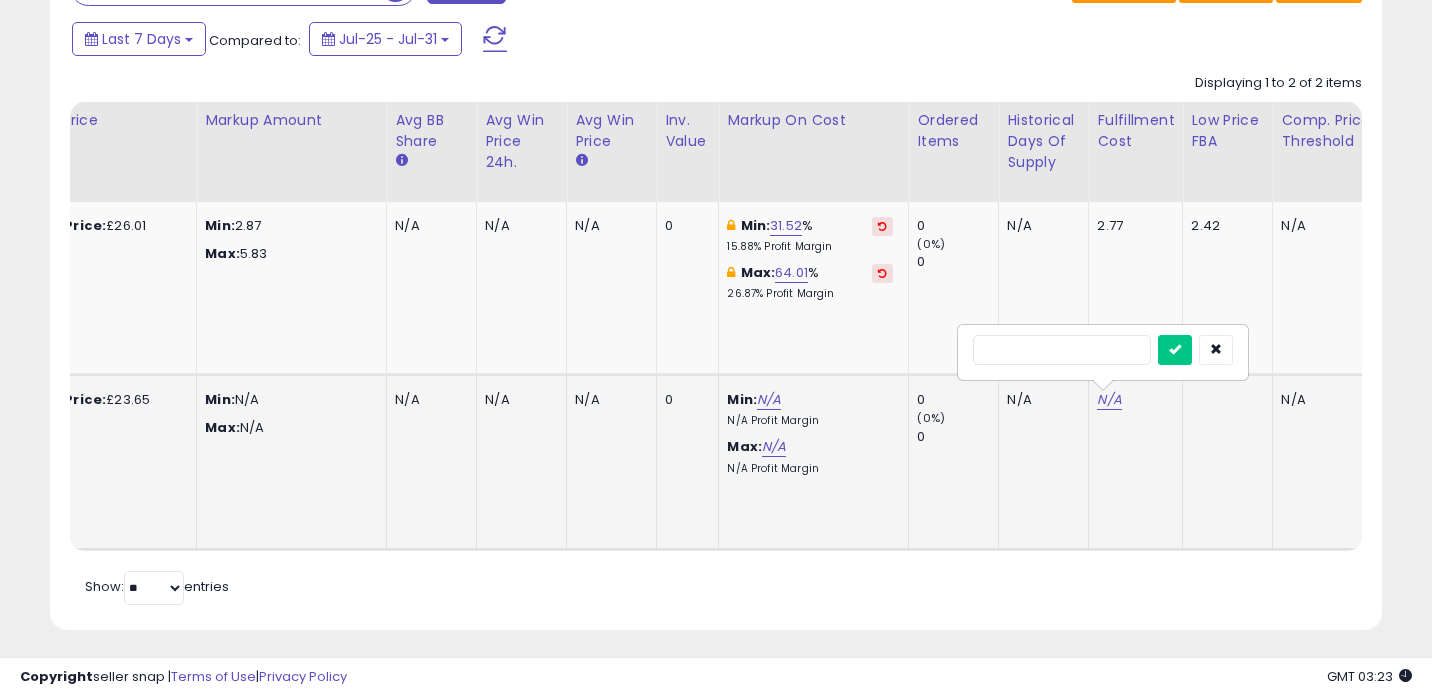 type on "*" 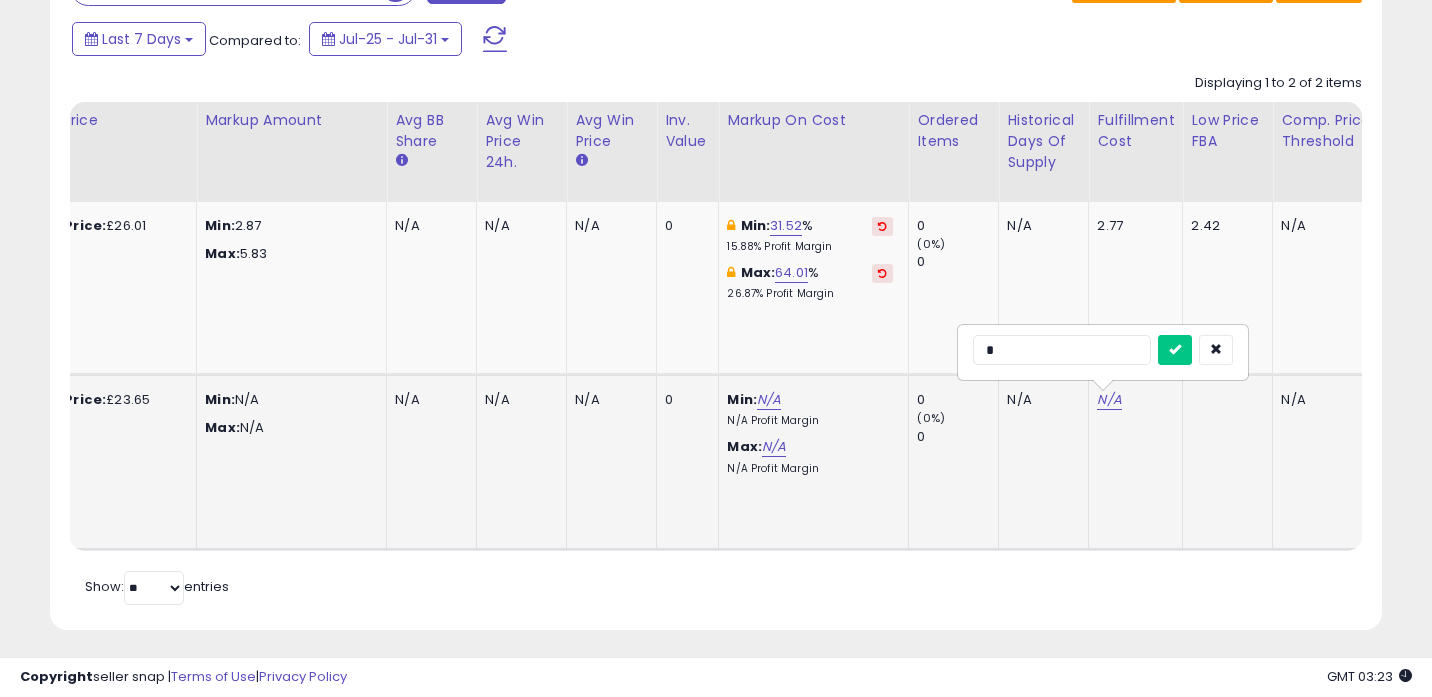 click at bounding box center (1175, 350) 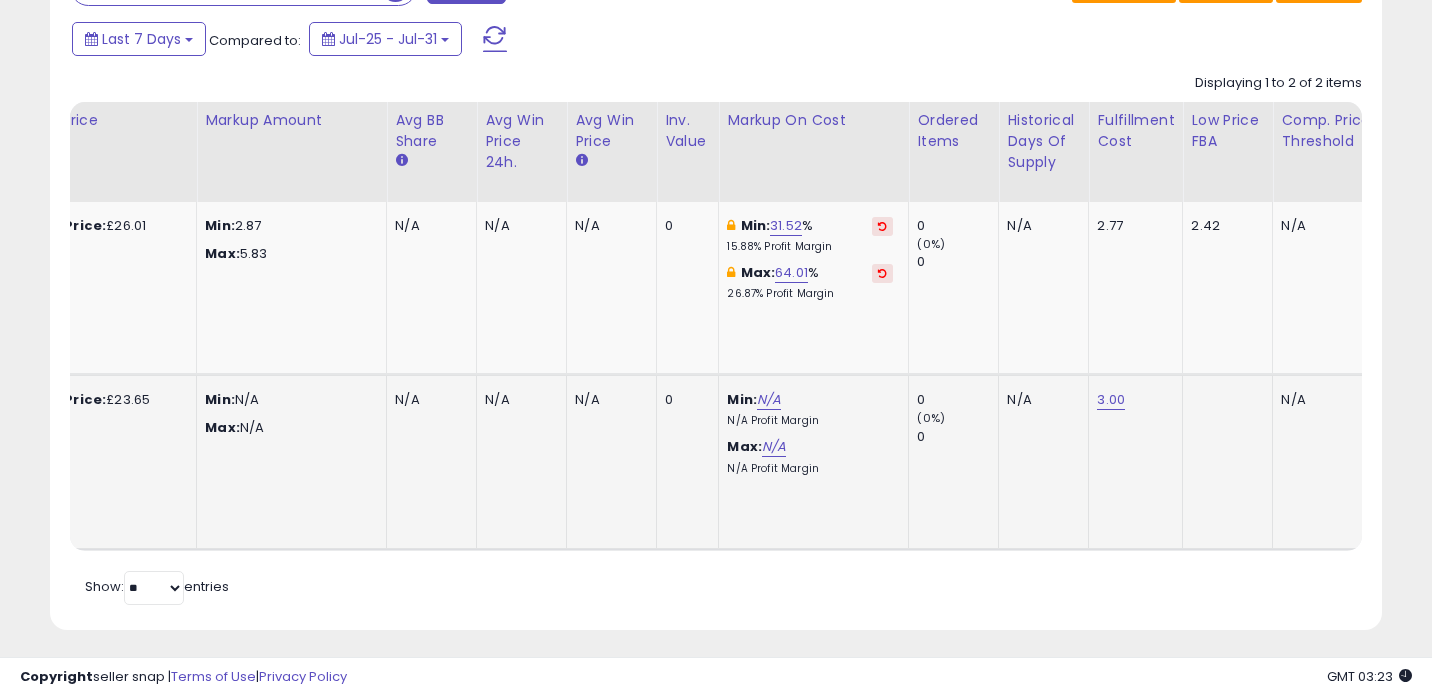 scroll, scrollTop: 0, scrollLeft: 509, axis: horizontal 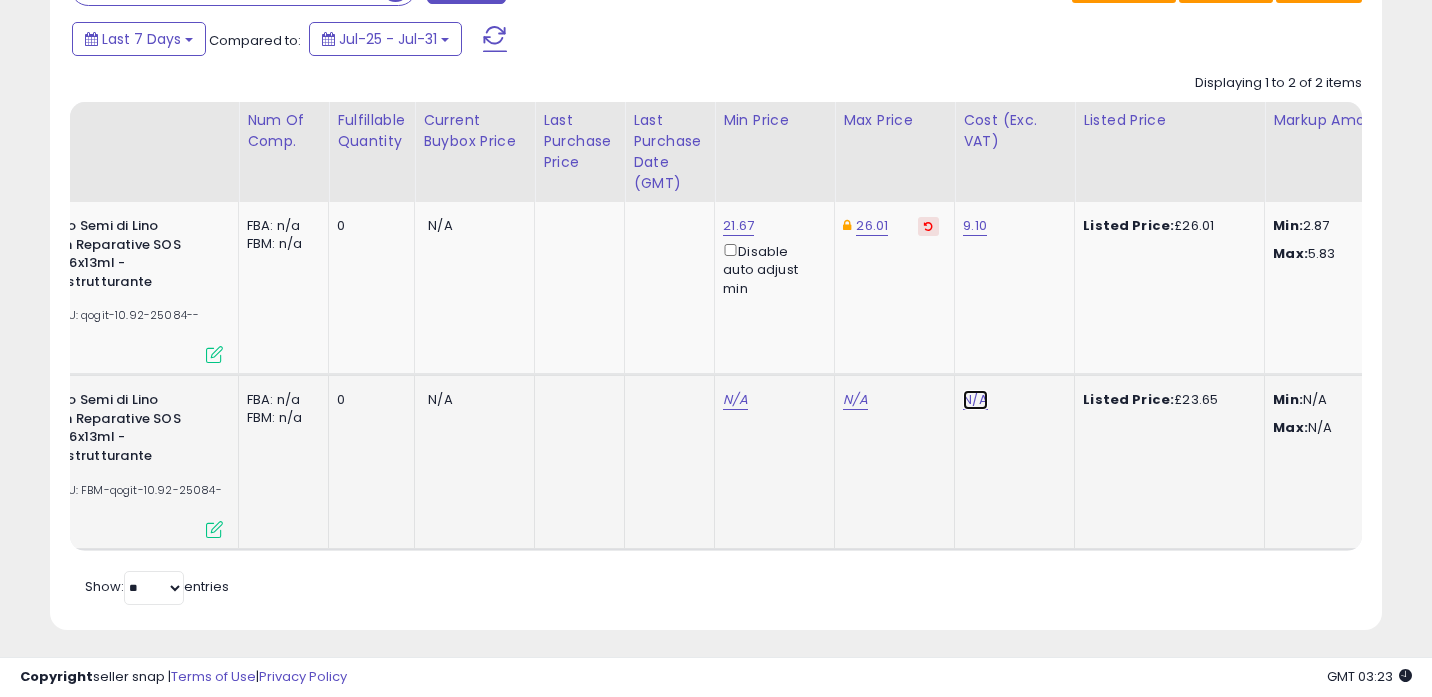 click on "N/A" at bounding box center (975, 400) 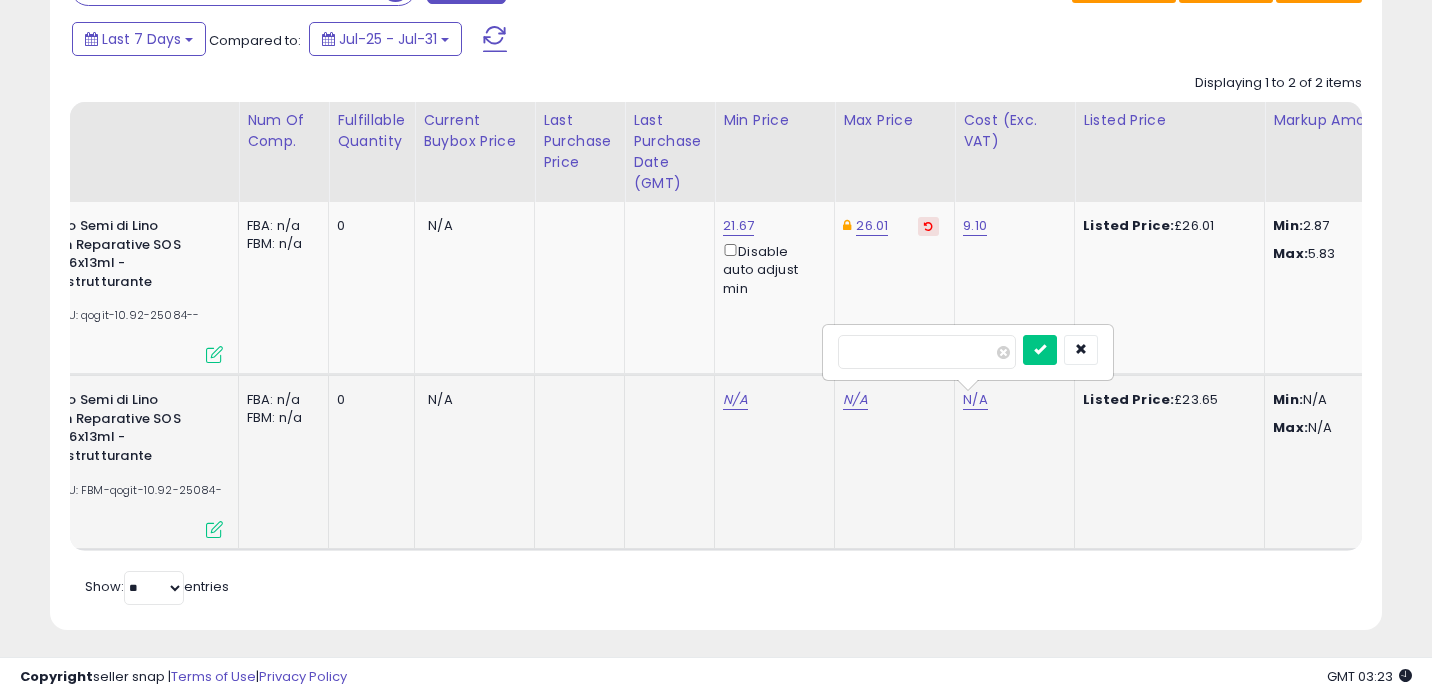 type on "****" 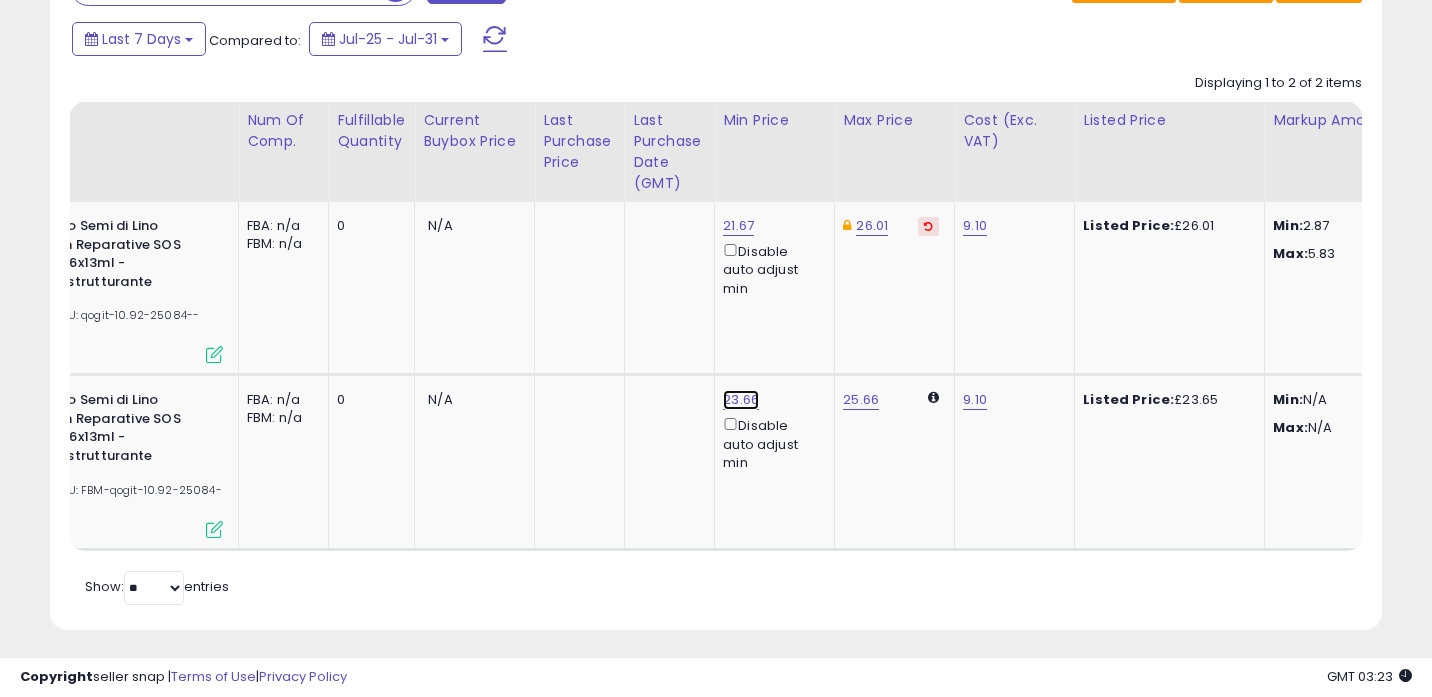 click on "23.66" at bounding box center (738, 226) 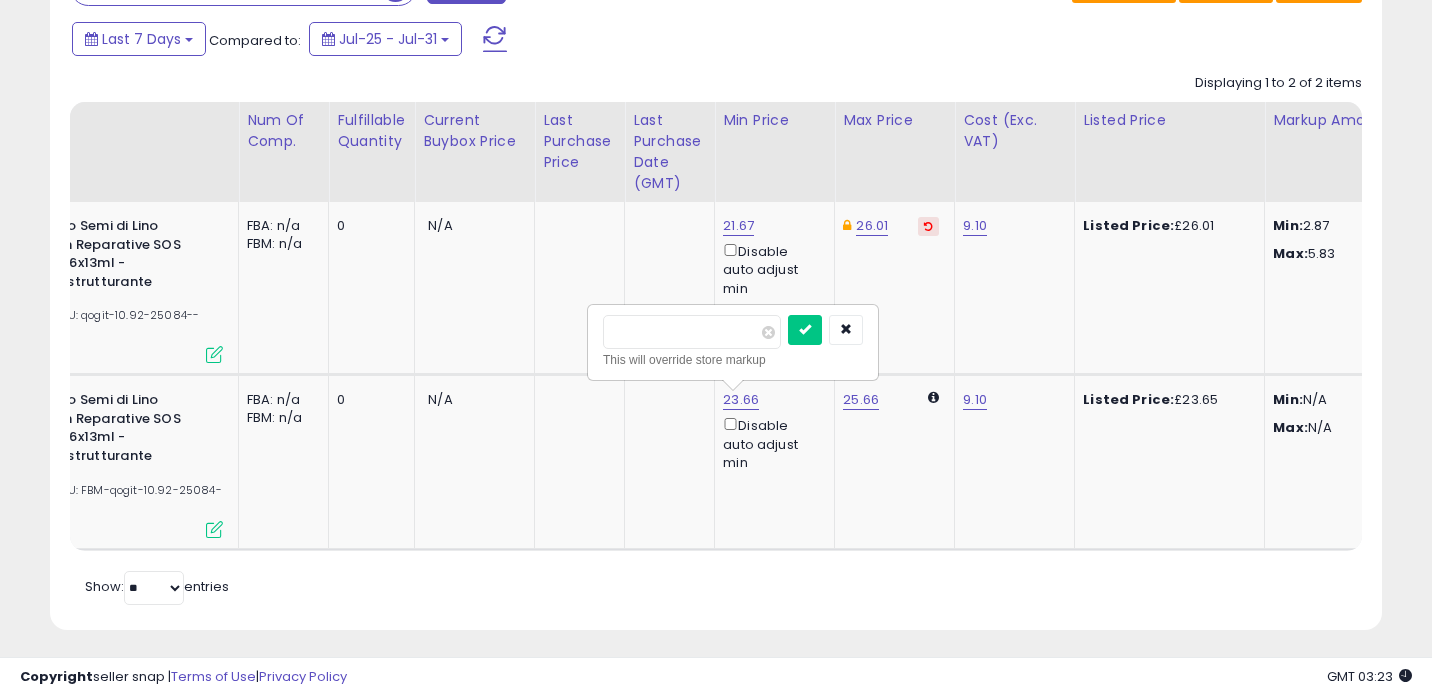 type on "*" 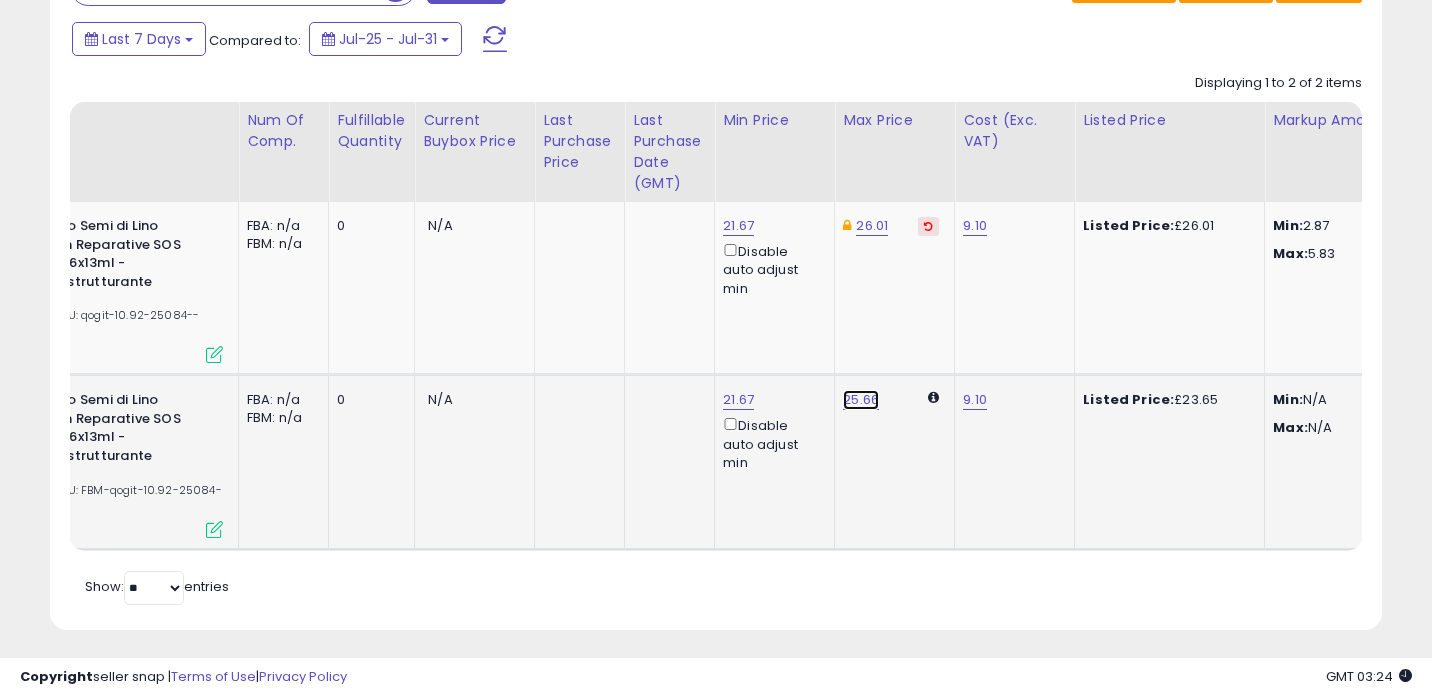 click on "25.66" at bounding box center [861, 400] 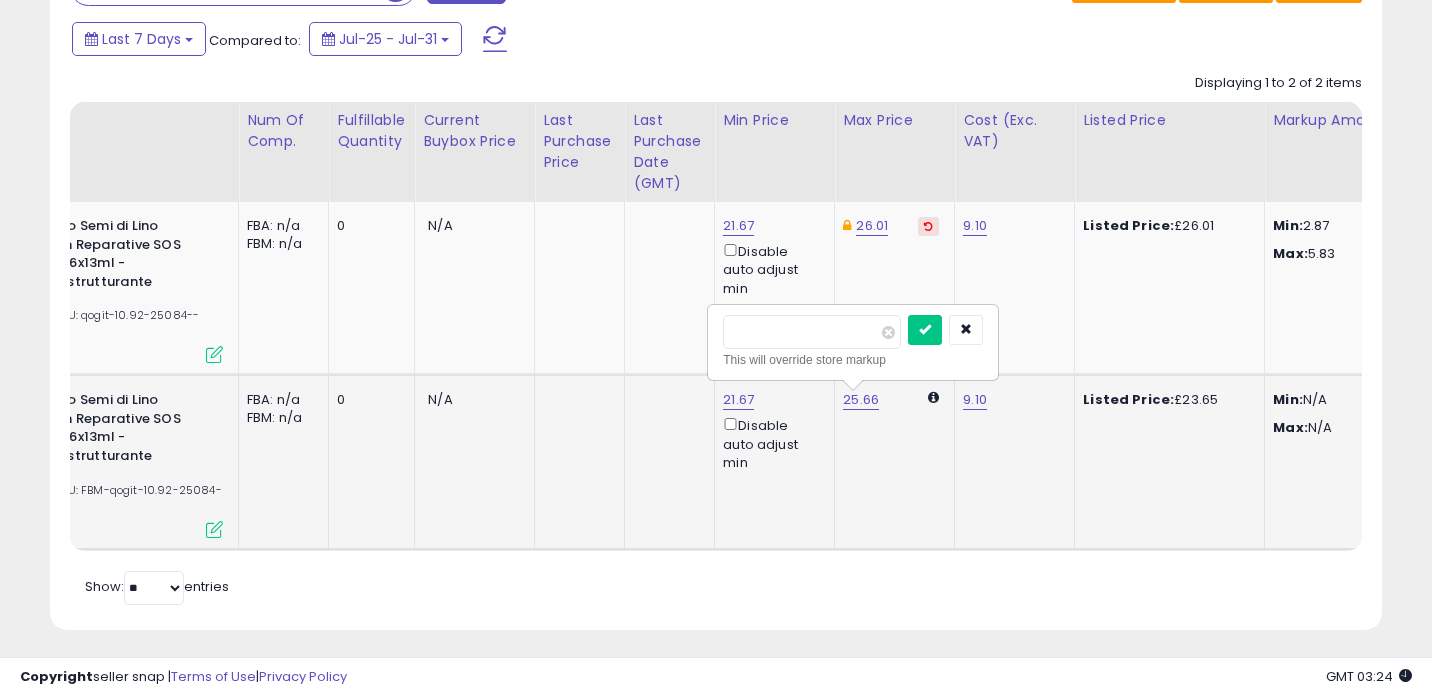 type on "*" 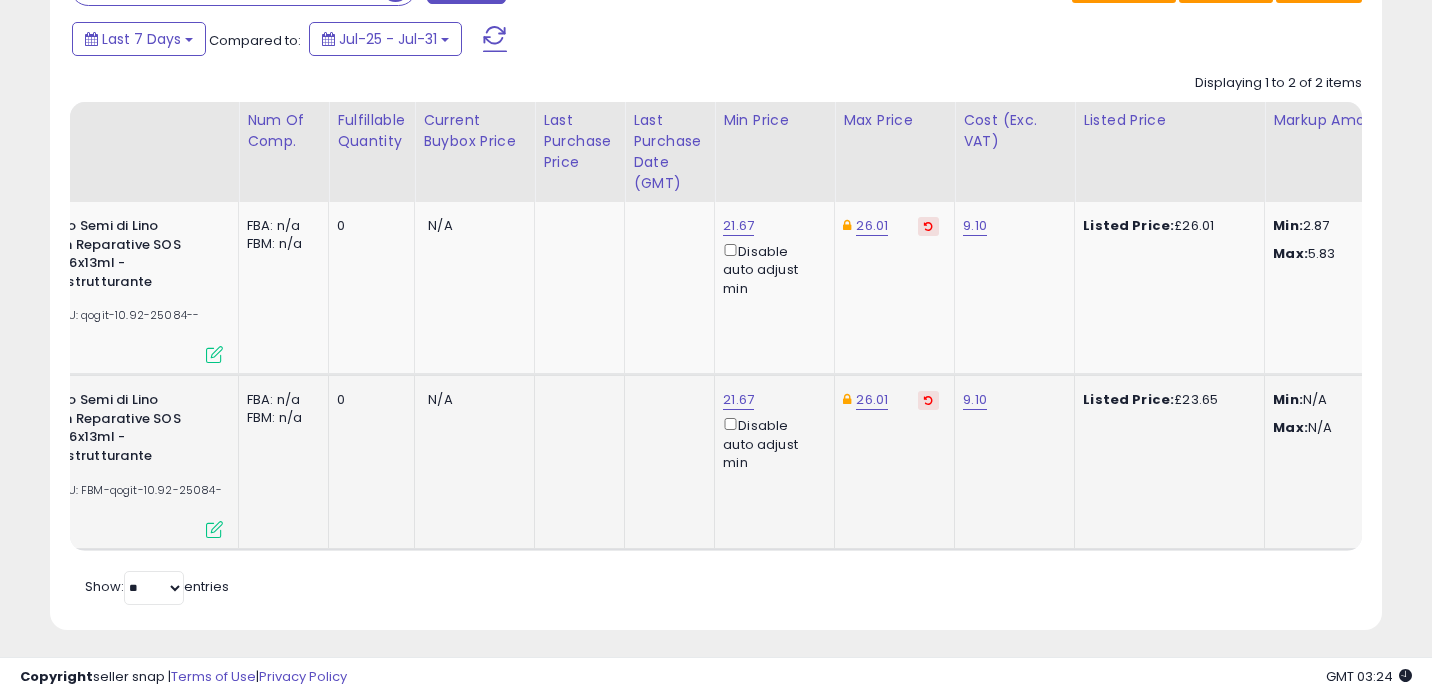scroll, scrollTop: 0, scrollLeft: 21, axis: horizontal 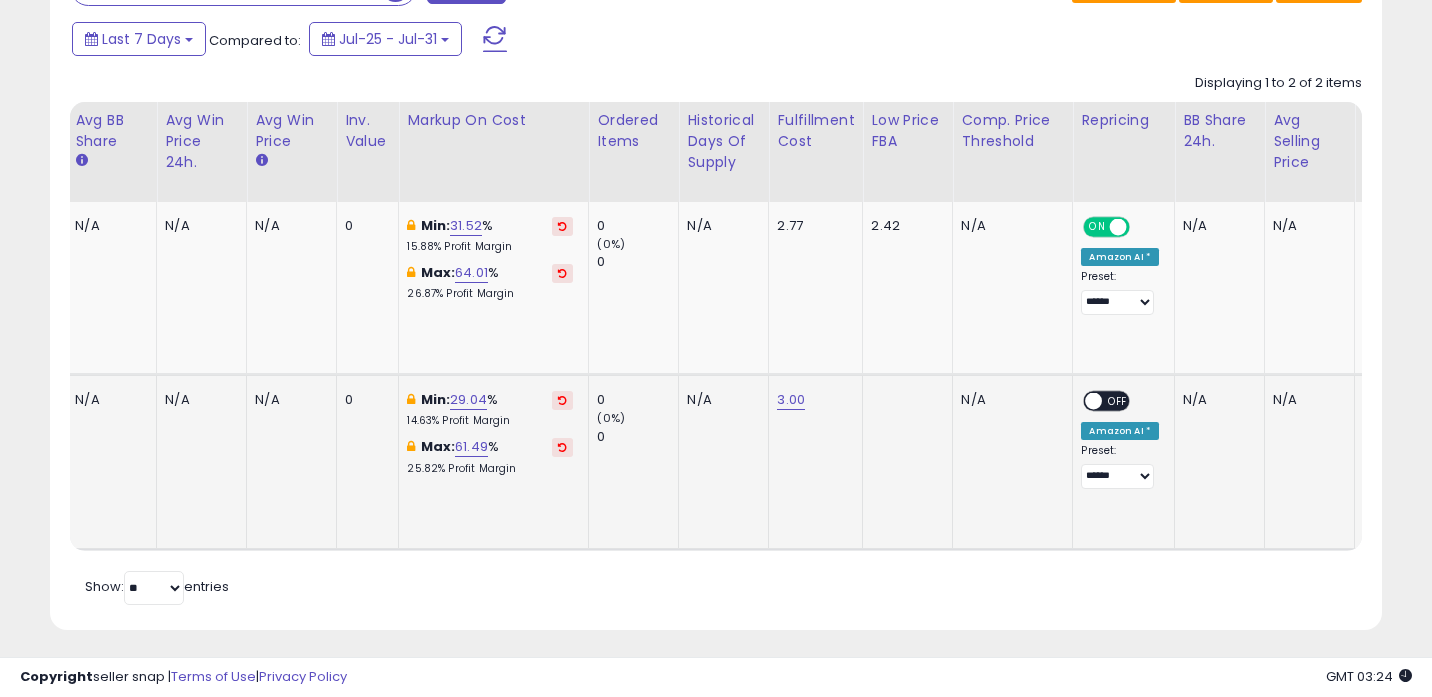 click on "OFF" at bounding box center [1119, 401] 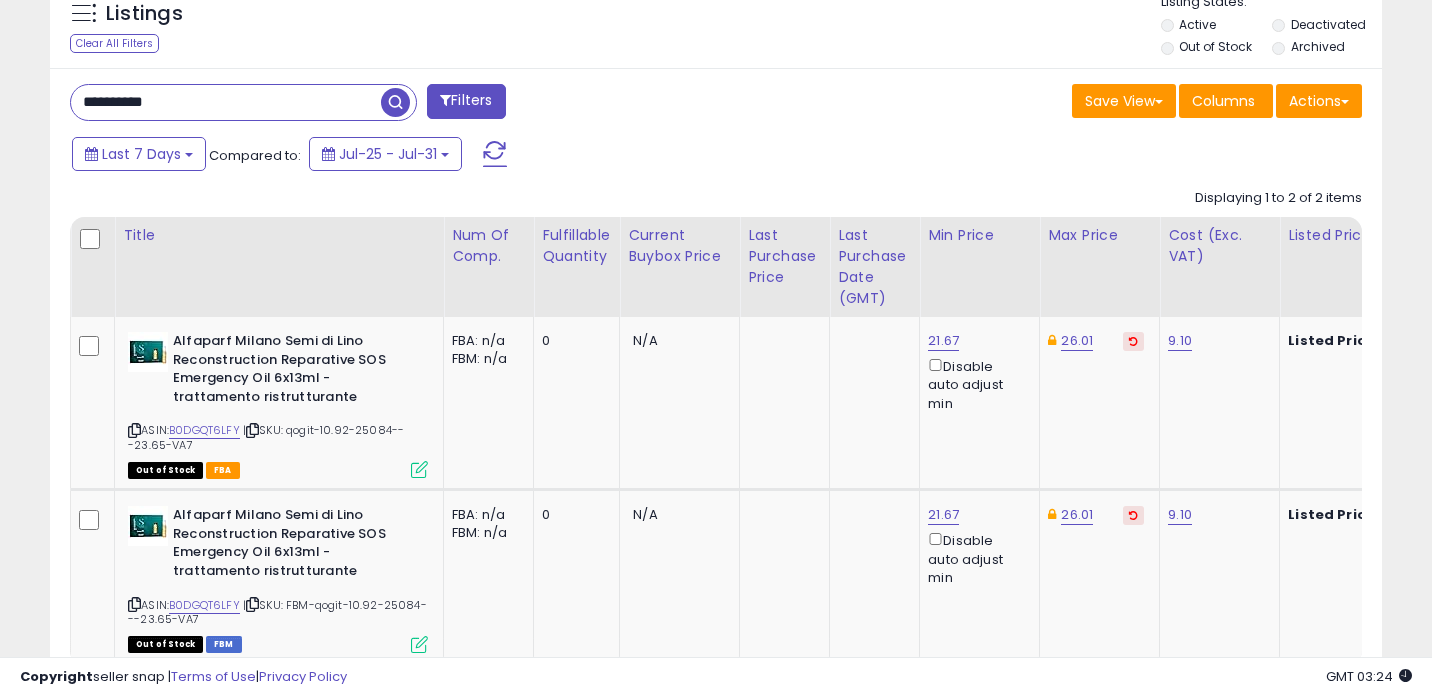 click on "**********" at bounding box center [226, 102] 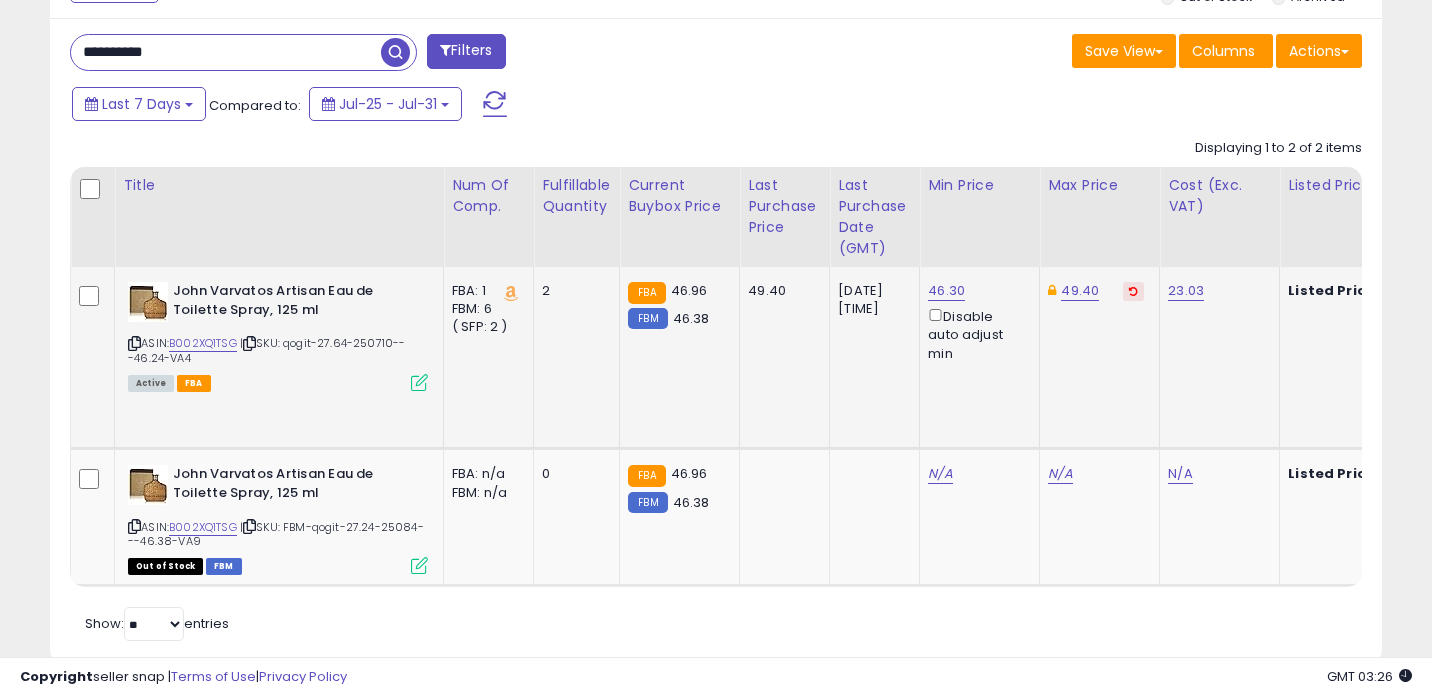 scroll, scrollTop: 808, scrollLeft: 0, axis: vertical 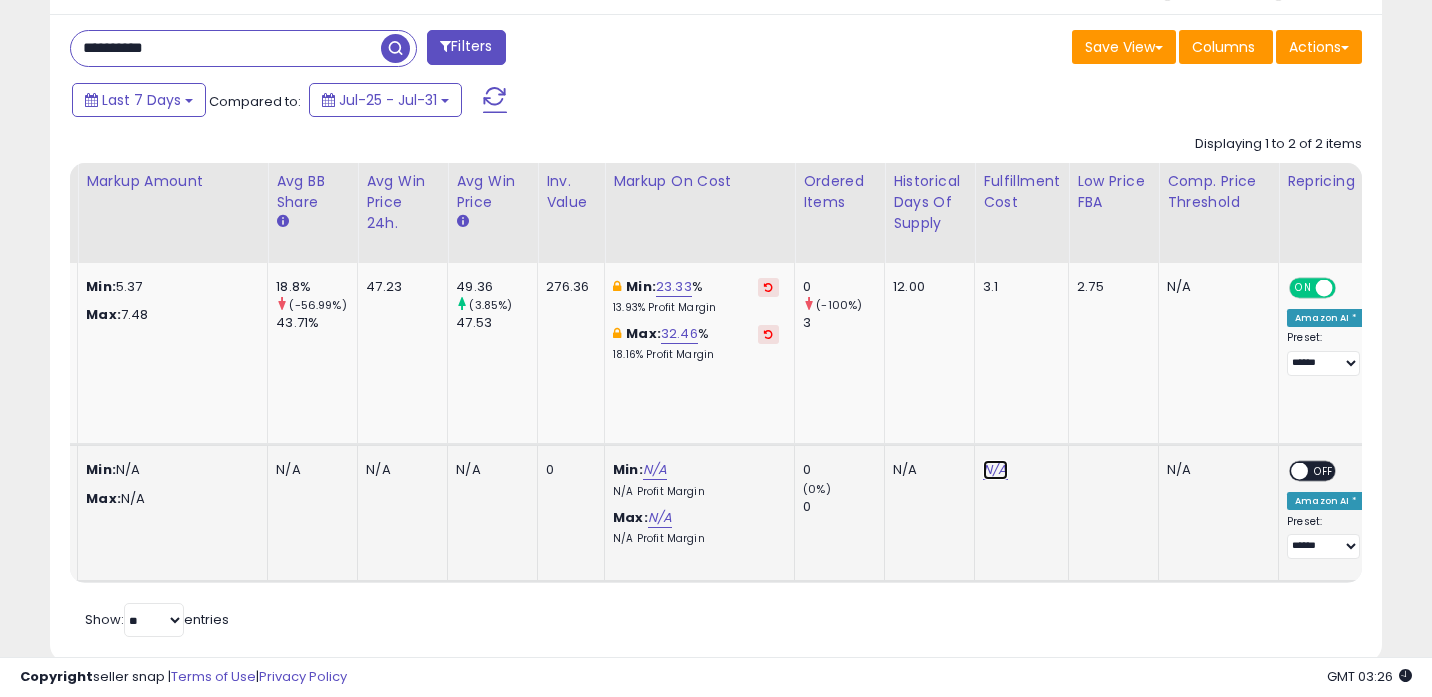 click on "N/A" at bounding box center (995, 470) 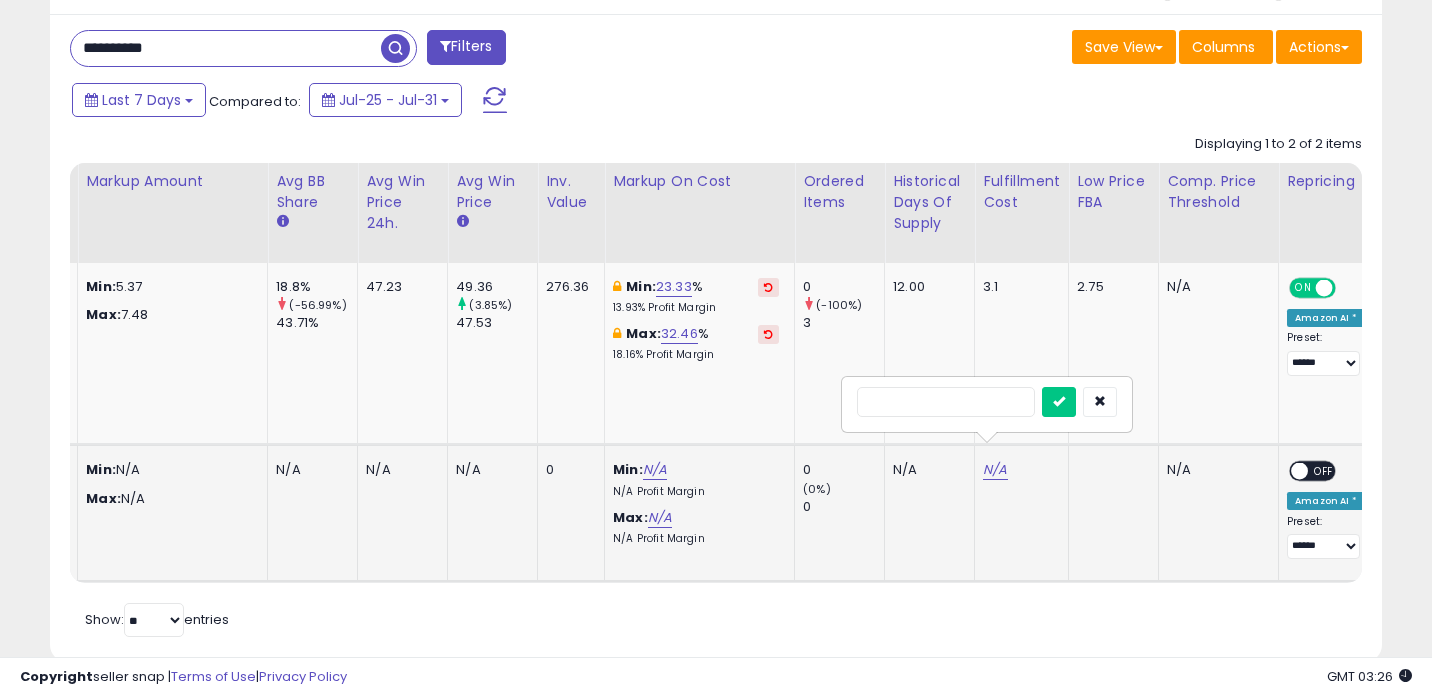 type on "*" 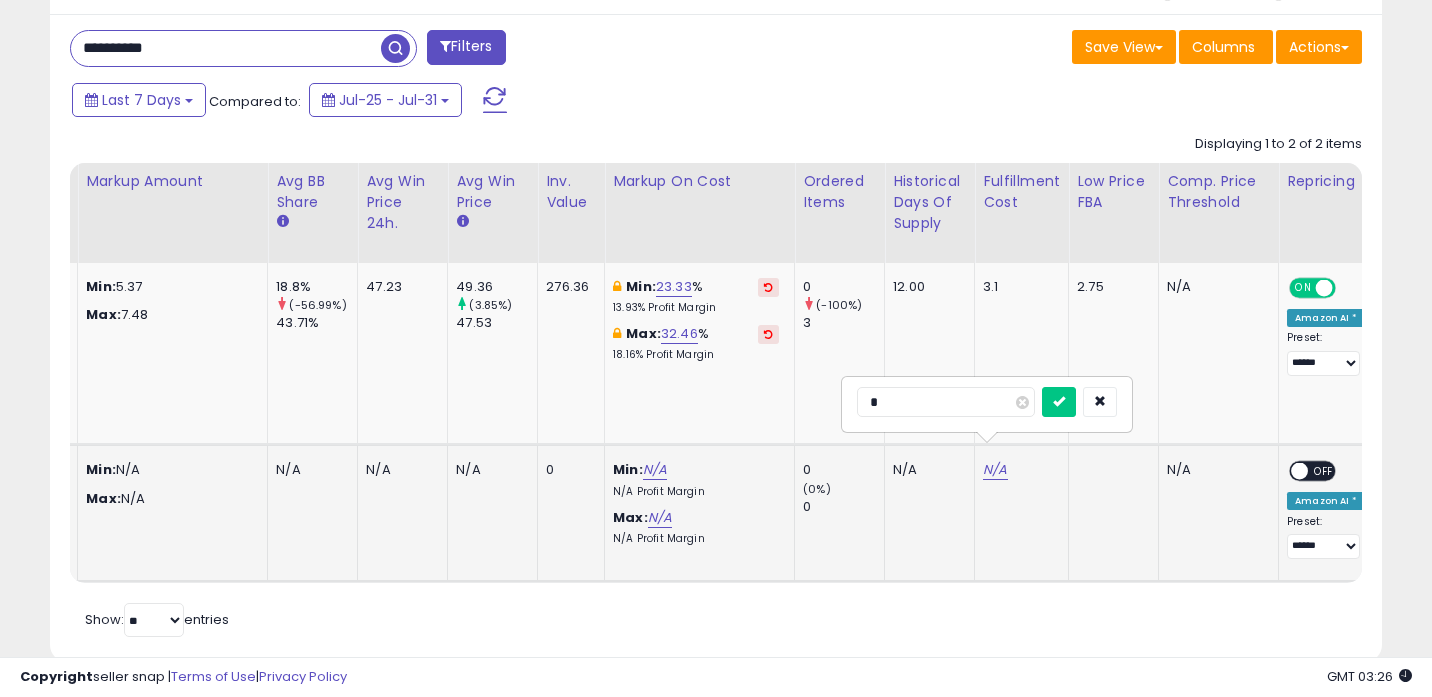 click at bounding box center [1059, 402] 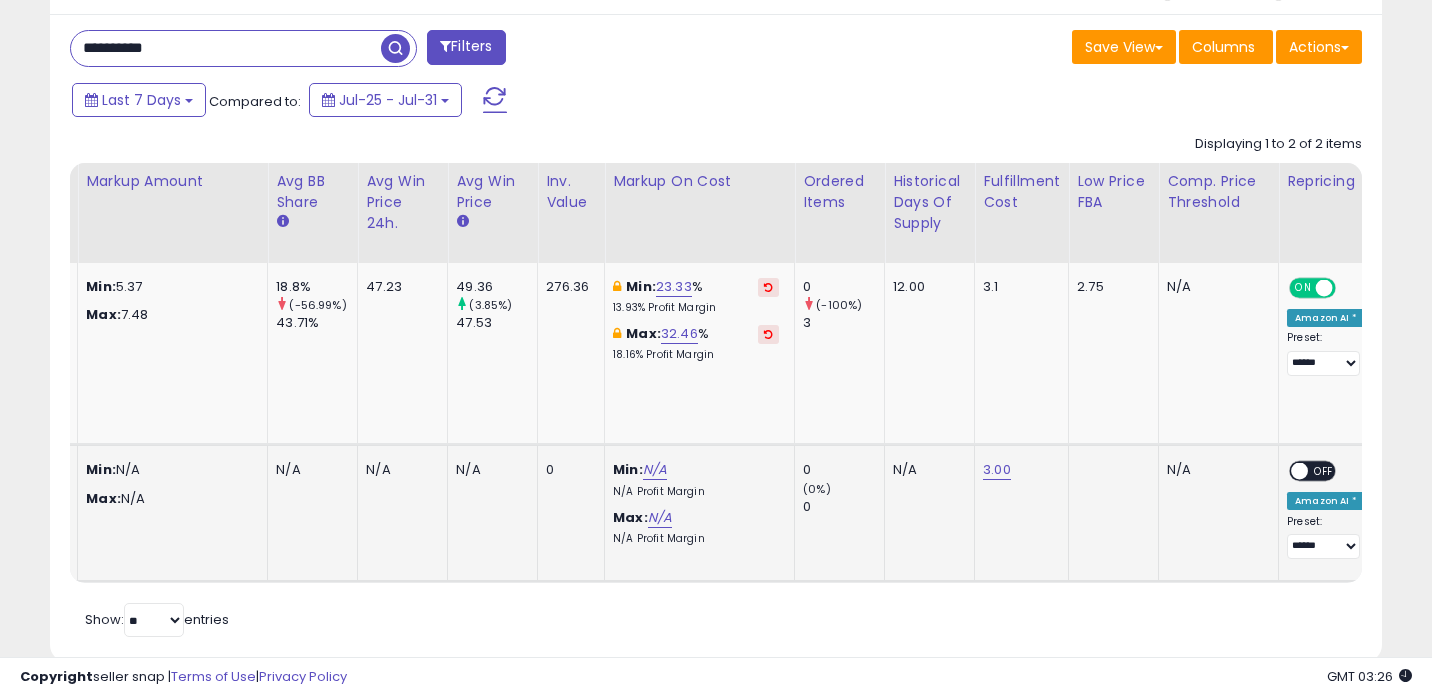 scroll, scrollTop: 0, scrollLeft: 1197, axis: horizontal 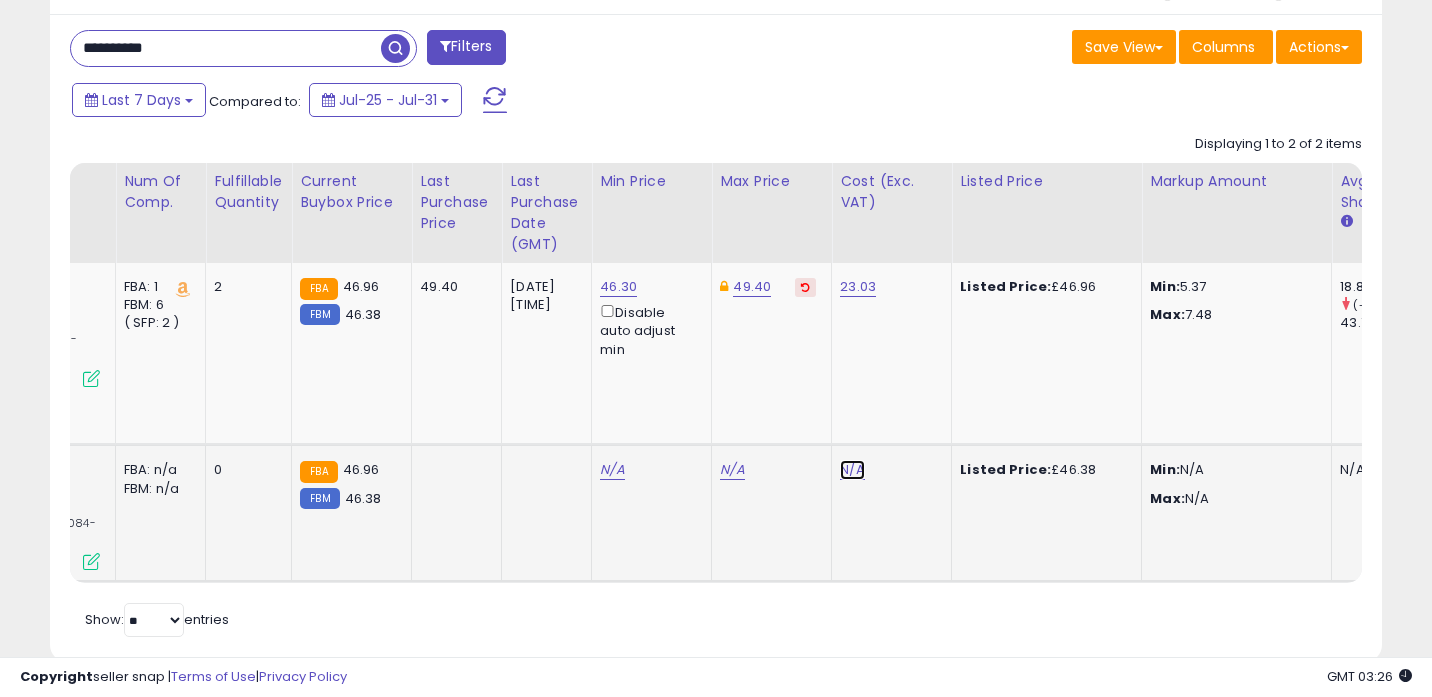 click on "N/A" at bounding box center [852, 470] 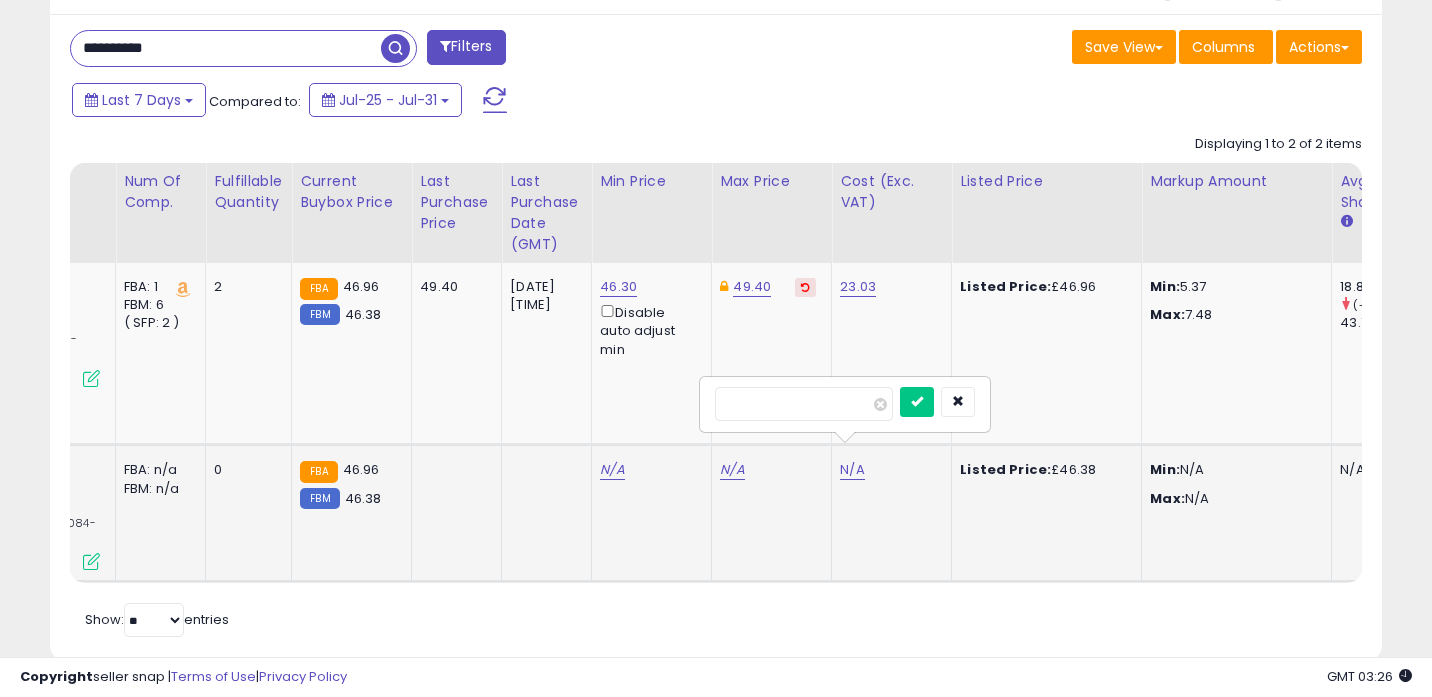 type on "*****" 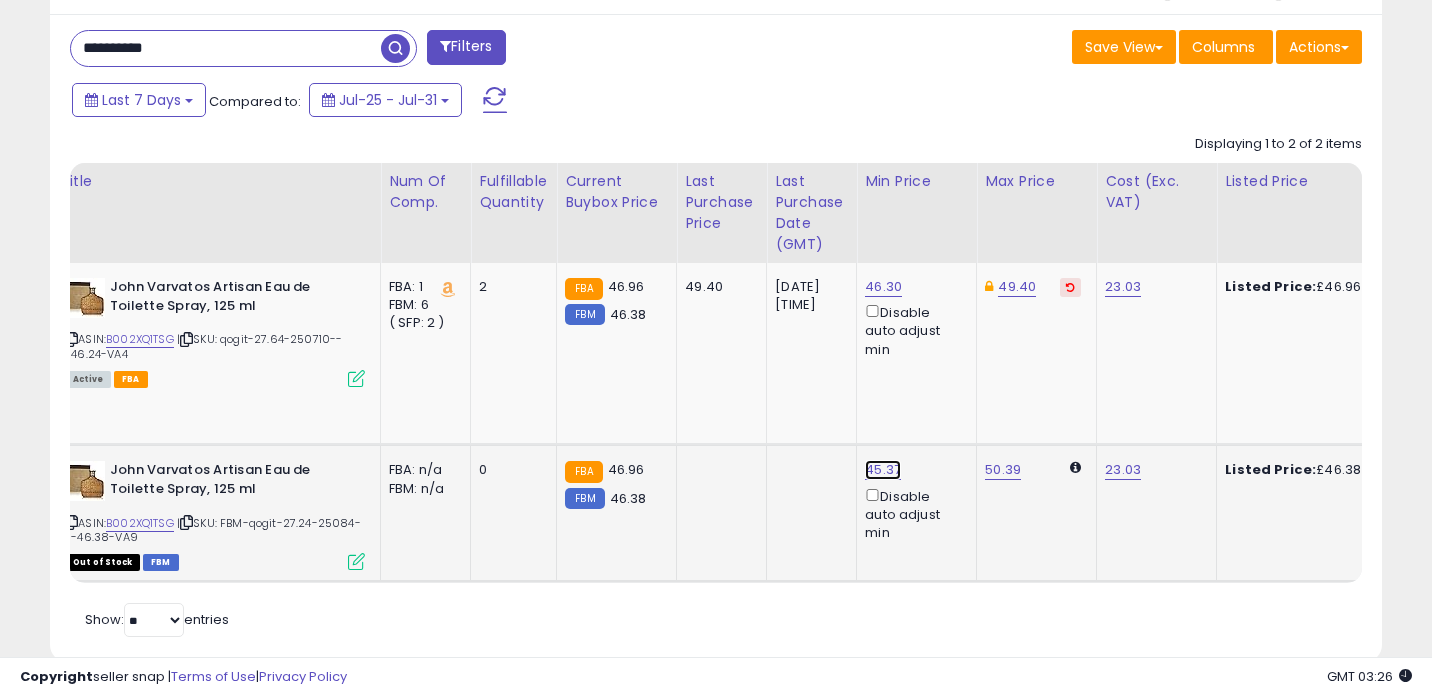 click on "45.37" at bounding box center (883, 287) 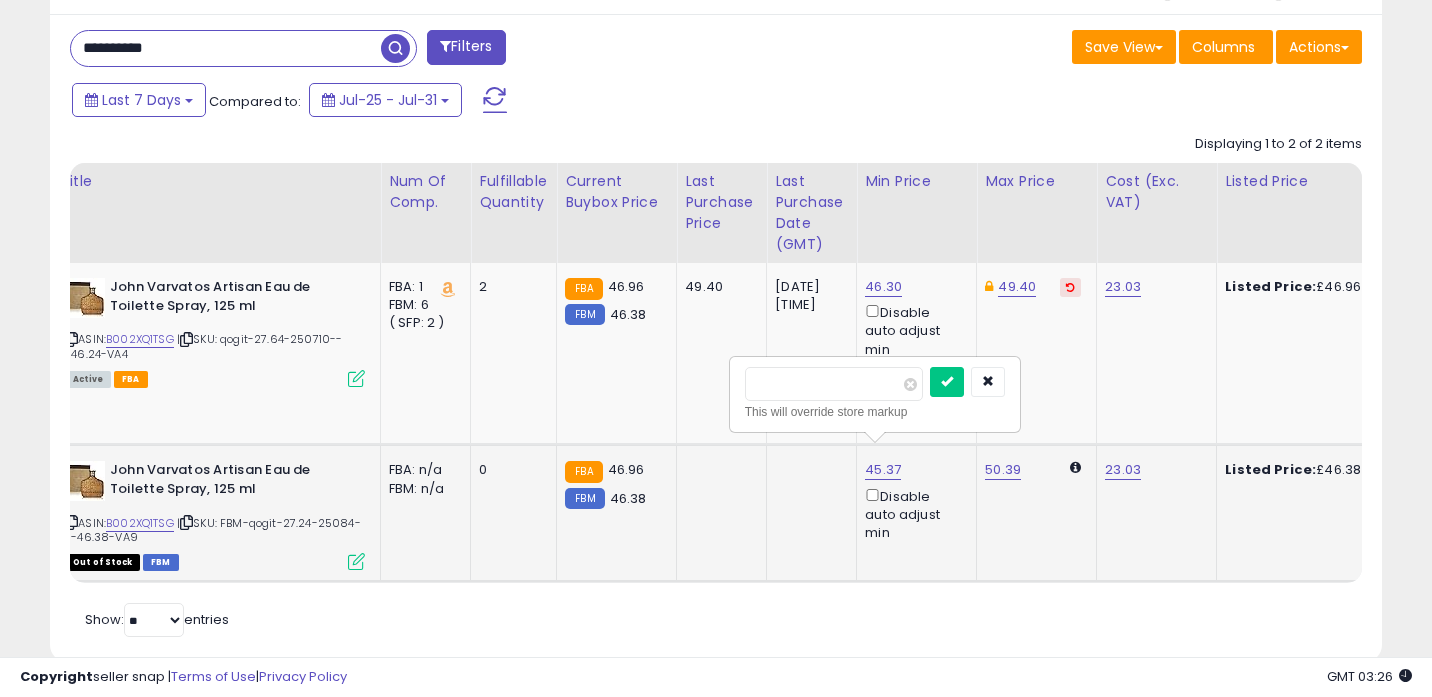type on "*****" 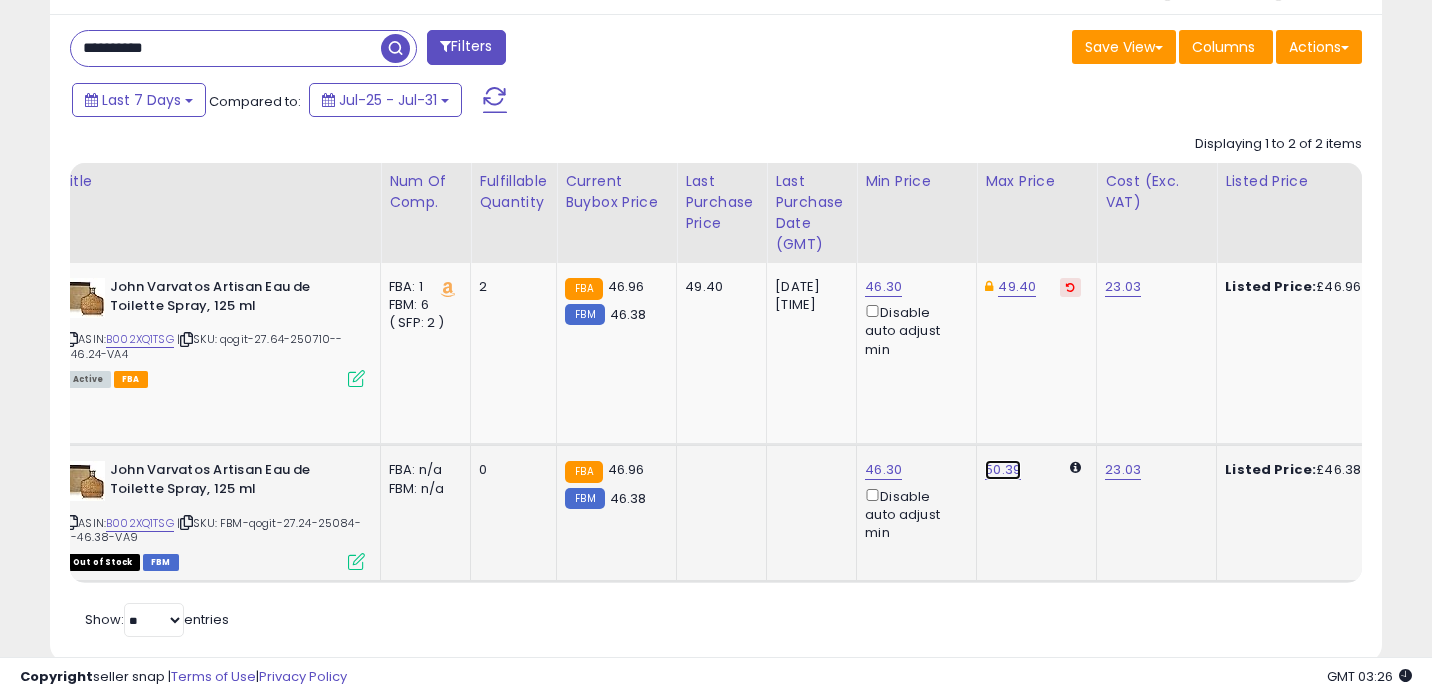 click on "50.39" at bounding box center [1003, 470] 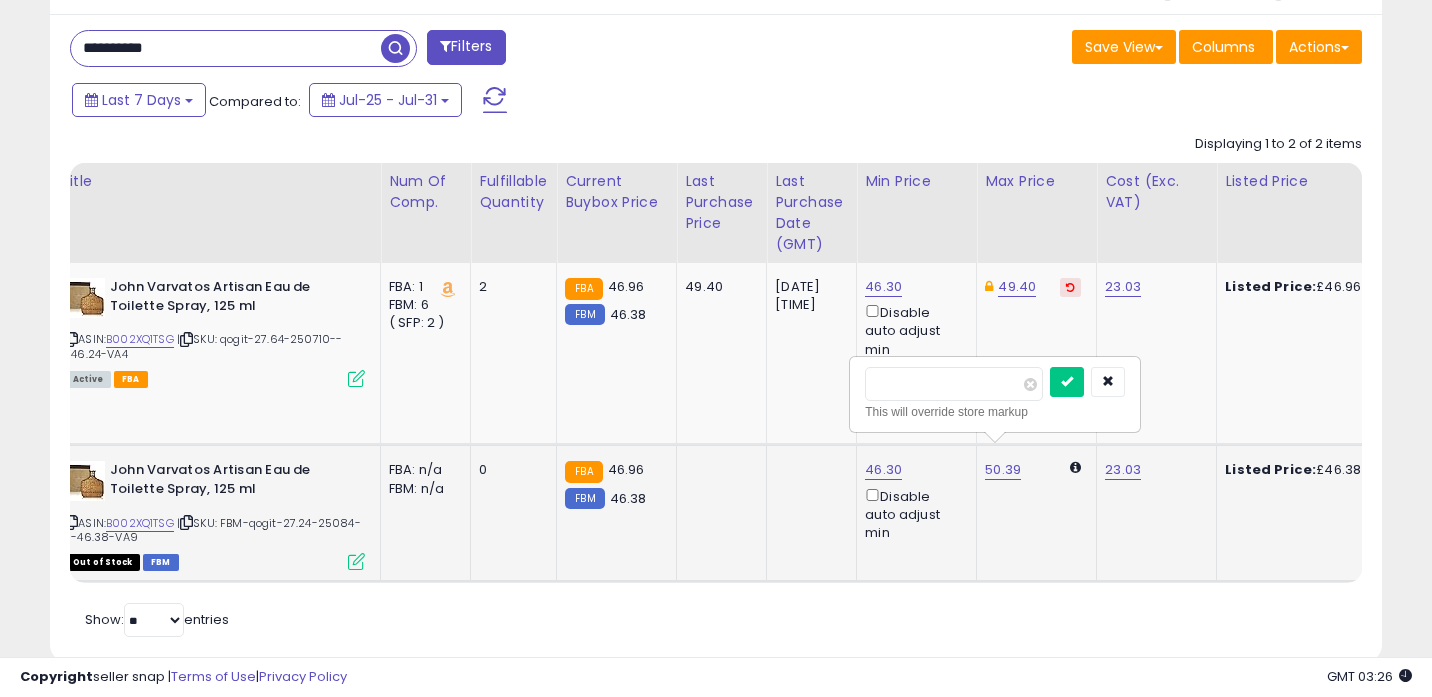 type on "*" 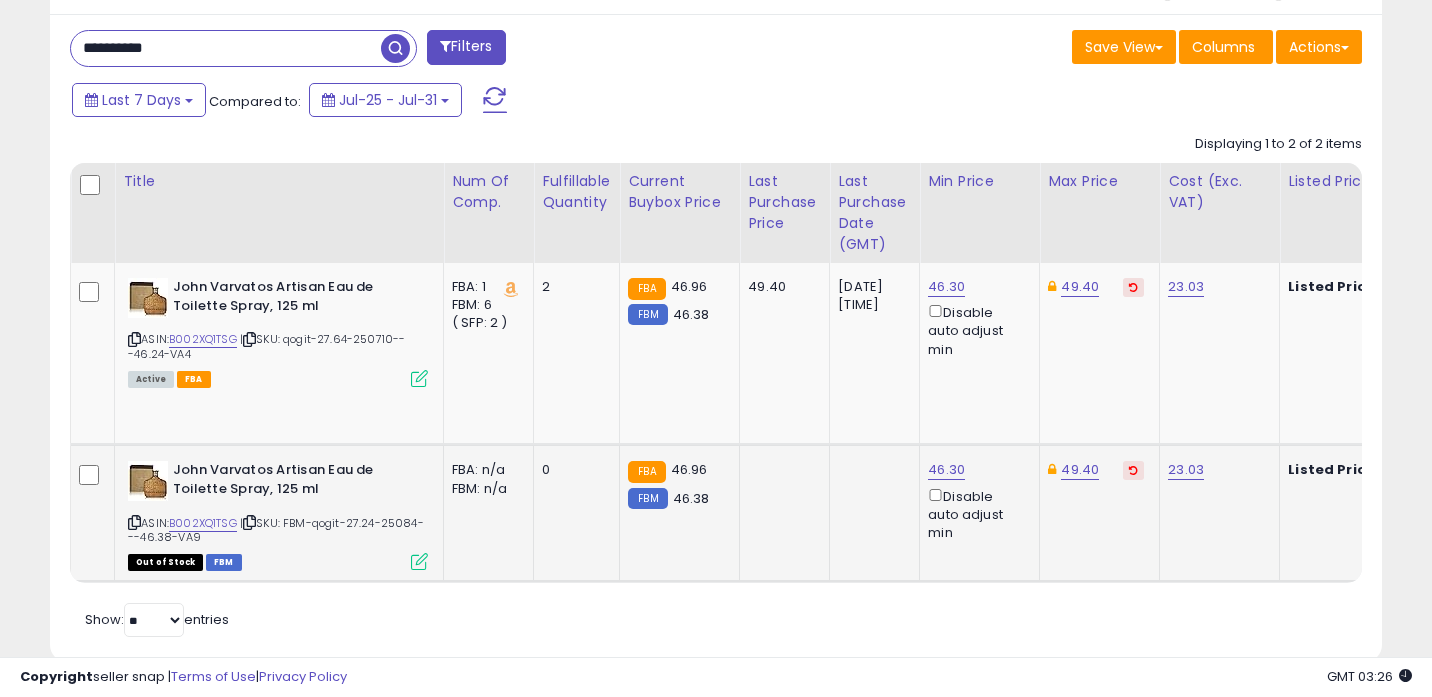 click on "**********" at bounding box center (226, 48) 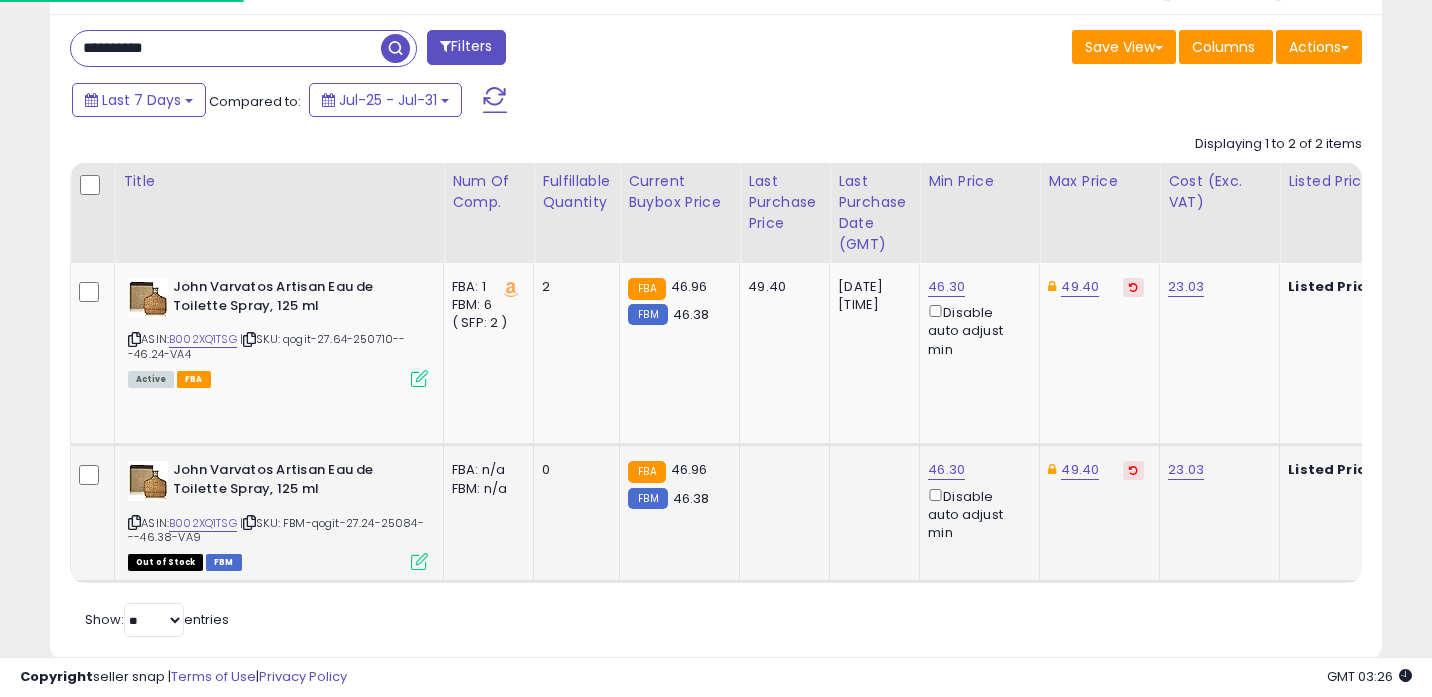 click on "**********" at bounding box center [226, 48] 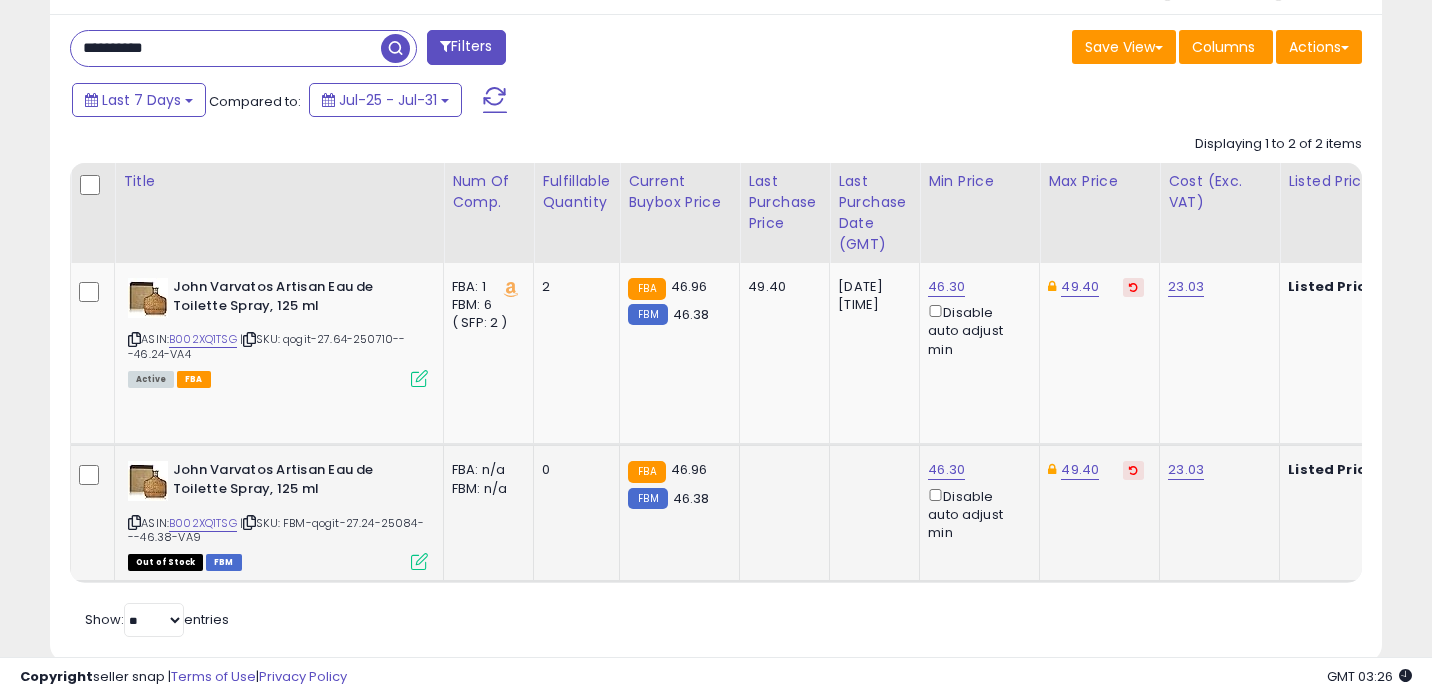 paste 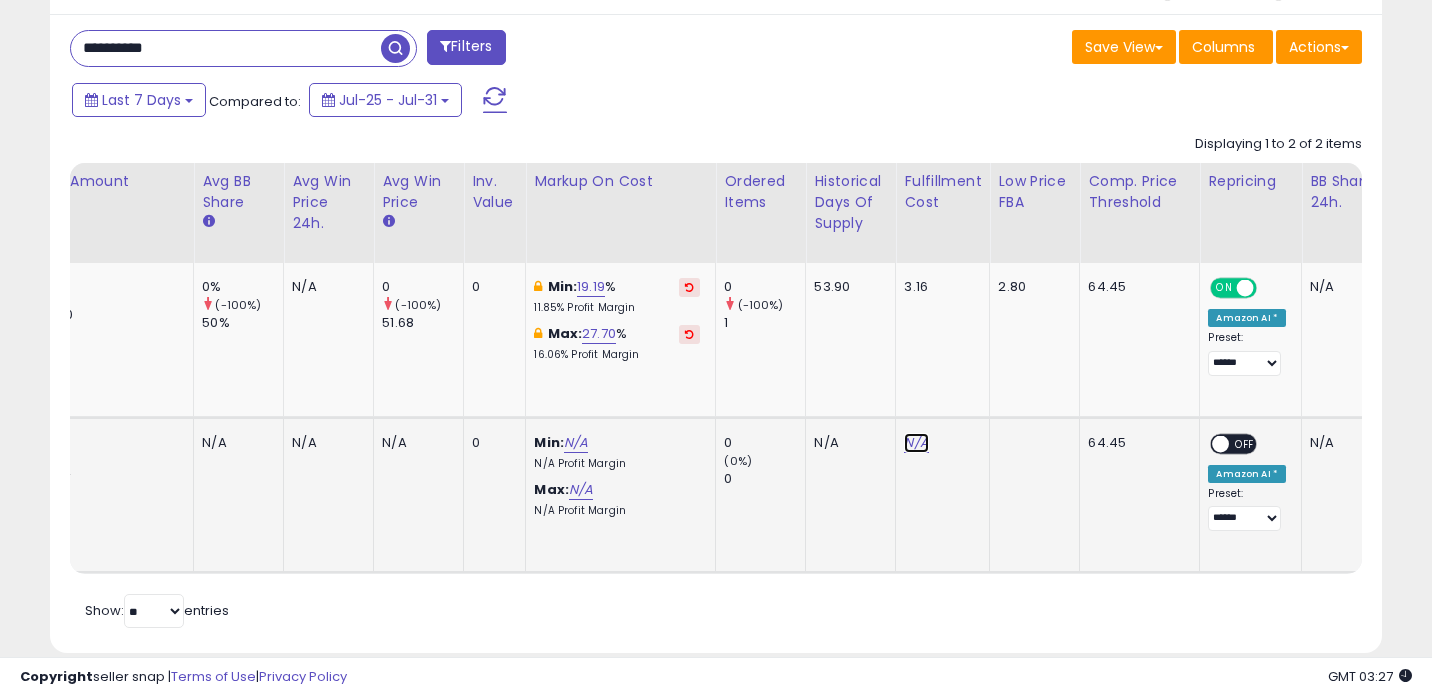 click on "N/A" at bounding box center [916, 443] 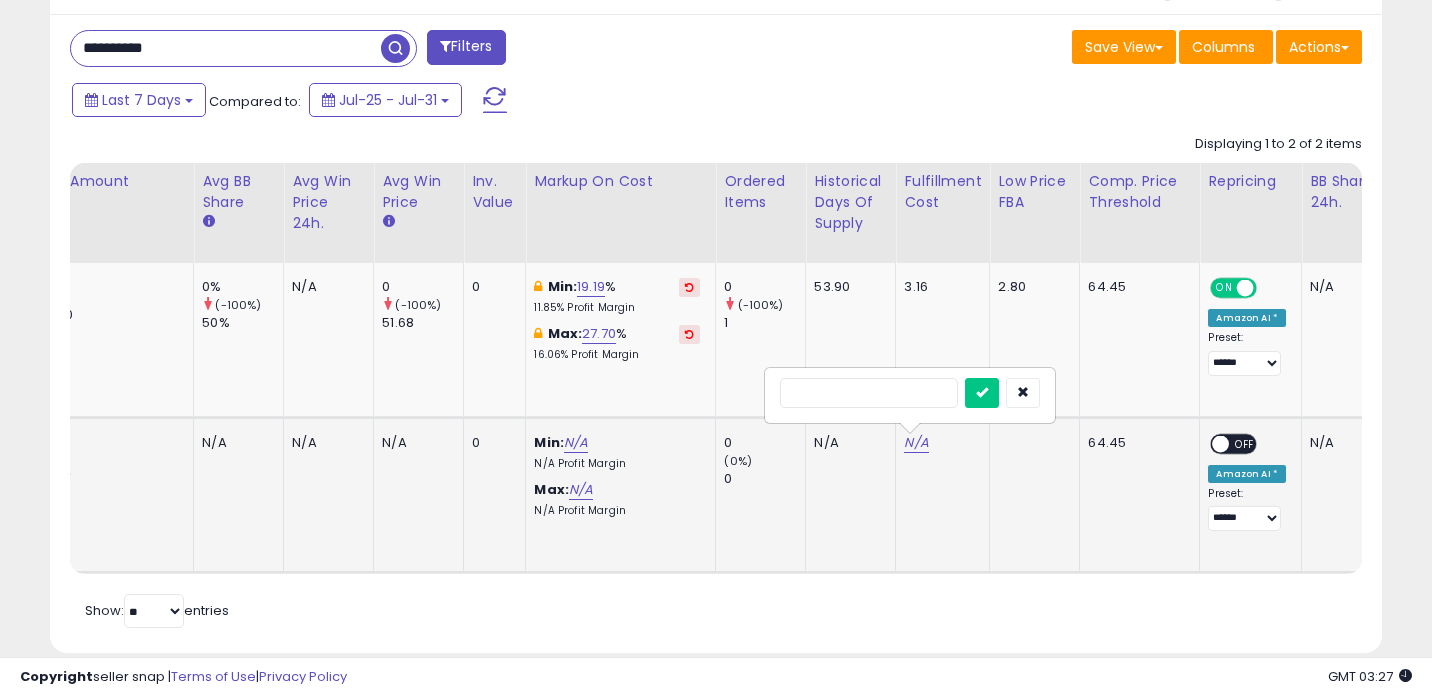 type on "*" 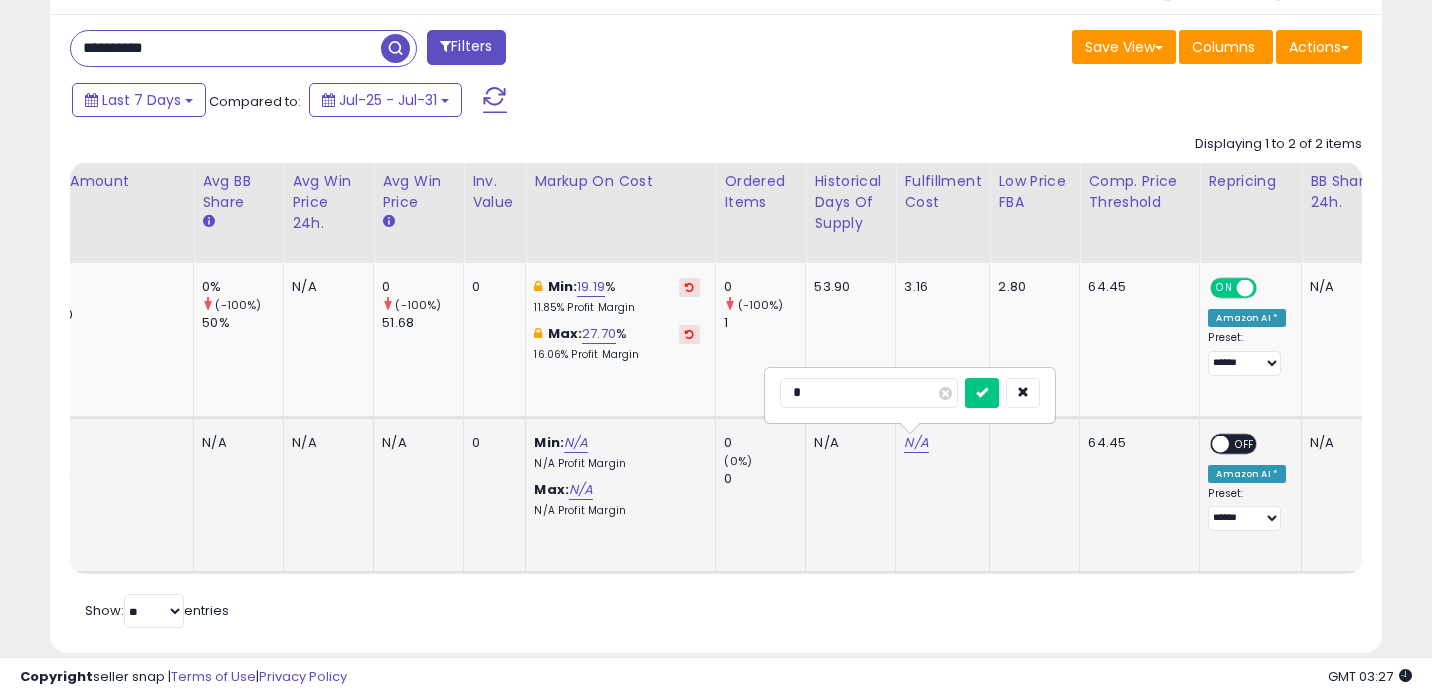 click at bounding box center [982, 393] 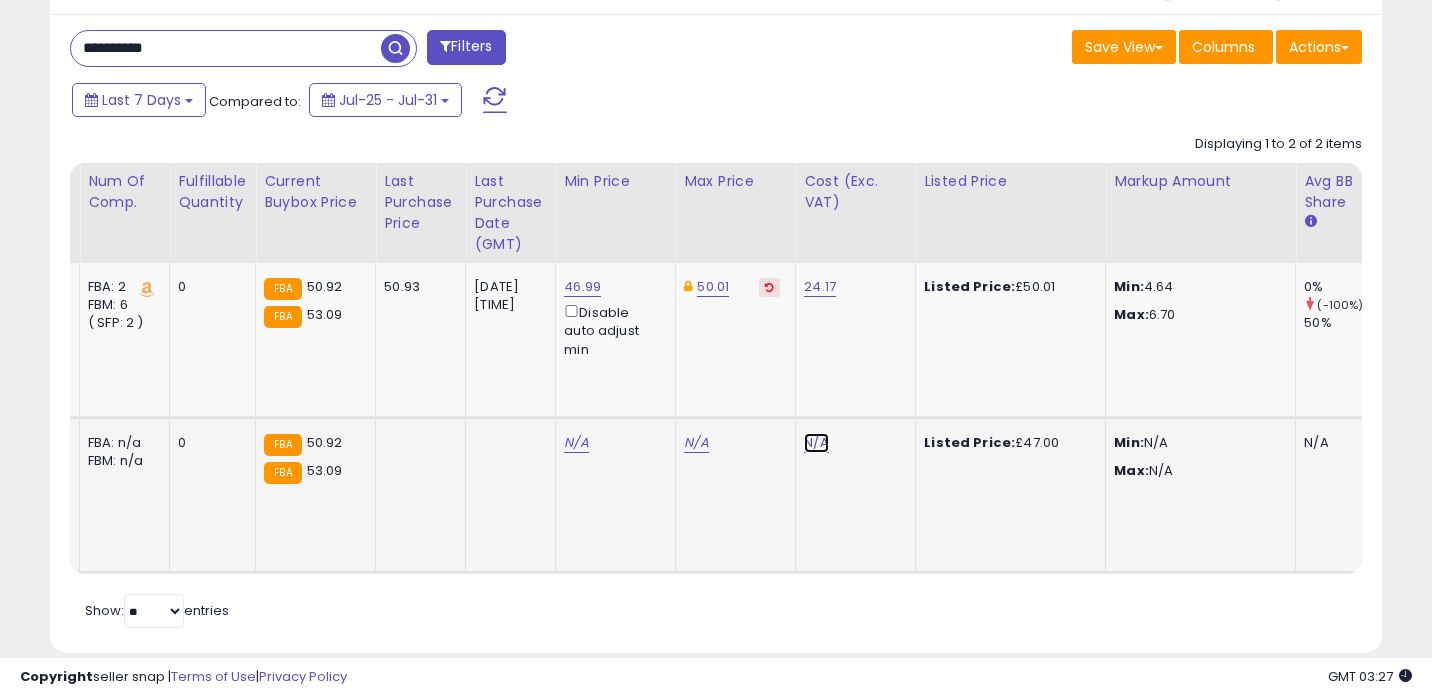click on "N/A" at bounding box center (816, 443) 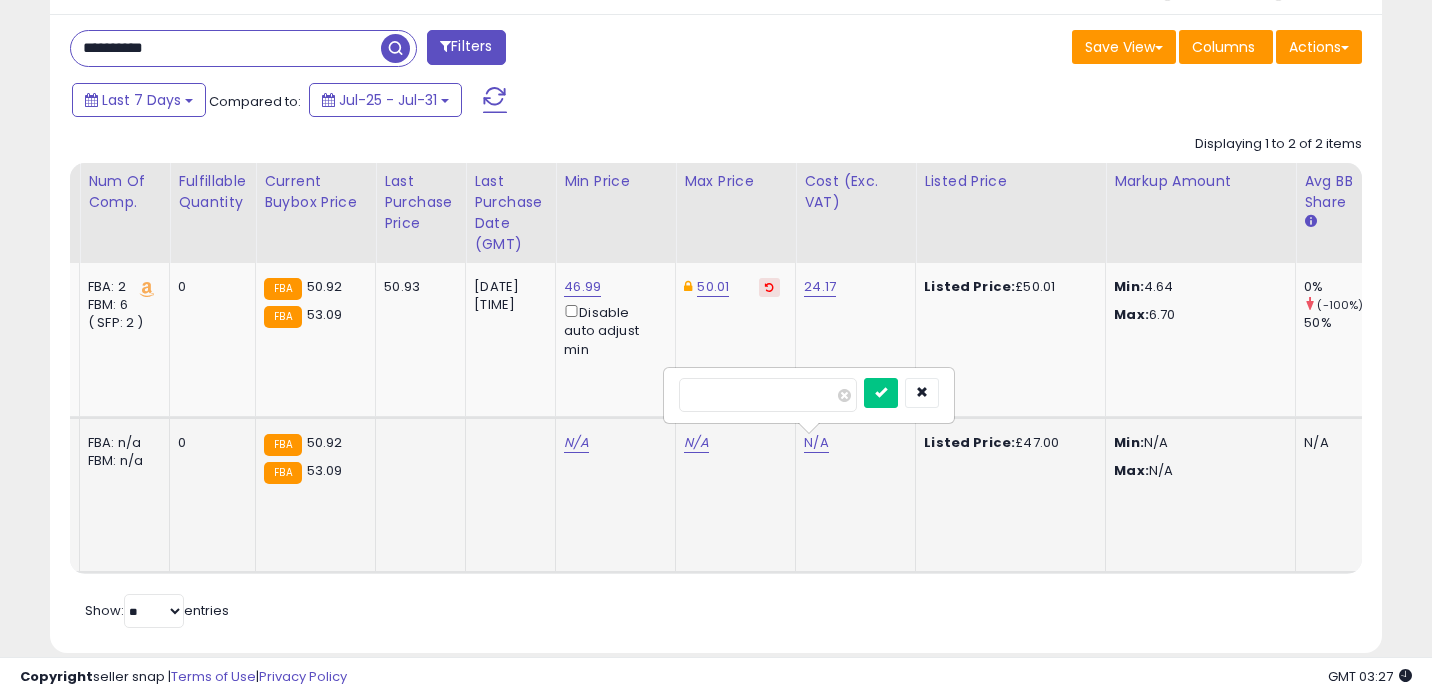 type on "*****" 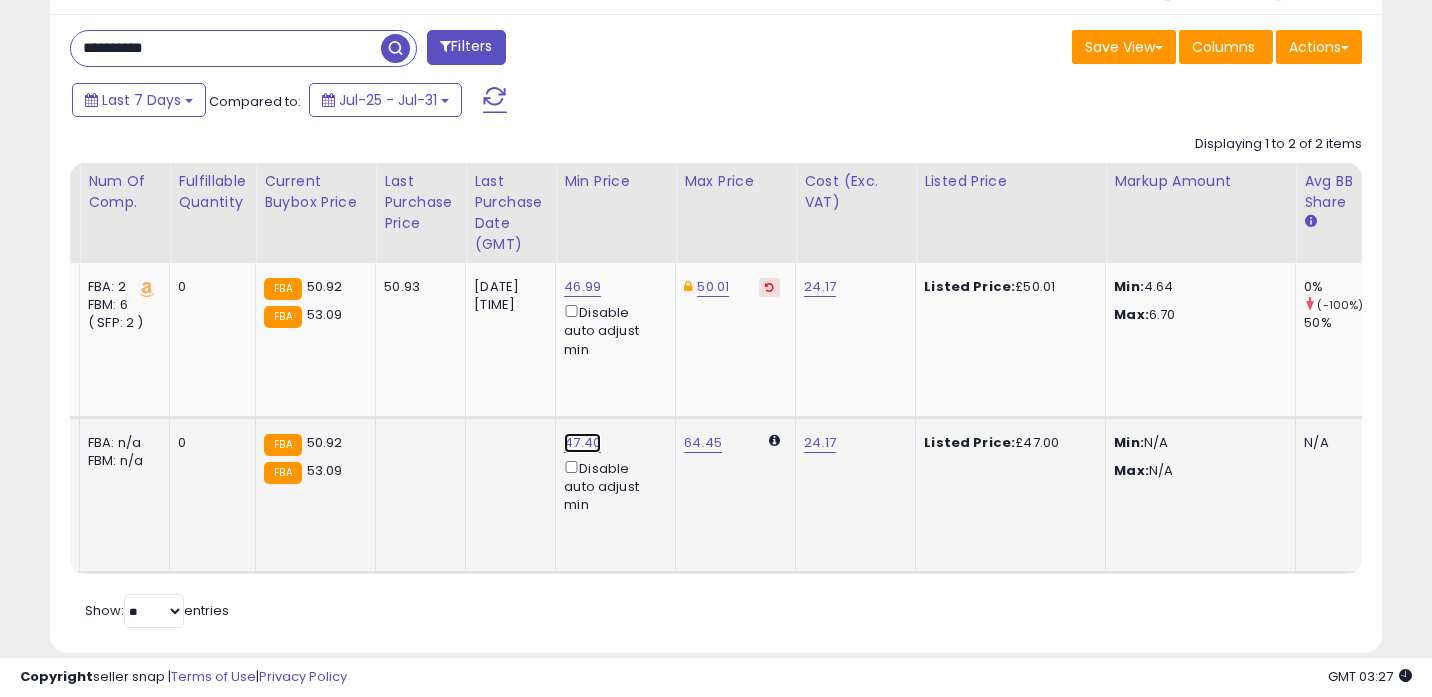 click on "47.40" at bounding box center (582, 287) 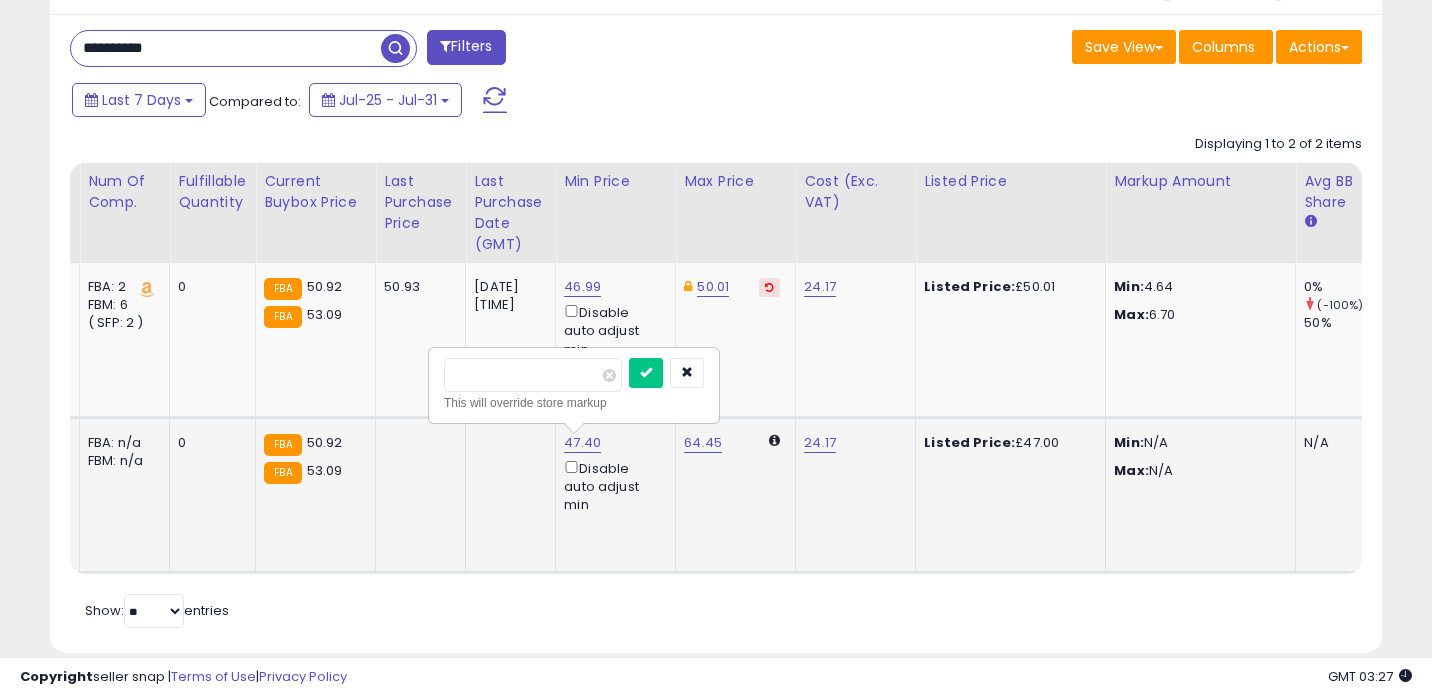 type on "*****" 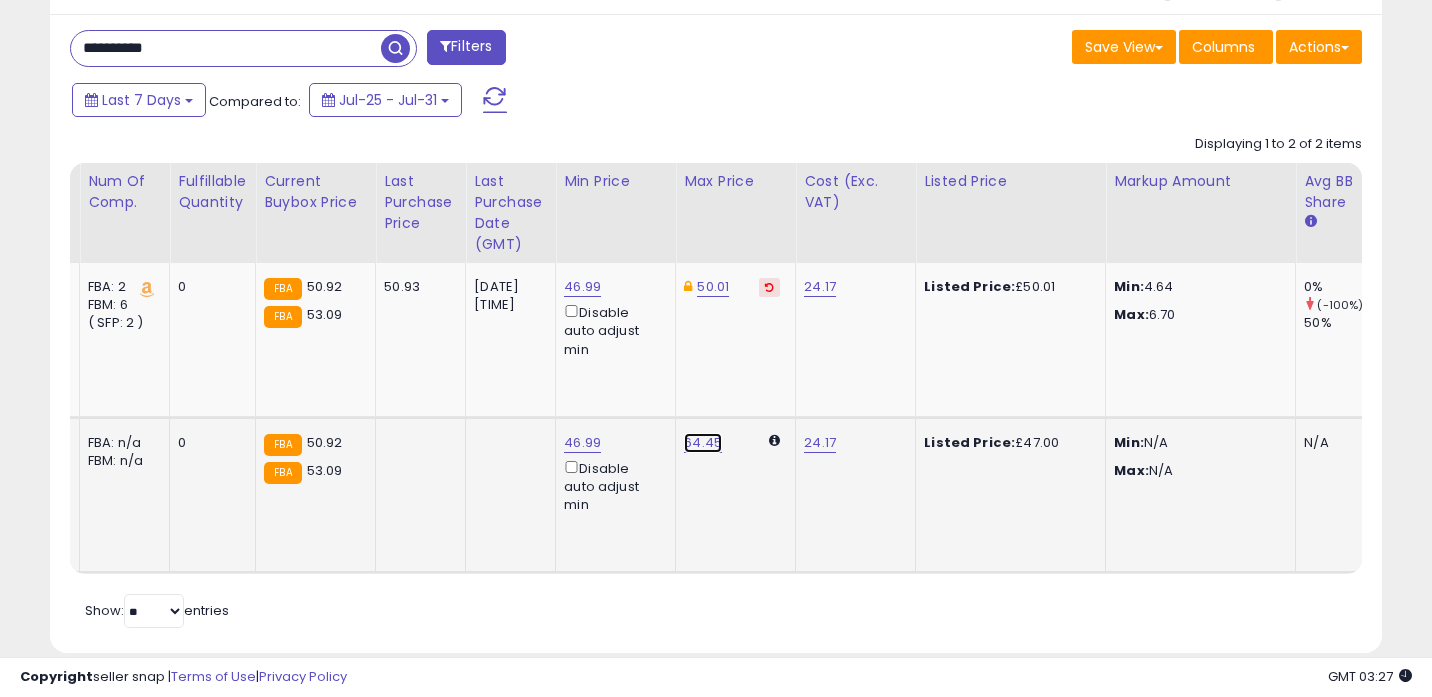 click on "64.45" at bounding box center [703, 443] 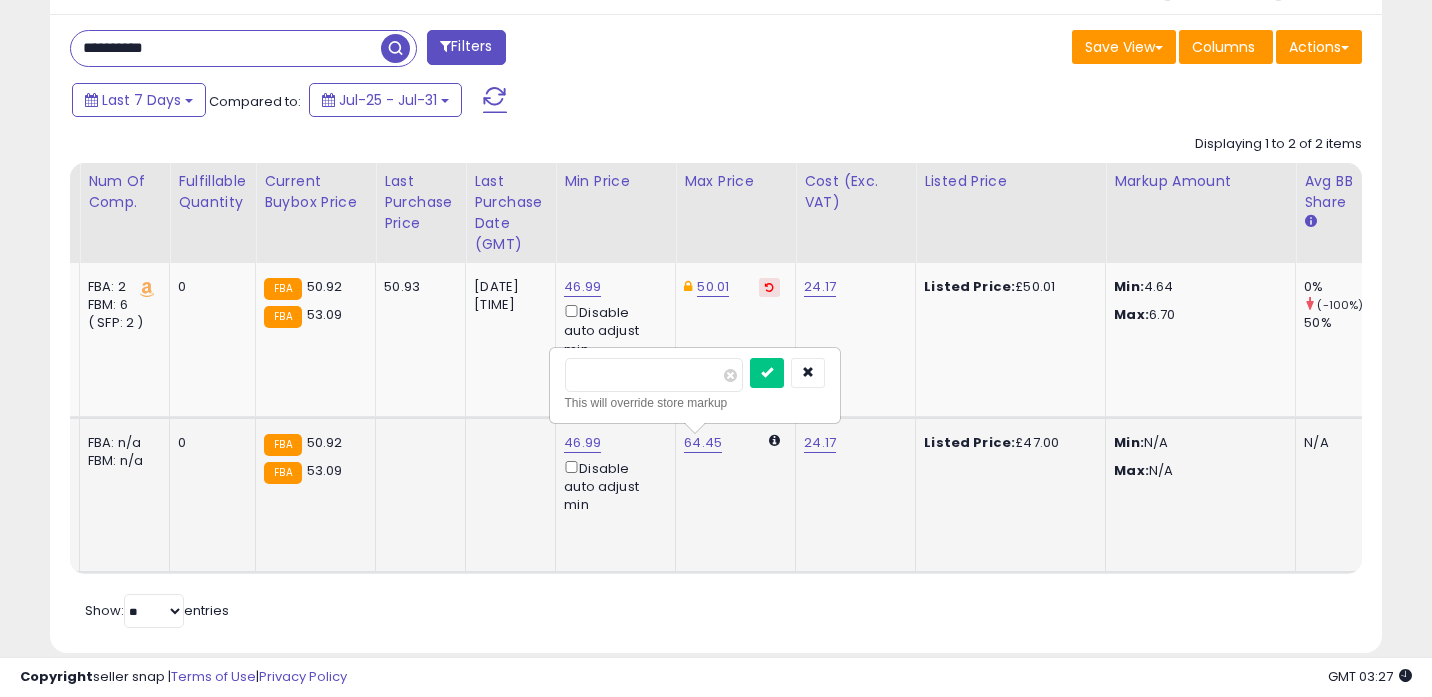 type on "*" 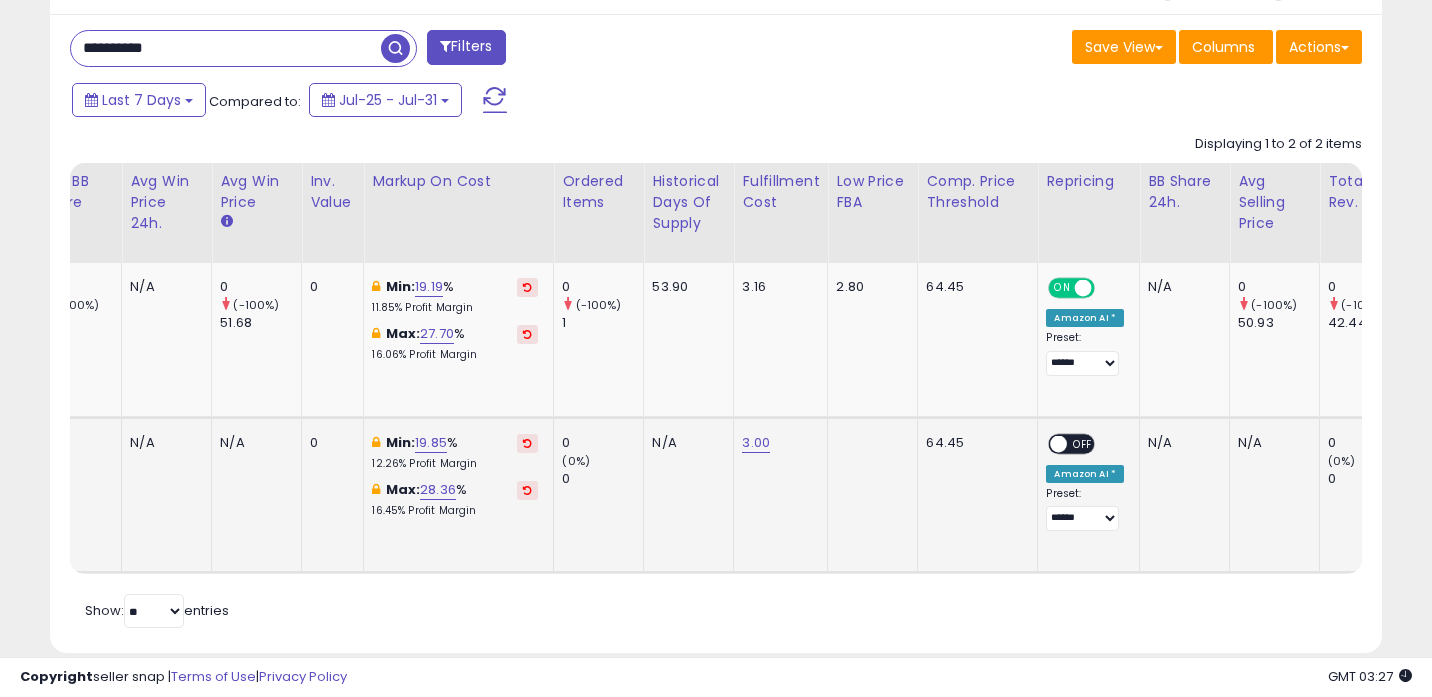 click on "**********" at bounding box center [1085, 483] 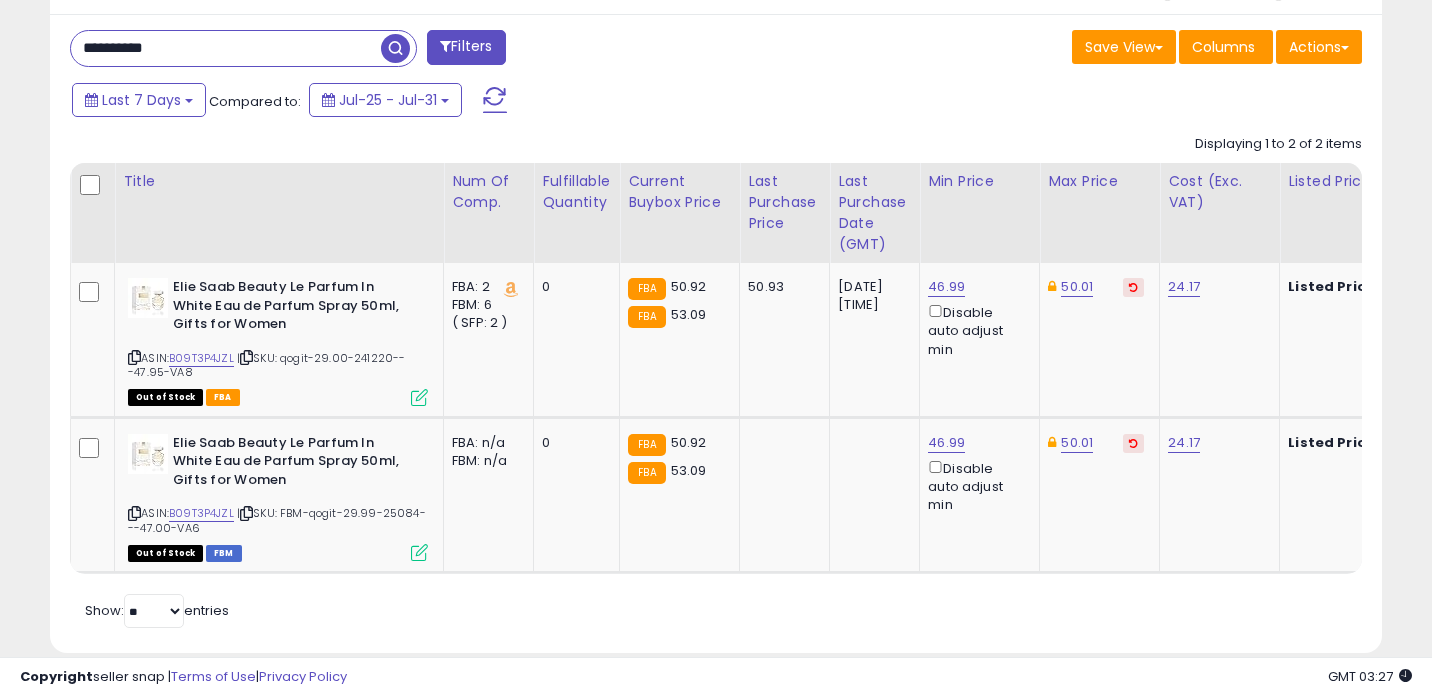 click on "**********" at bounding box center (226, 48) 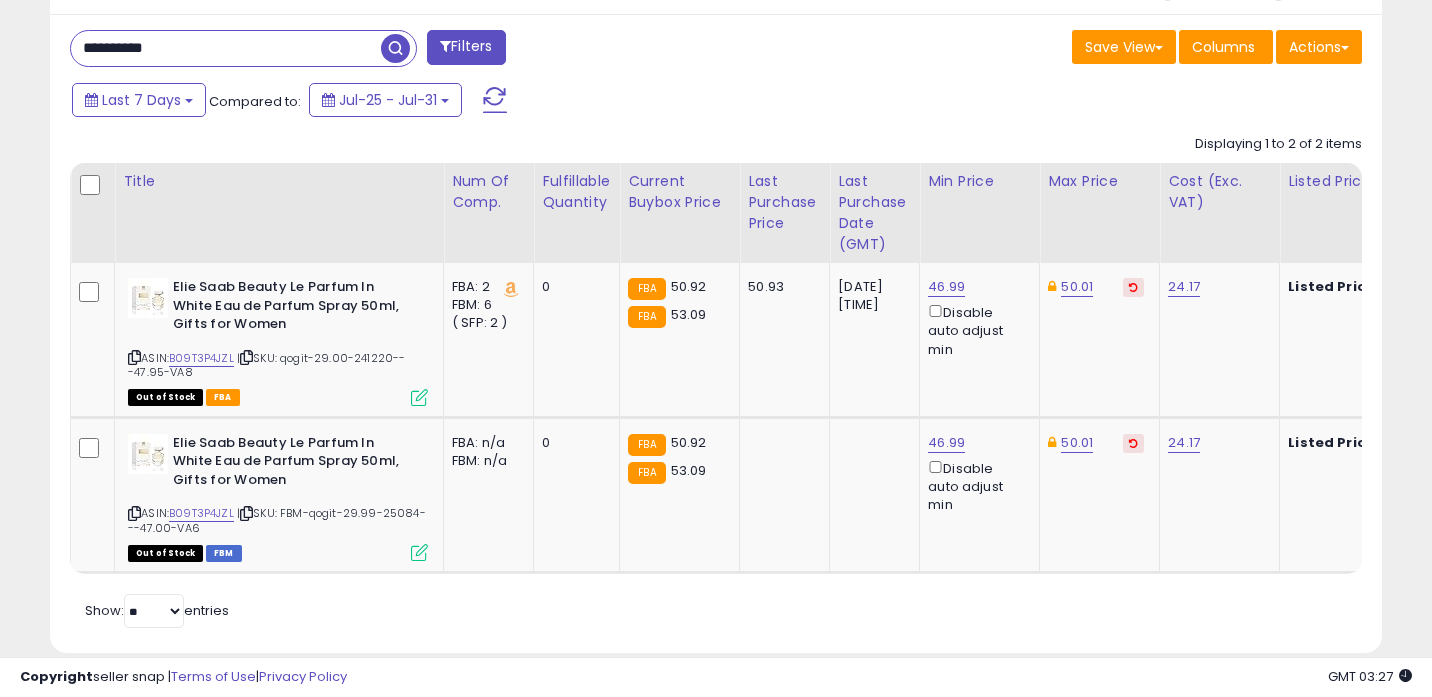 click on "**********" at bounding box center (226, 48) 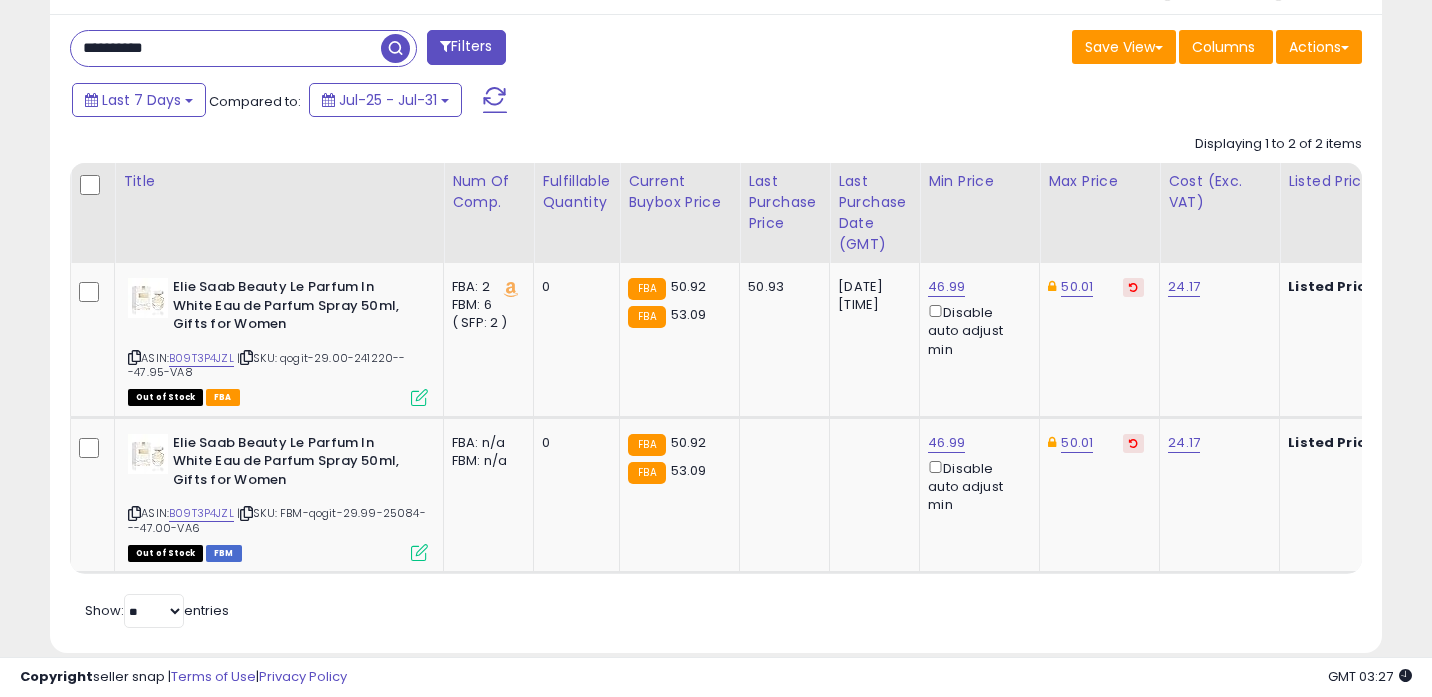 paste 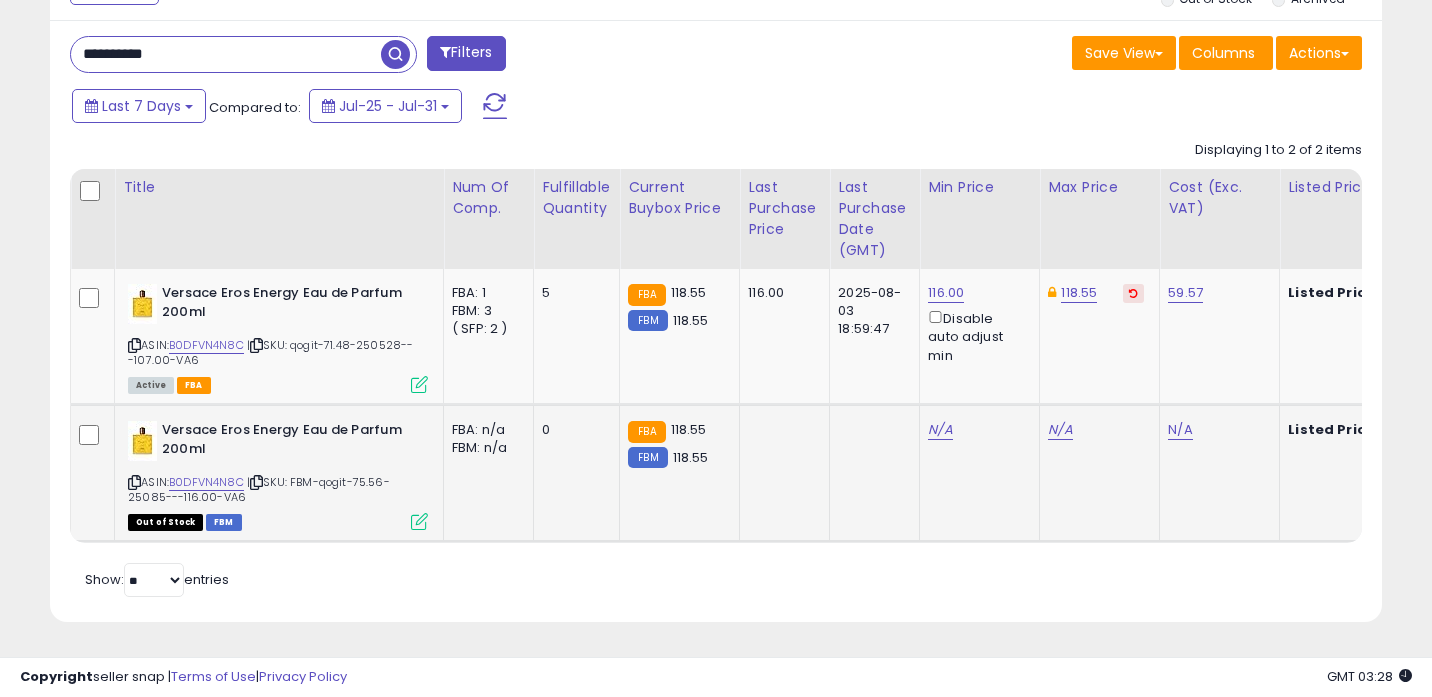 scroll, scrollTop: 0, scrollLeft: 450, axis: horizontal 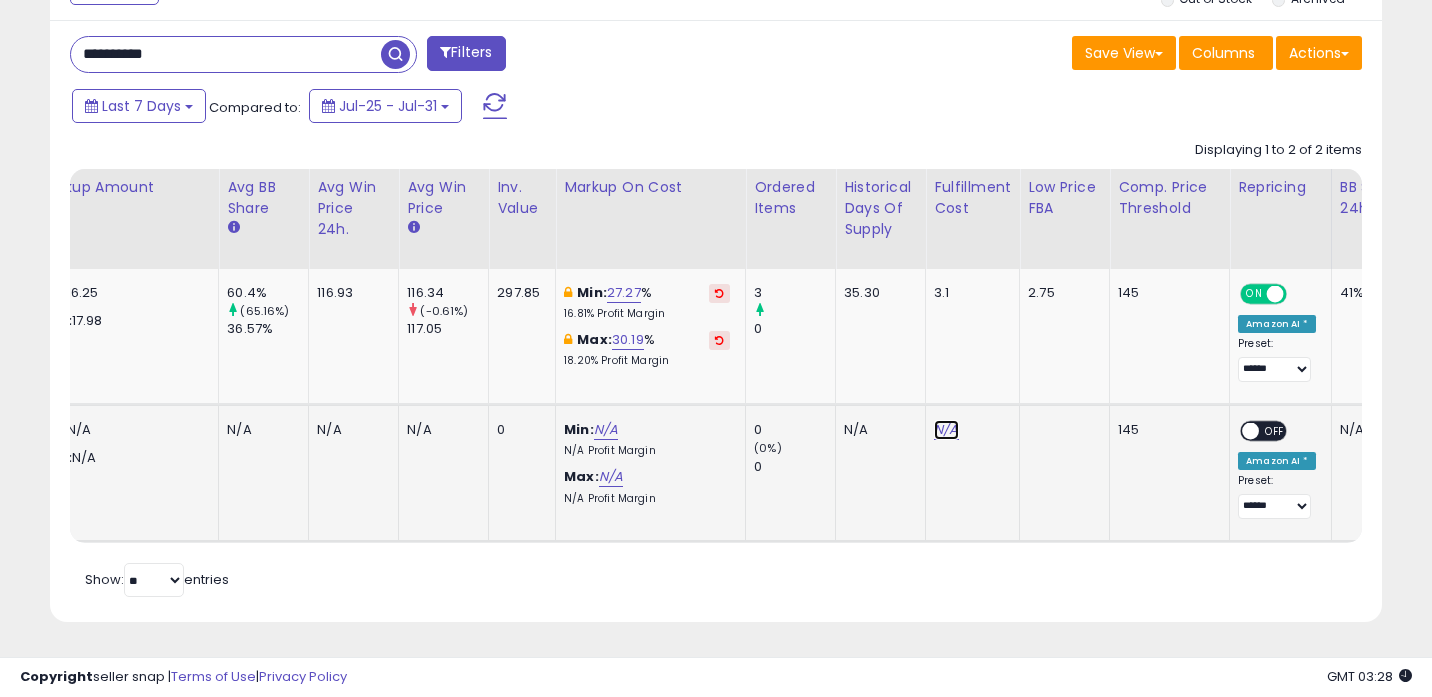 click on "N/A" at bounding box center (946, 430) 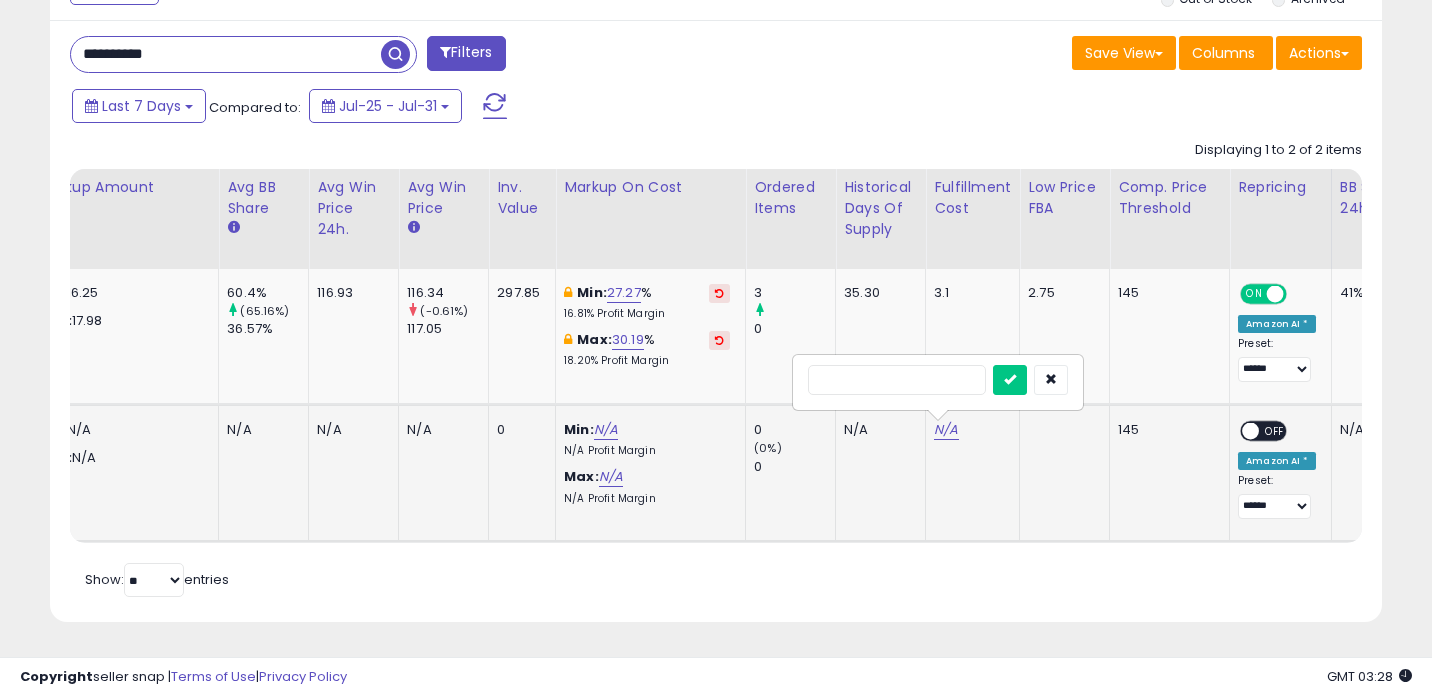type on "*" 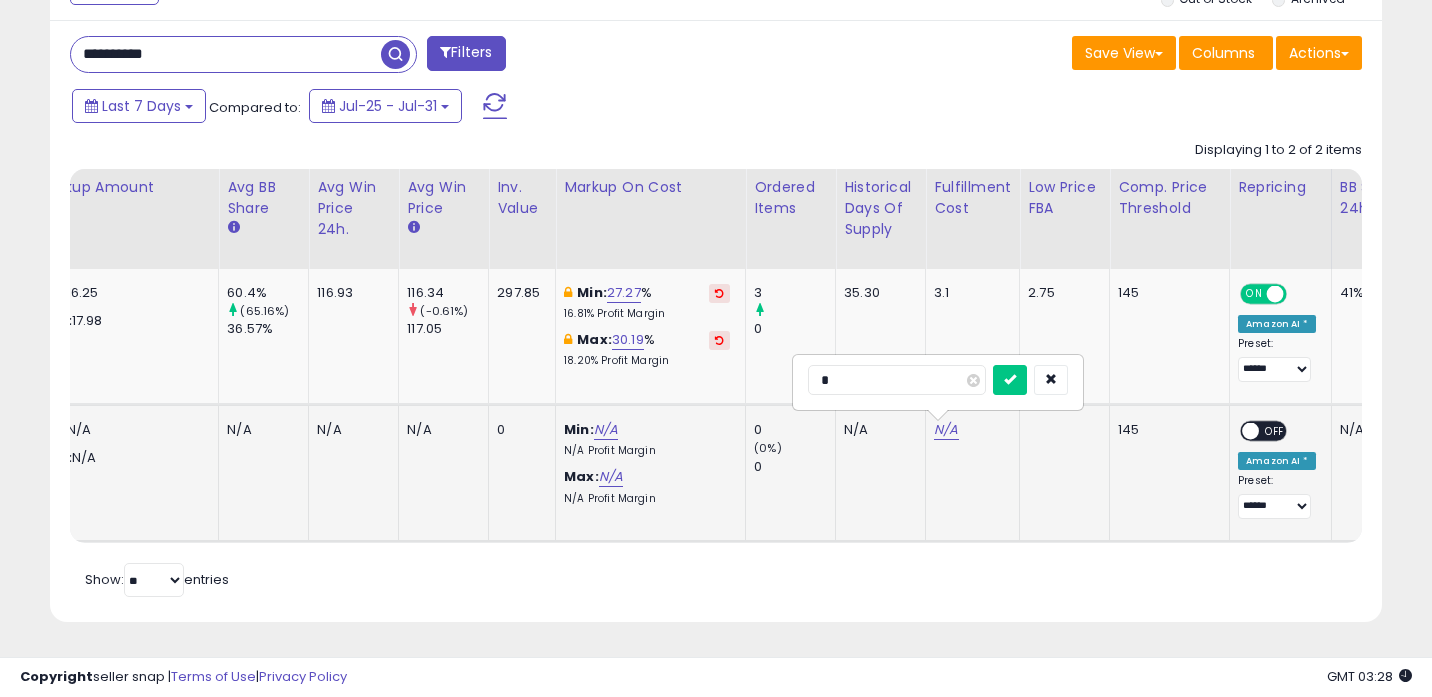 click at bounding box center (1010, 380) 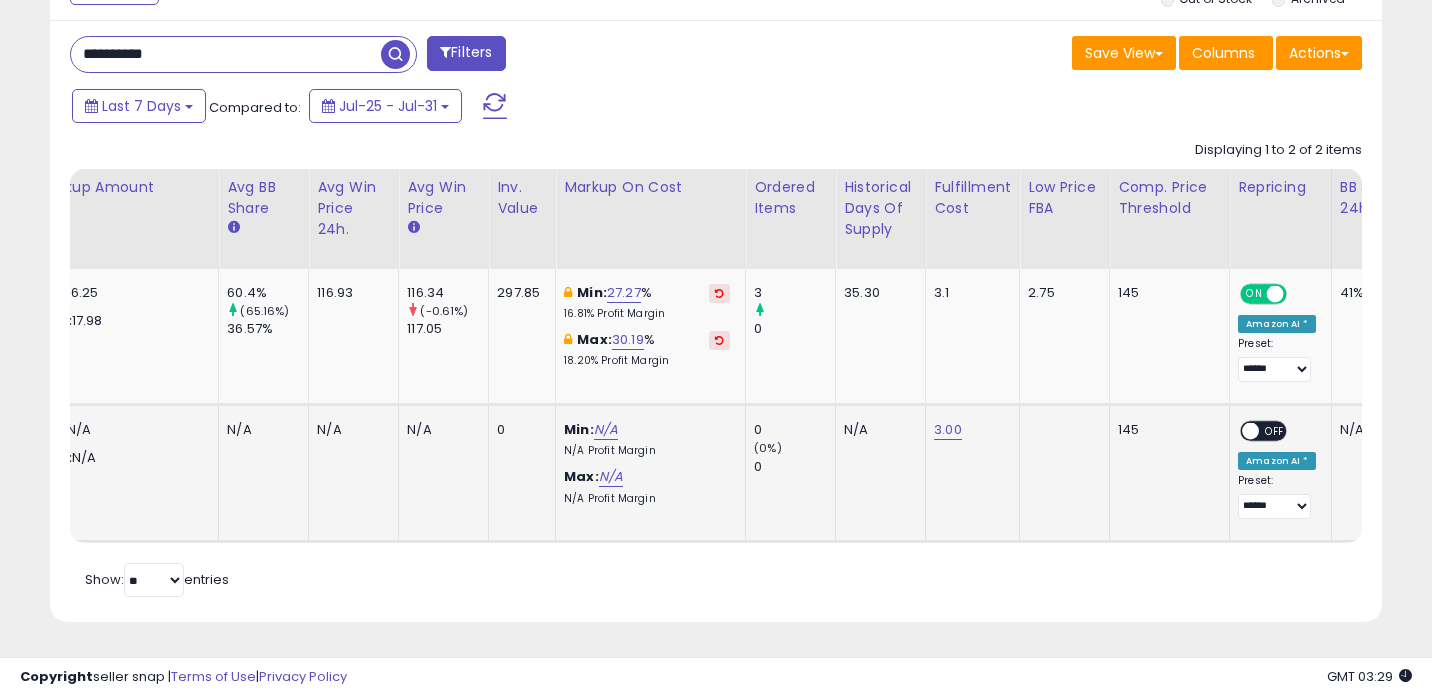 scroll, scrollTop: 0, scrollLeft: 1342, axis: horizontal 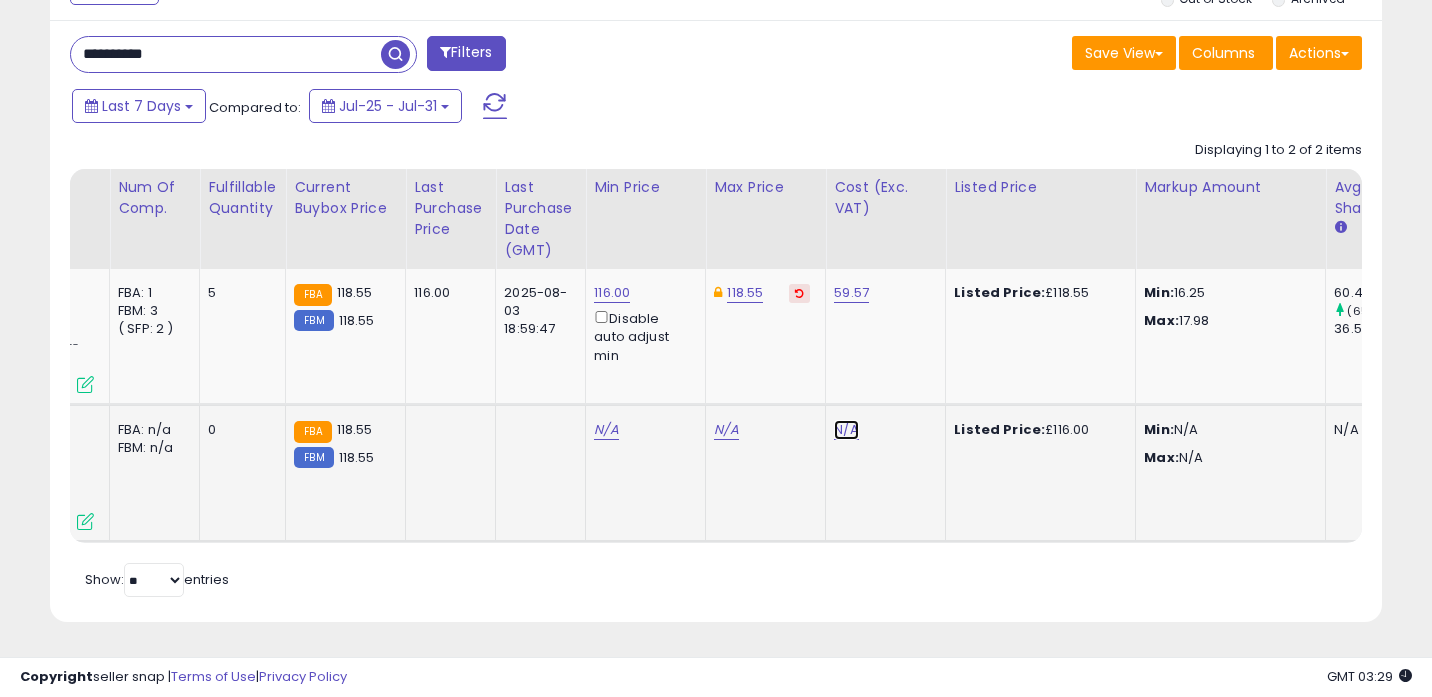 click on "N/A" at bounding box center [846, 430] 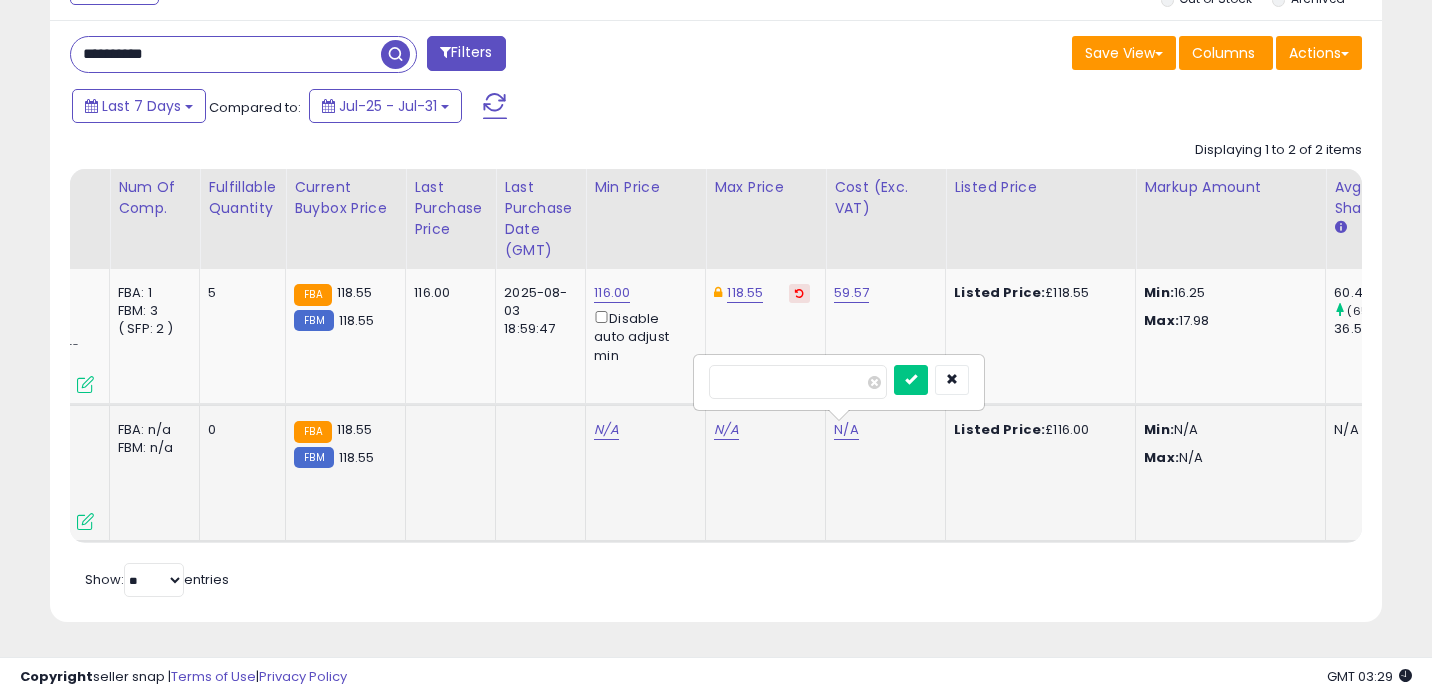 type on "*****" 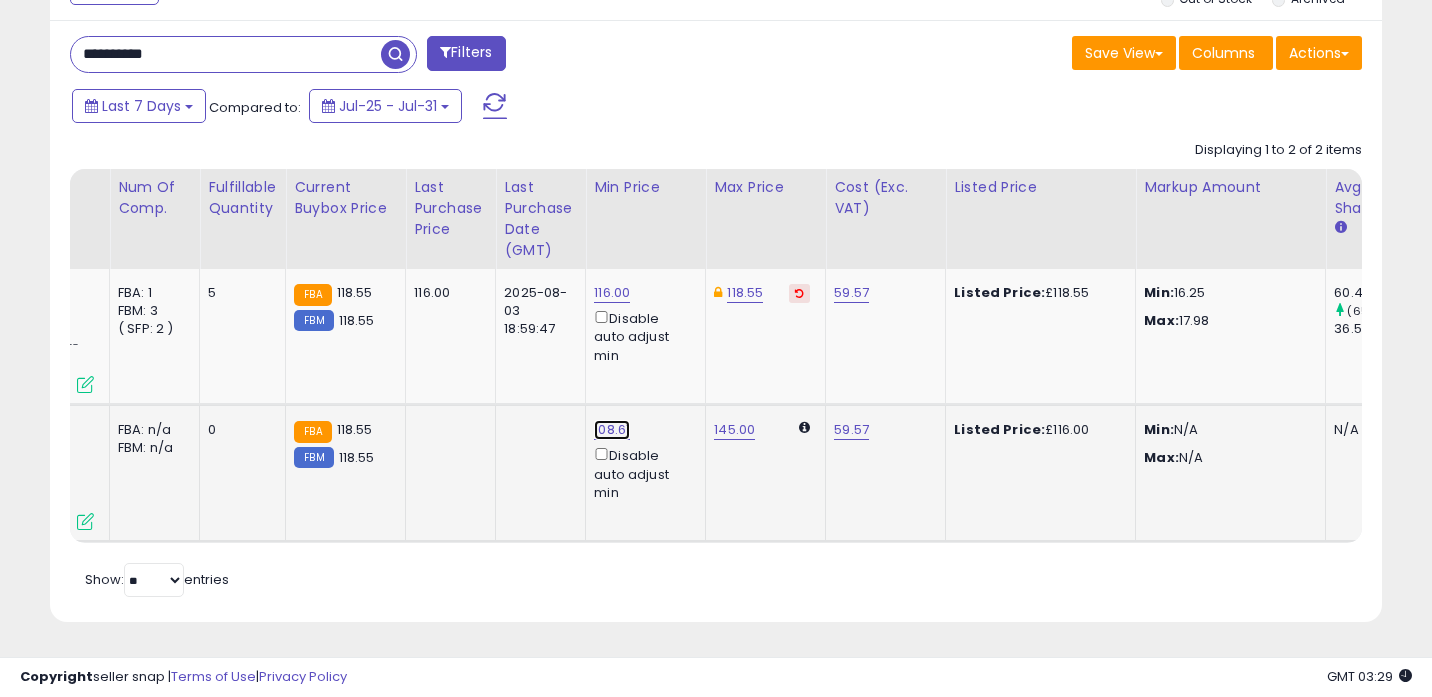 click on "108.61" at bounding box center (612, 293) 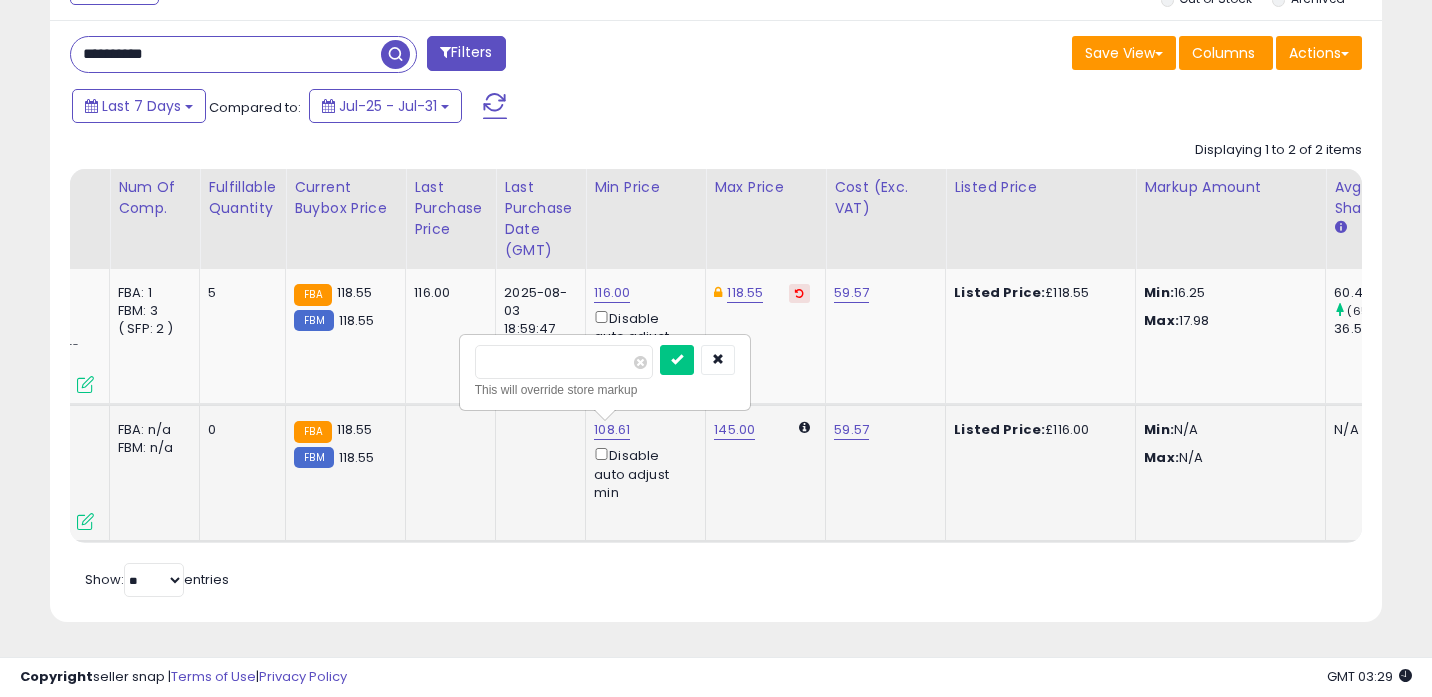 type on "*" 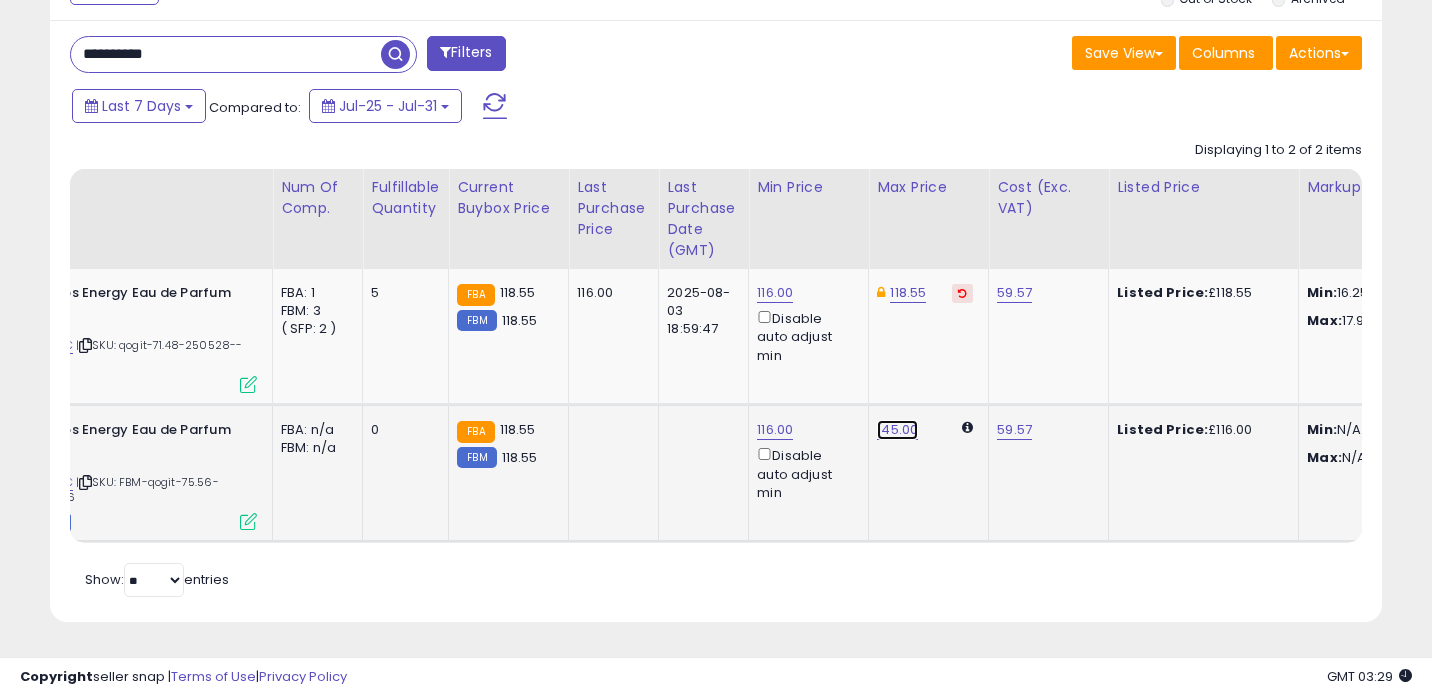 click on "145.00" at bounding box center (897, 430) 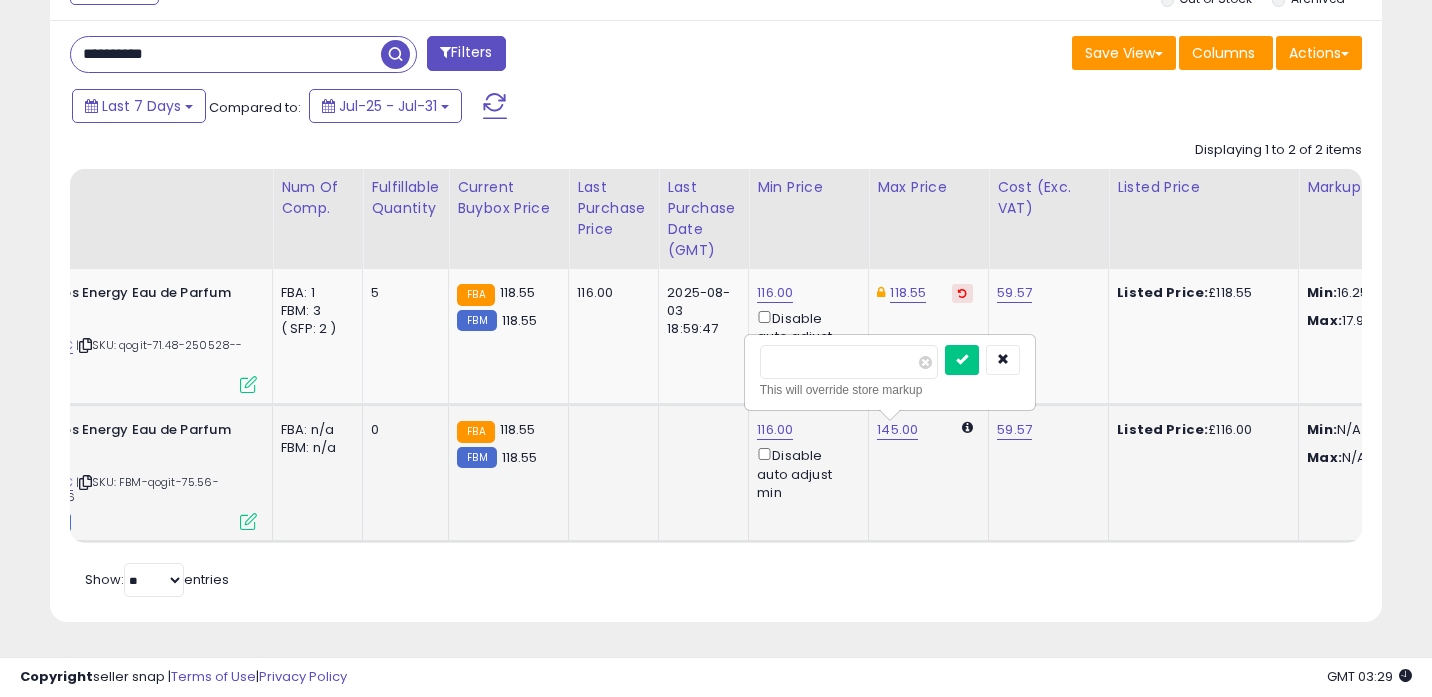 type on "*" 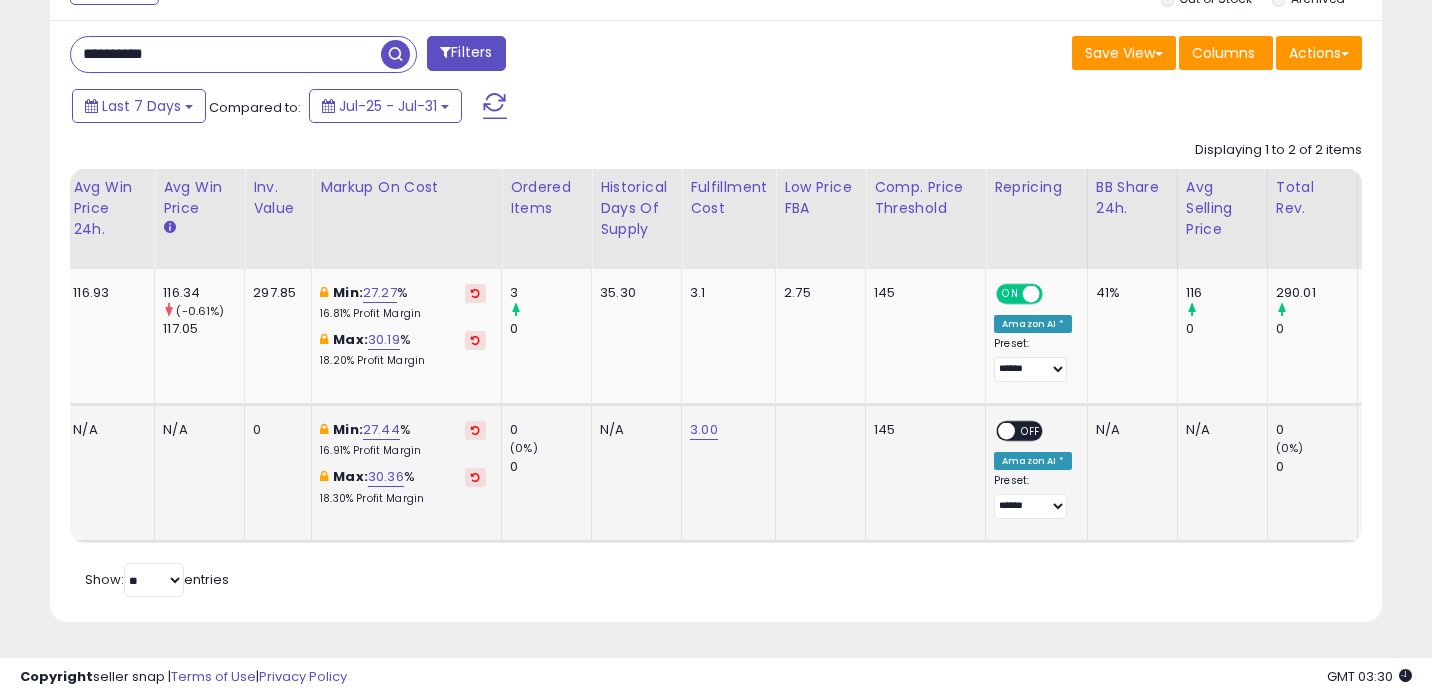 click on "OFF" at bounding box center (1031, 431) 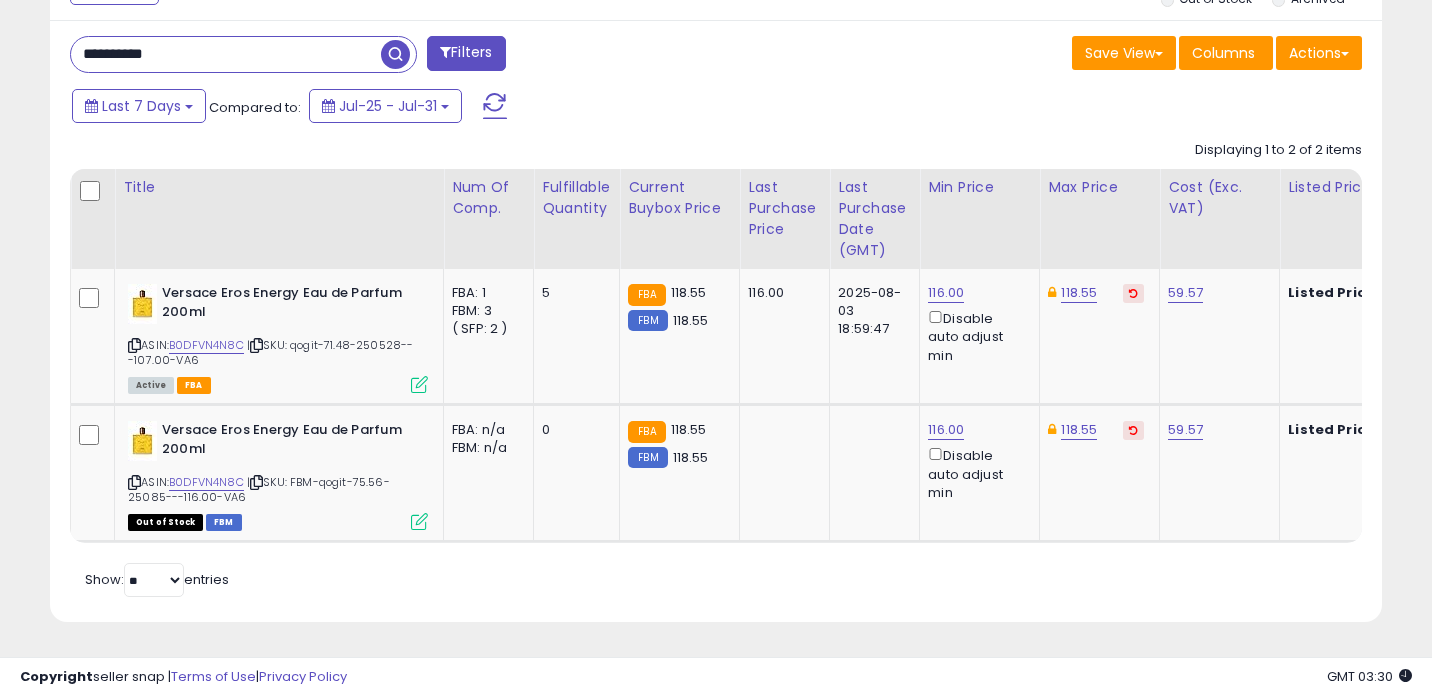 click on "**********" at bounding box center (226, 54) 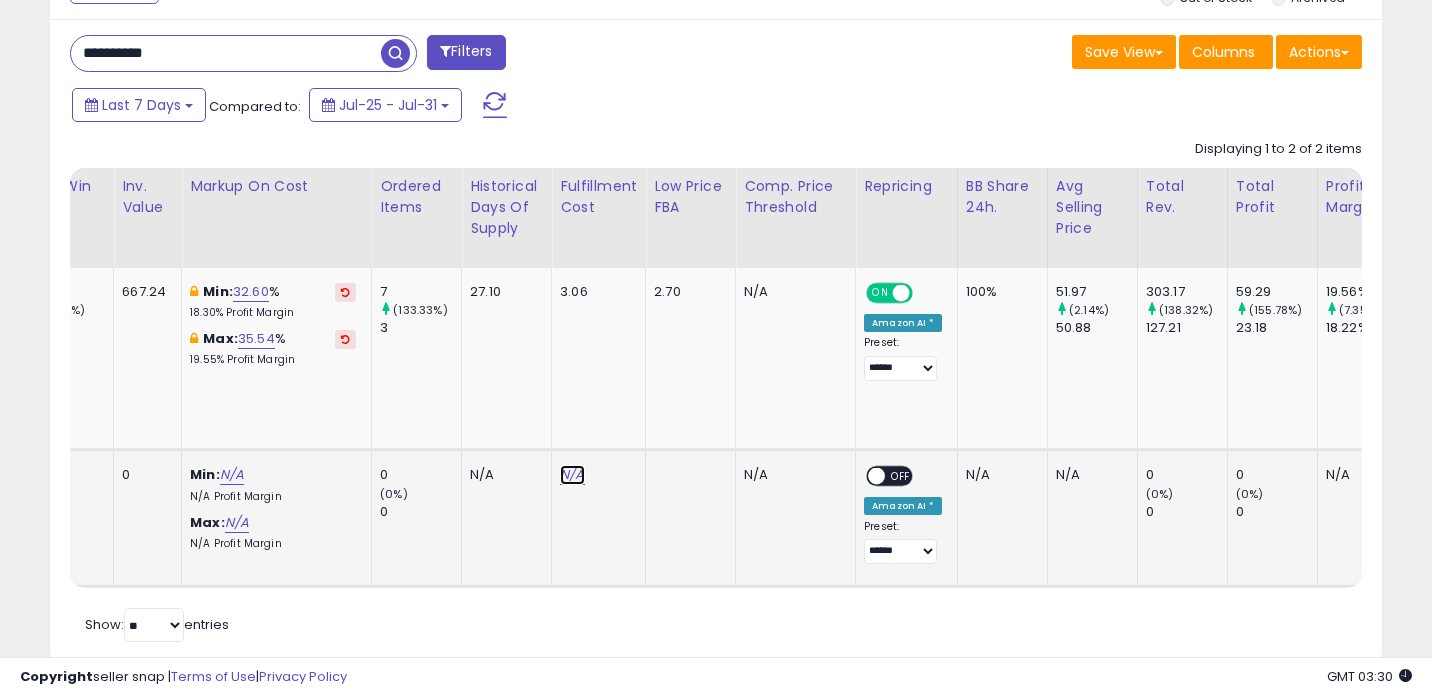click on "N/A" at bounding box center [572, 475] 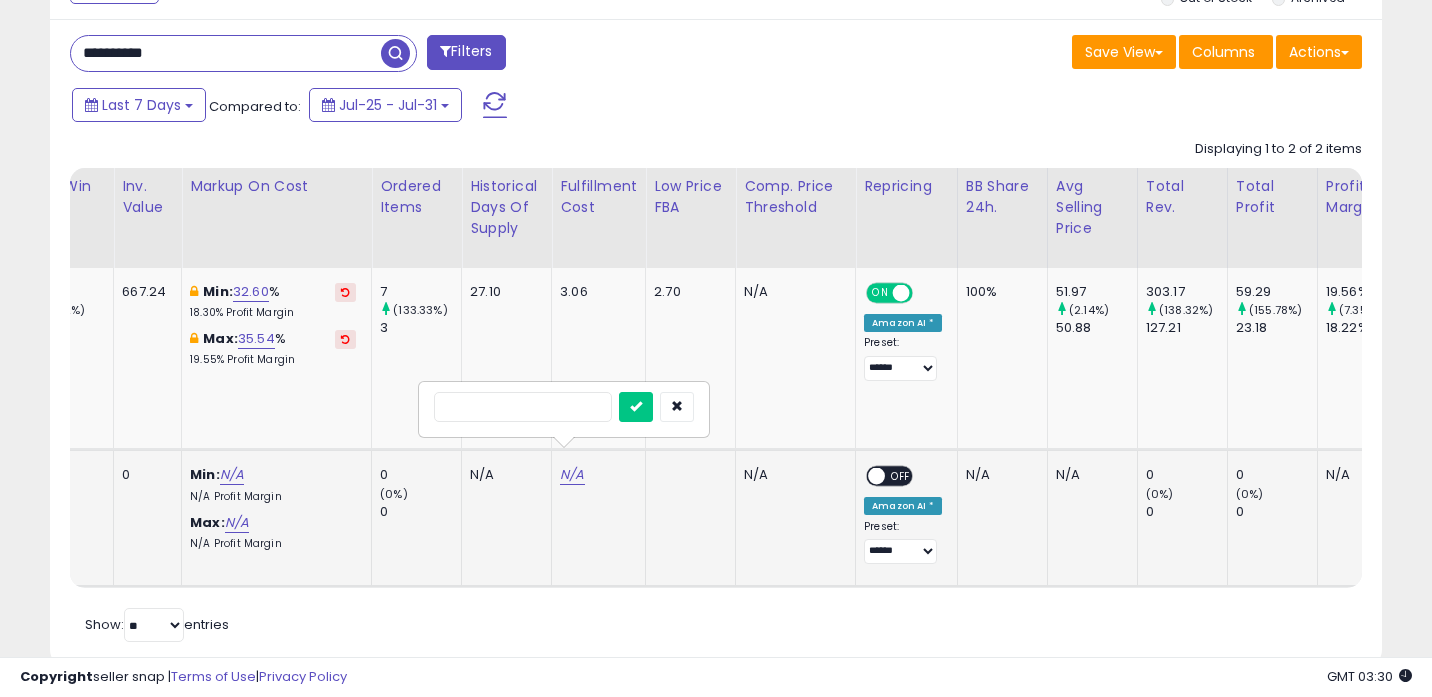 type on "*" 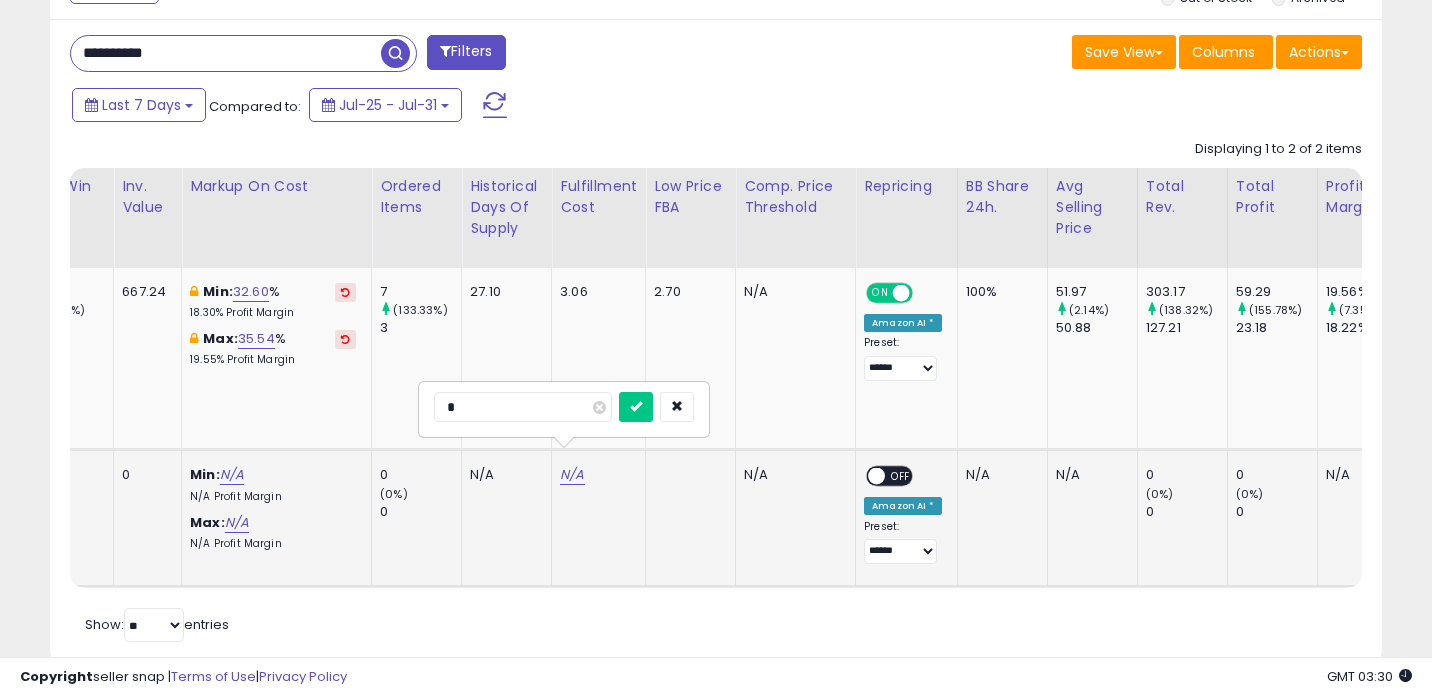 click at bounding box center [636, 407] 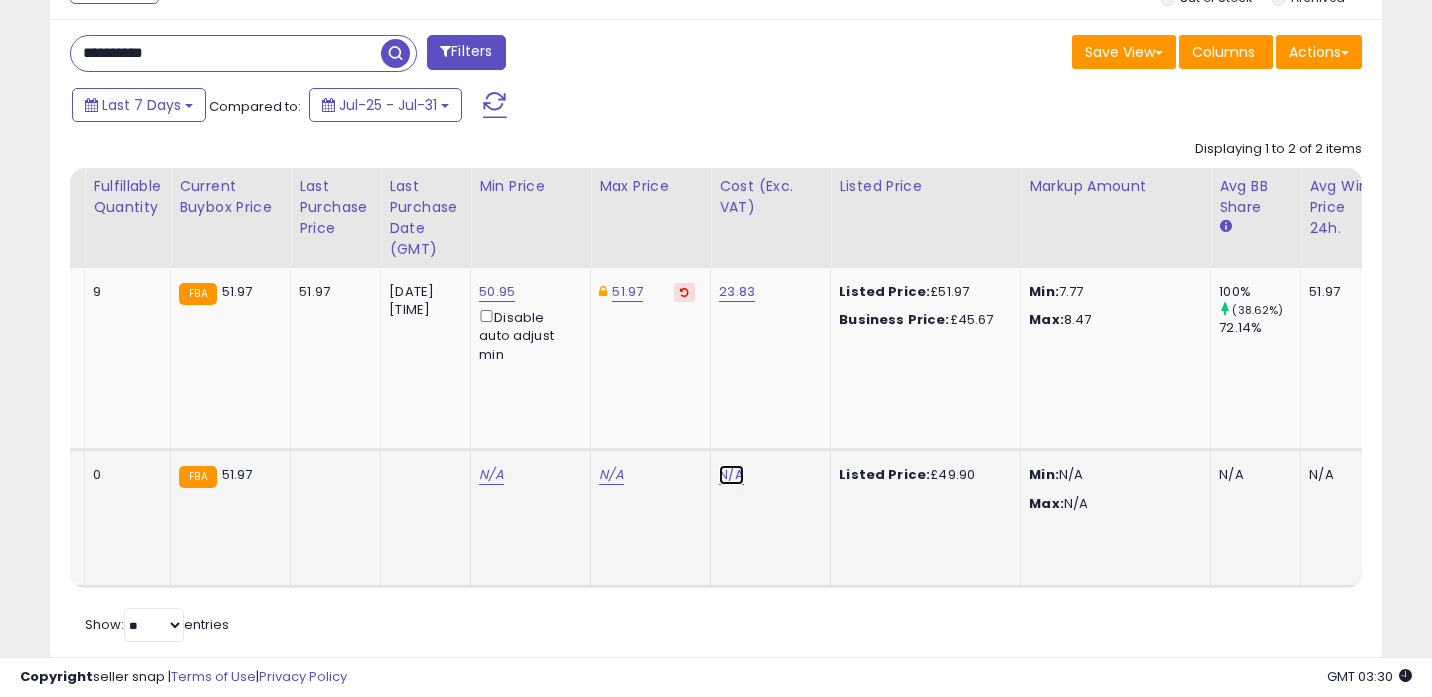 click on "N/A" at bounding box center (731, 475) 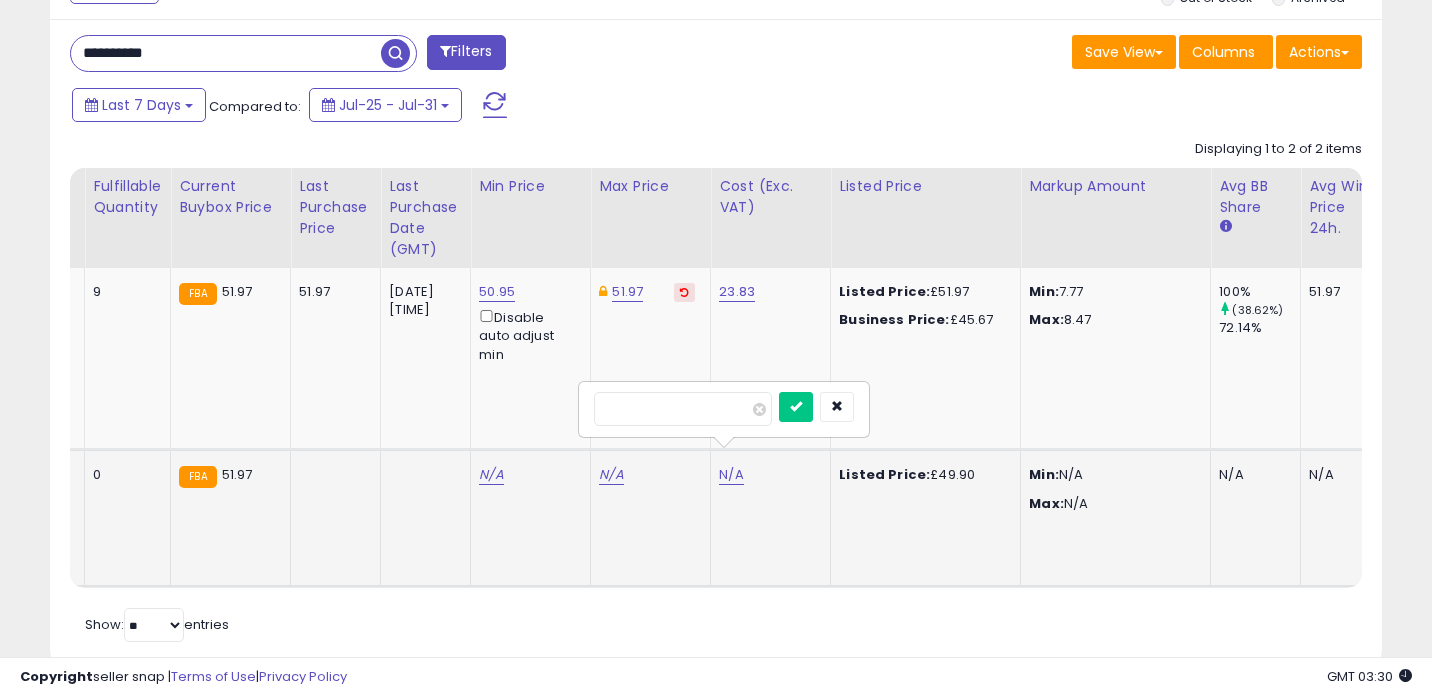 type on "*****" 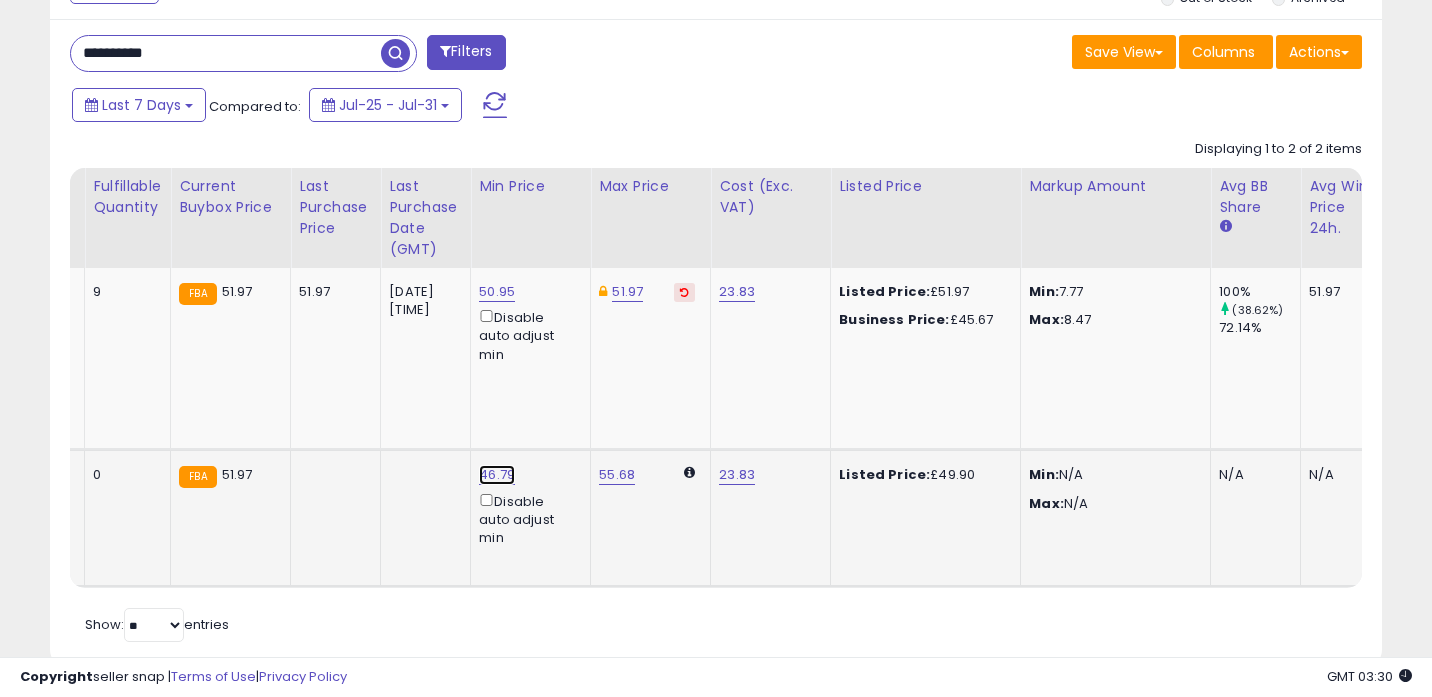click on "46.79" at bounding box center (497, 292) 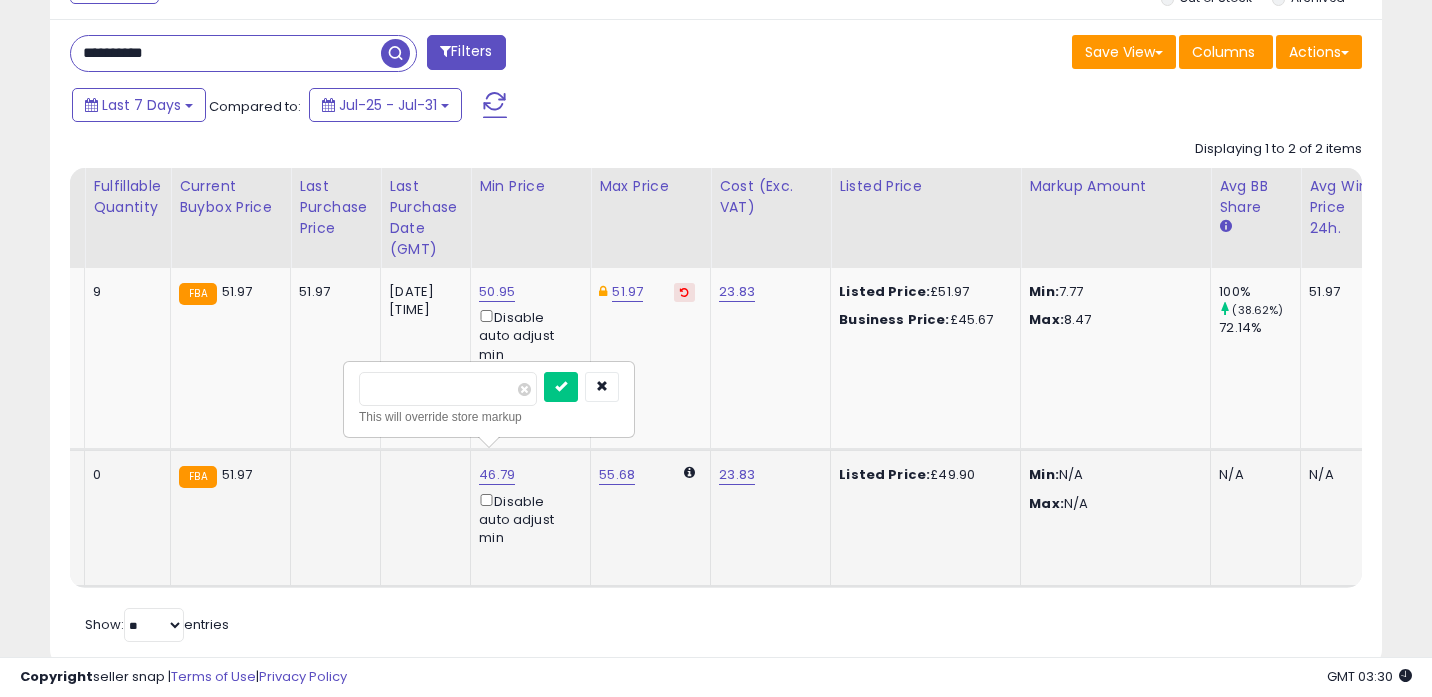 type on "*" 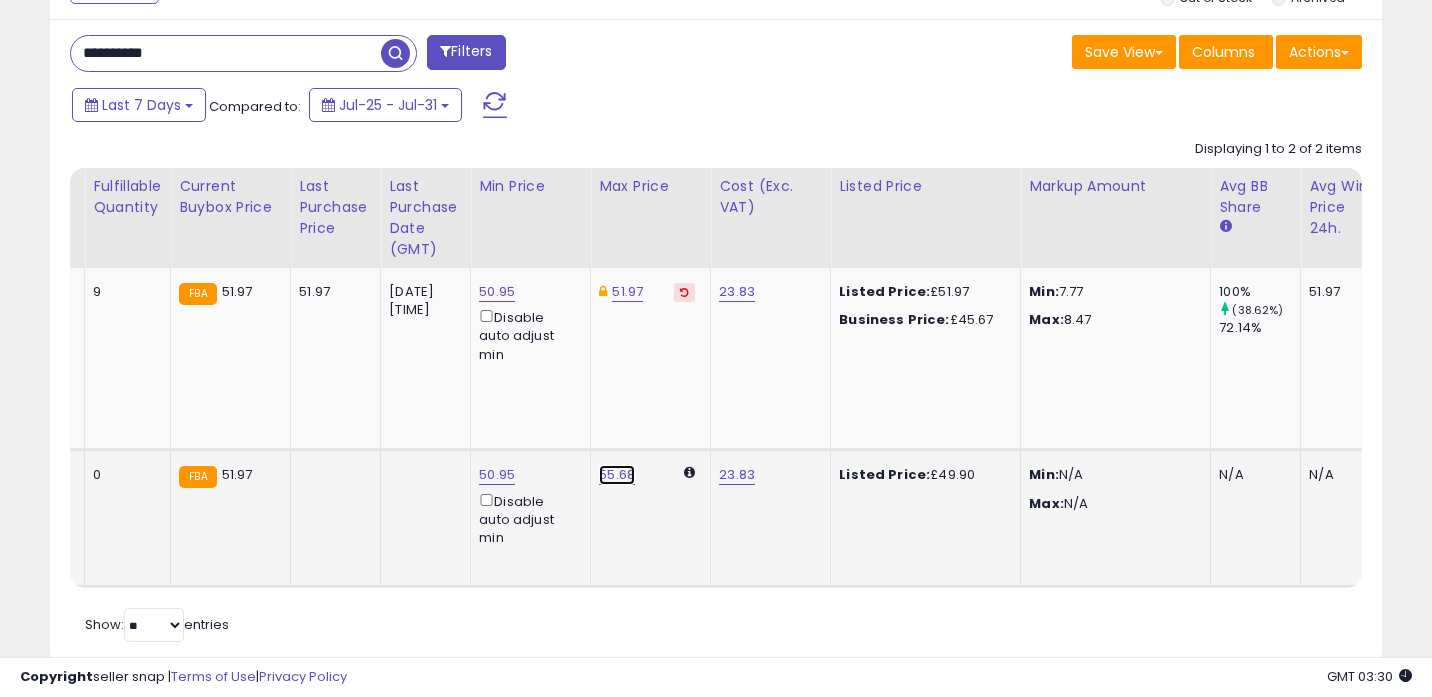 click on "55.68" at bounding box center (617, 475) 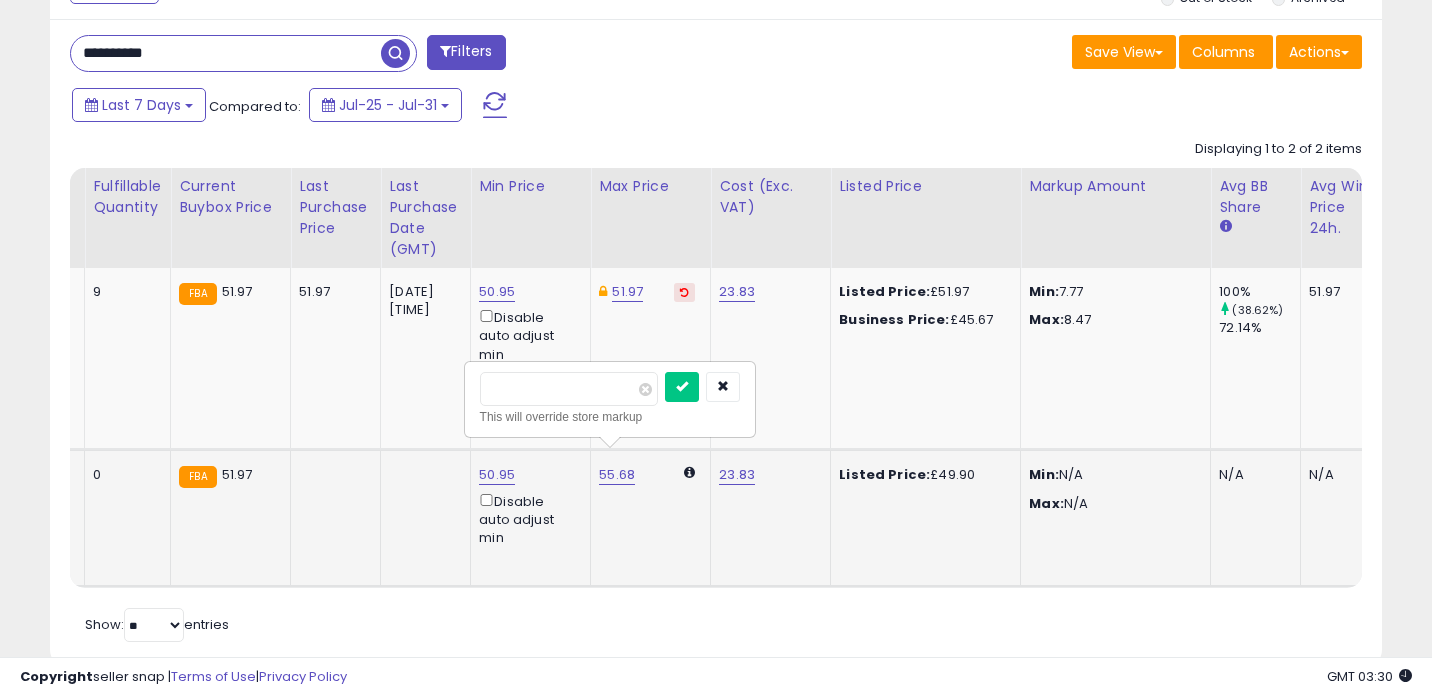 type on "*****" 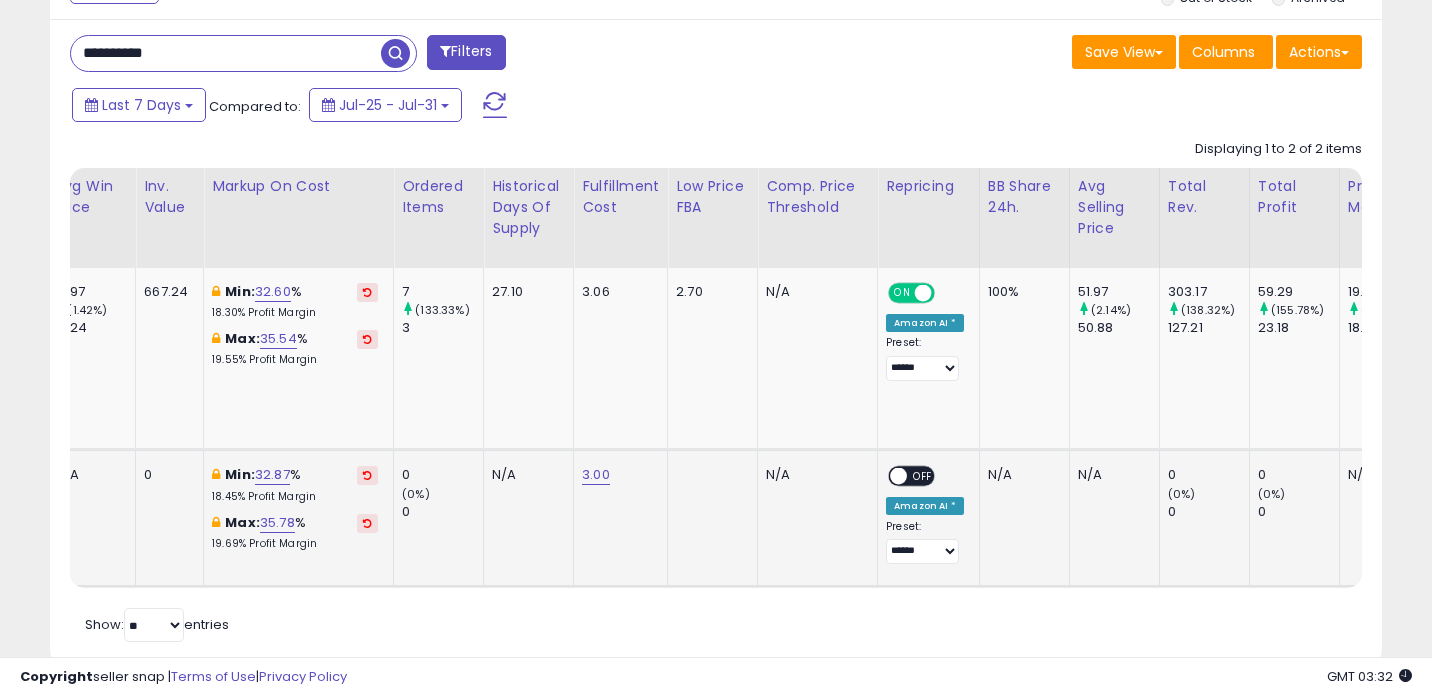 scroll, scrollTop: 0, scrollLeft: 1479, axis: horizontal 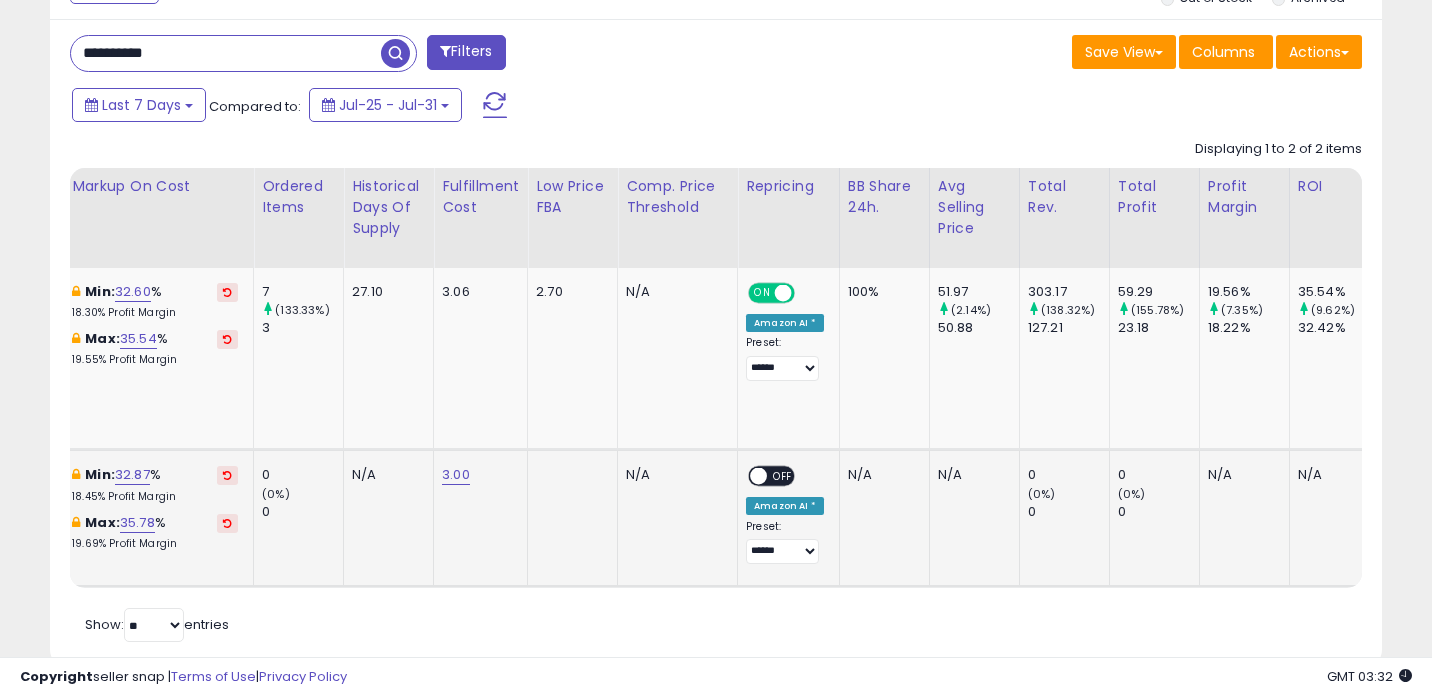 click on "OFF" at bounding box center (783, 476) 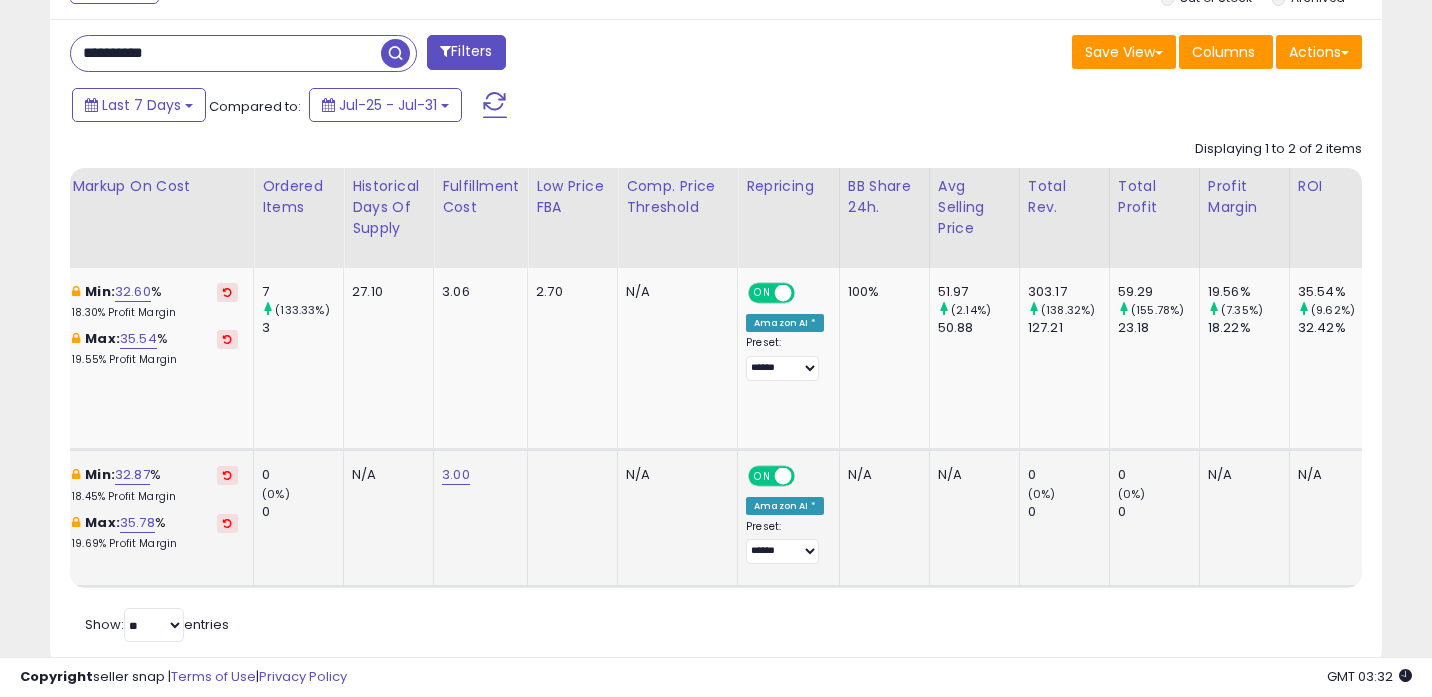 scroll, scrollTop: 0, scrollLeft: 615, axis: horizontal 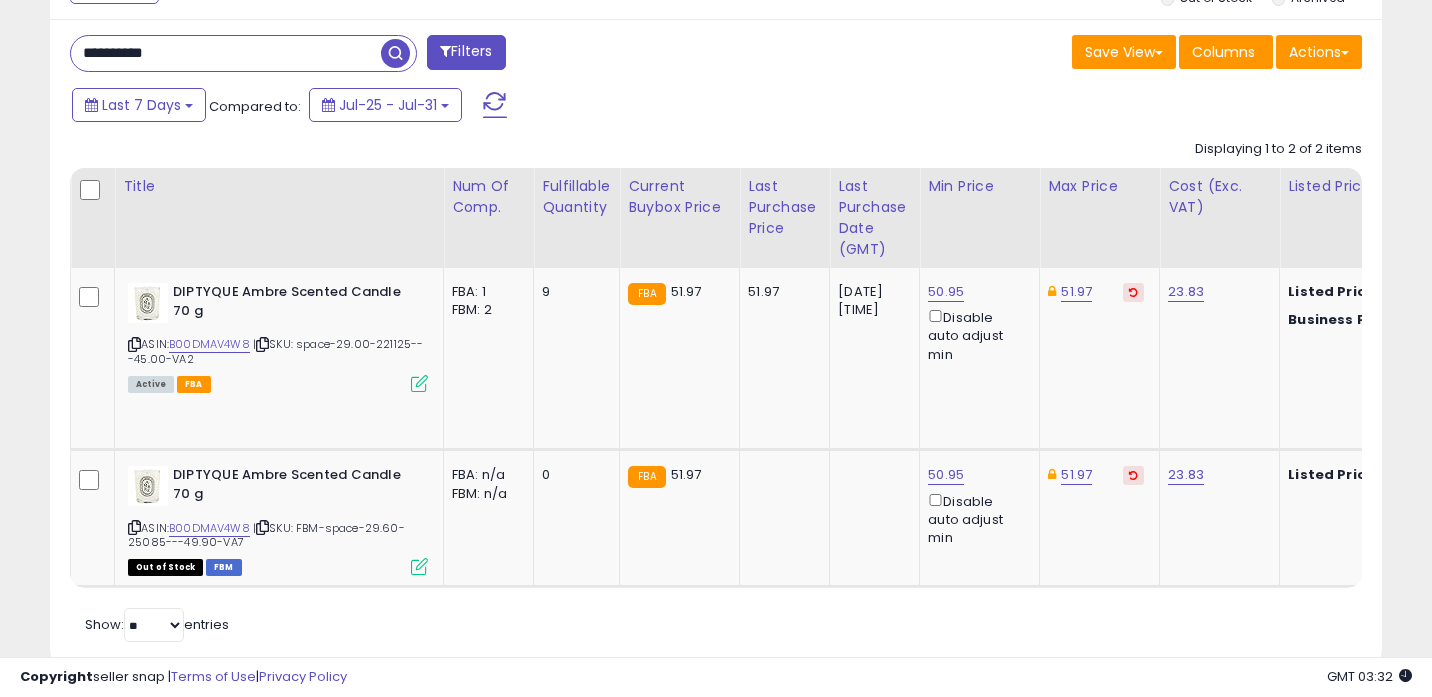 click on "**********" at bounding box center (226, 53) 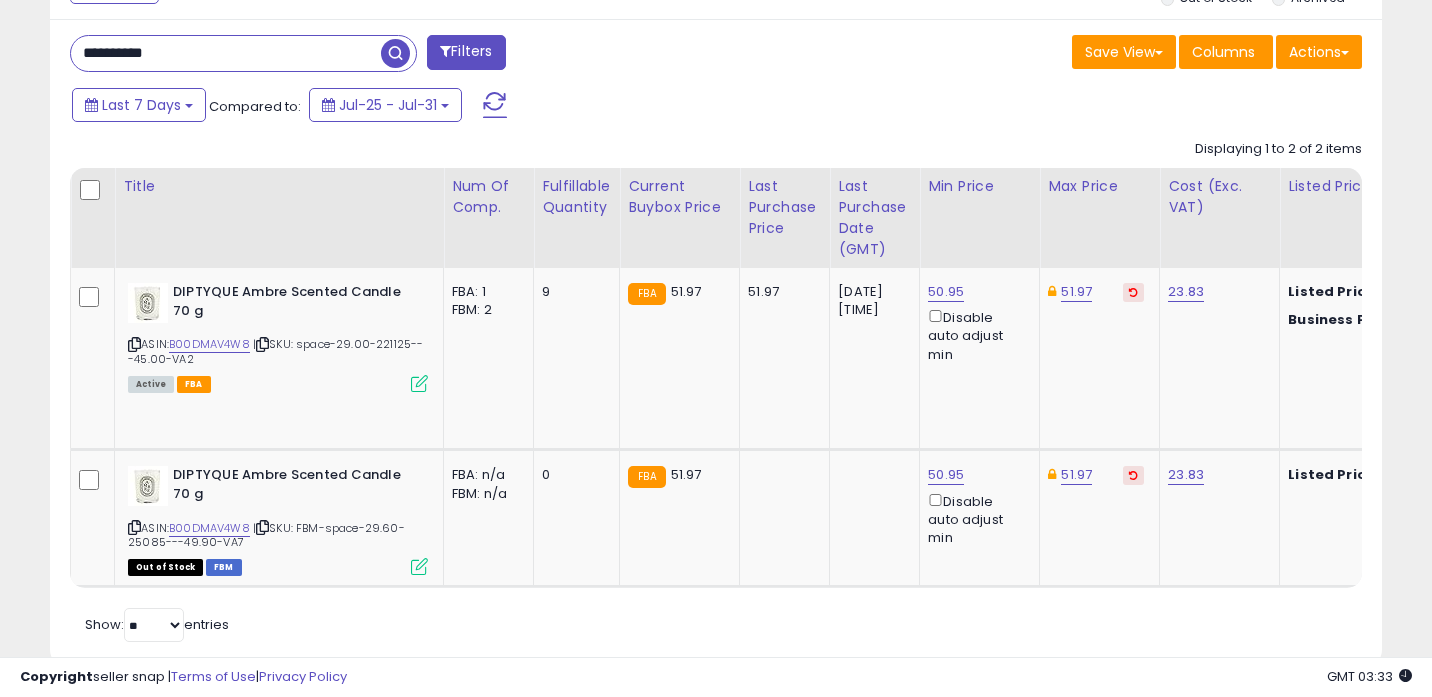 type on "**********" 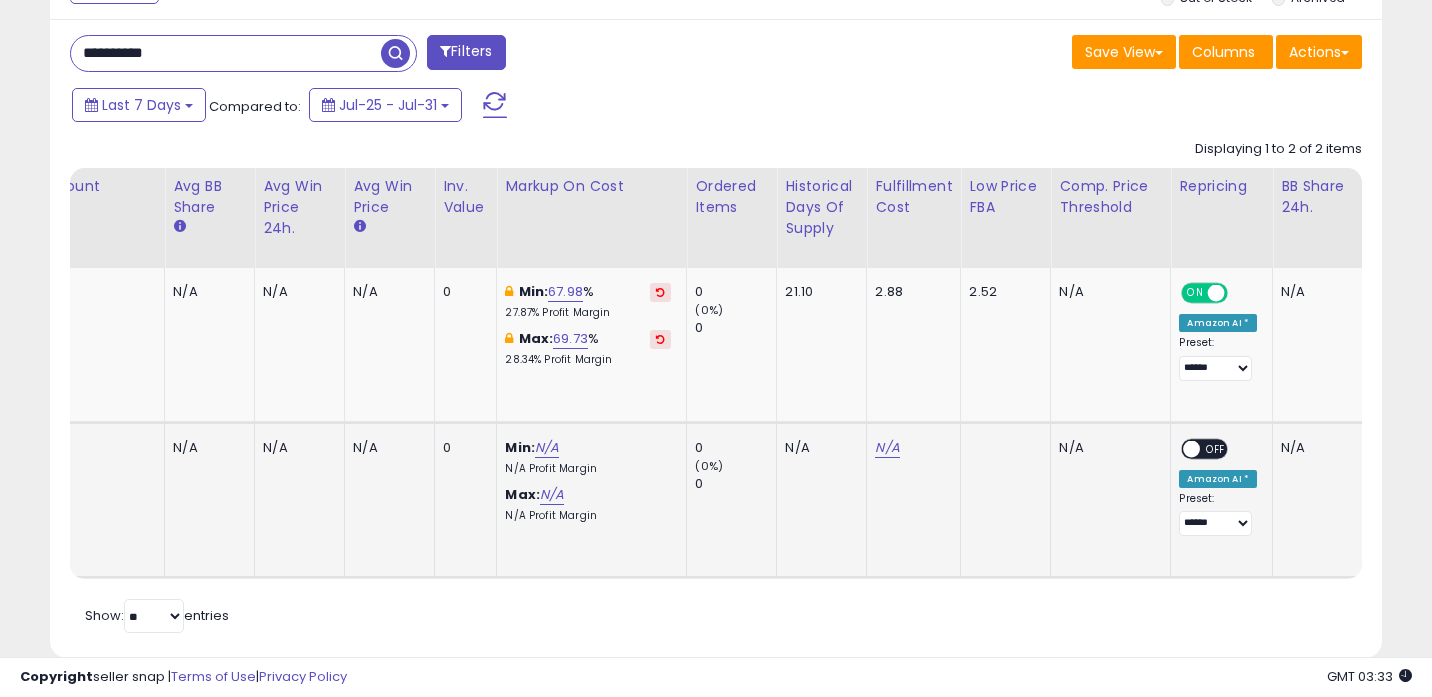 click on "N/A" 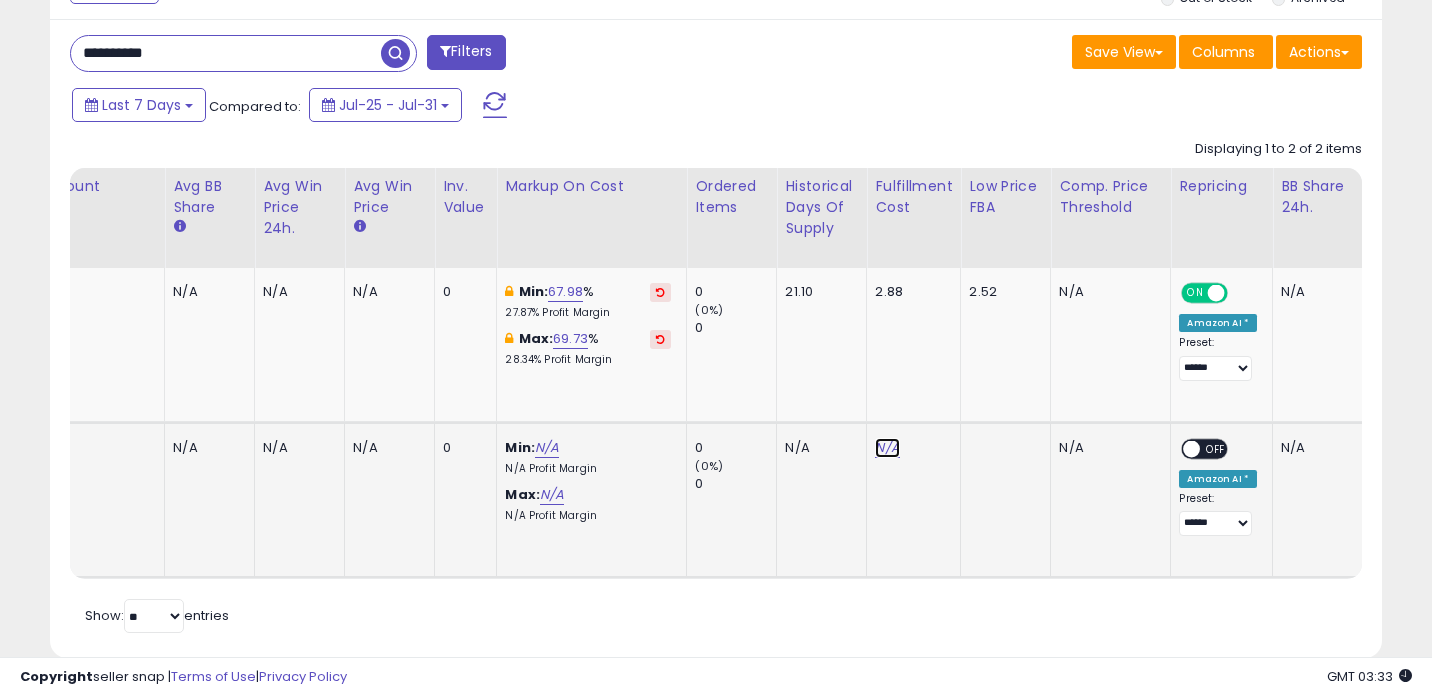 click on "N/A" at bounding box center (887, 448) 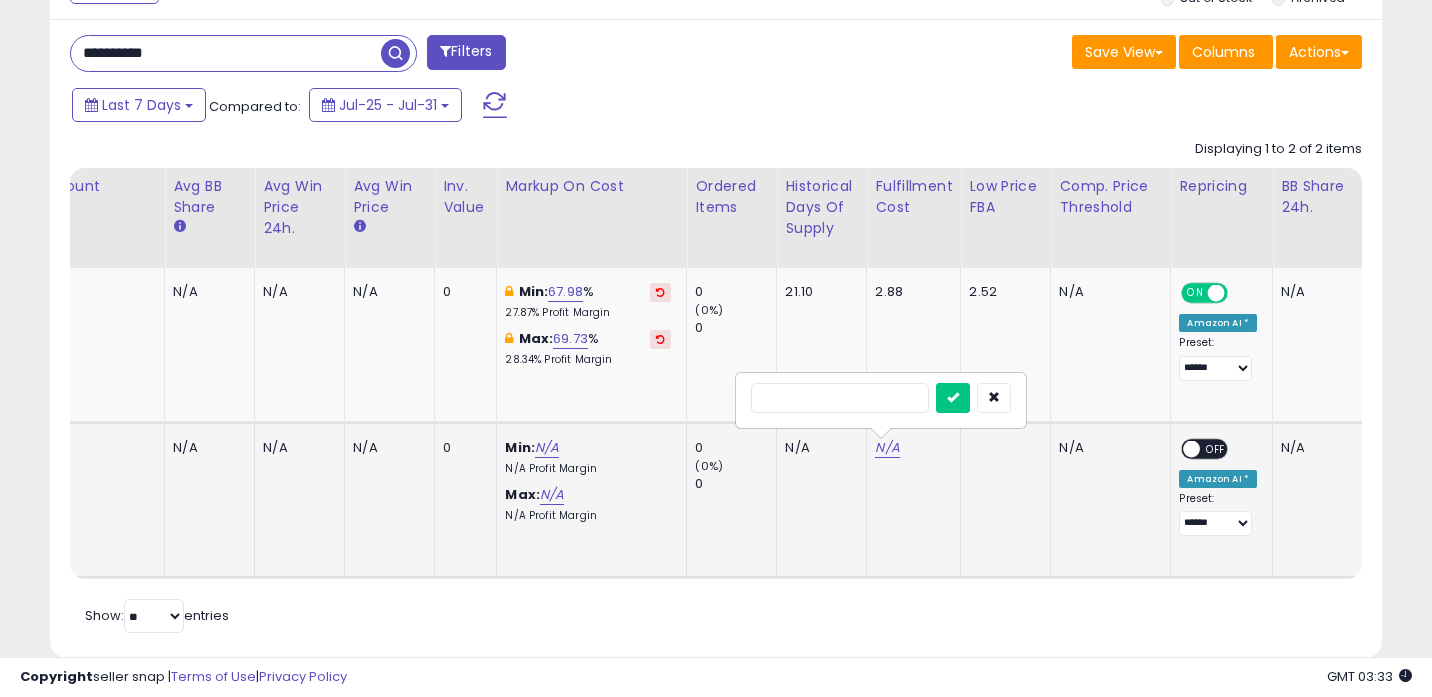 type on "*" 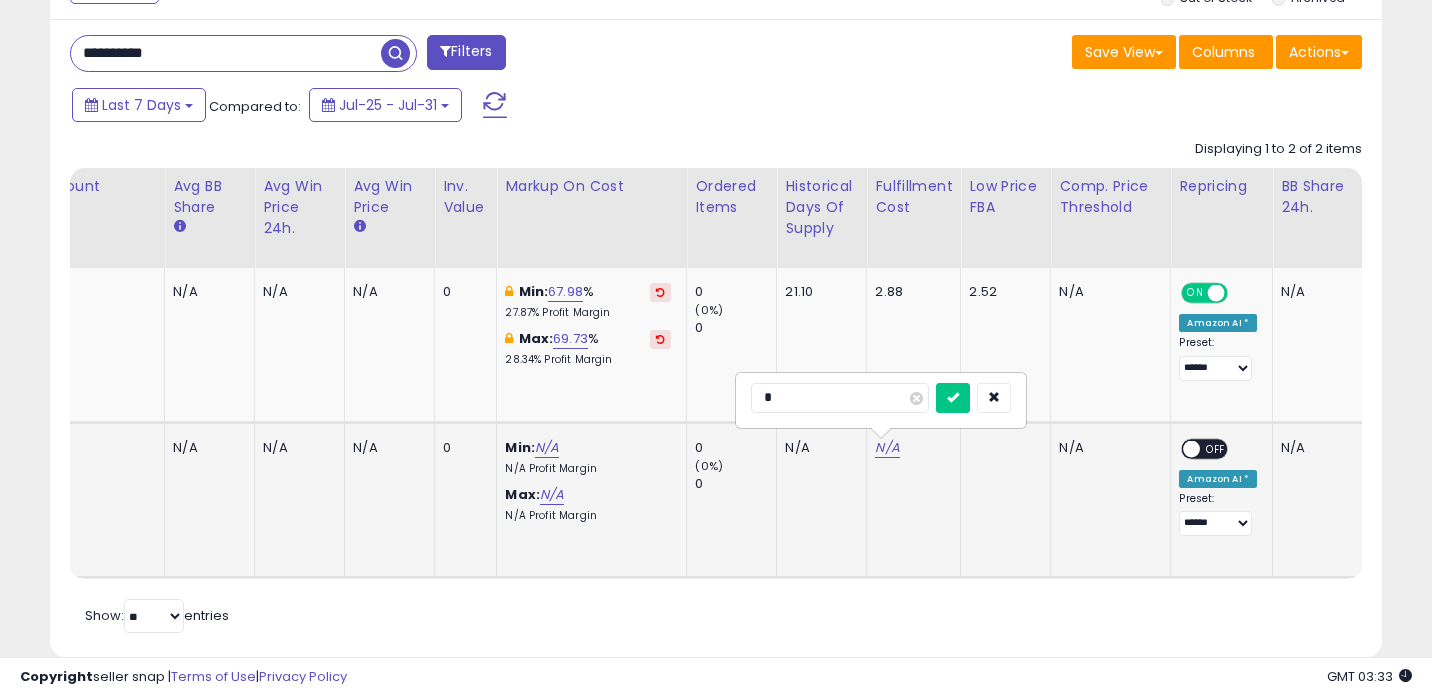 click at bounding box center [953, 398] 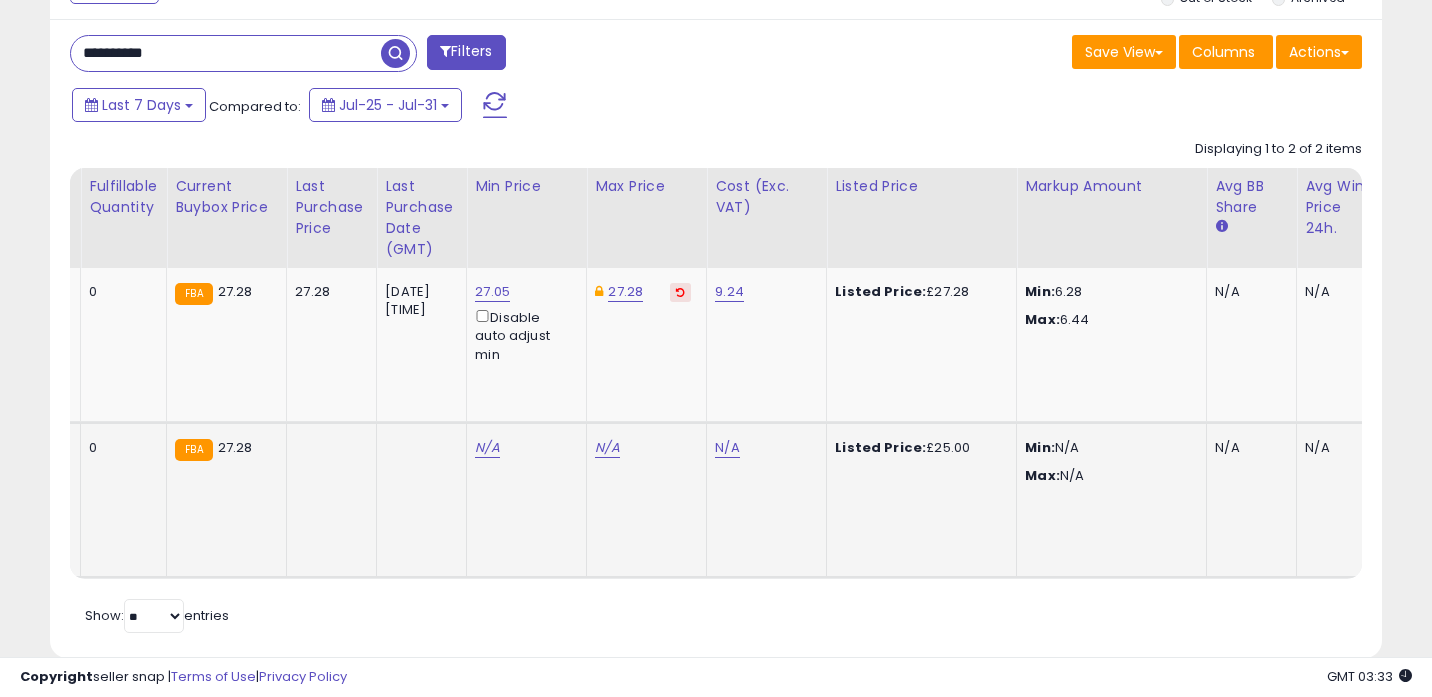 click on "N/A" 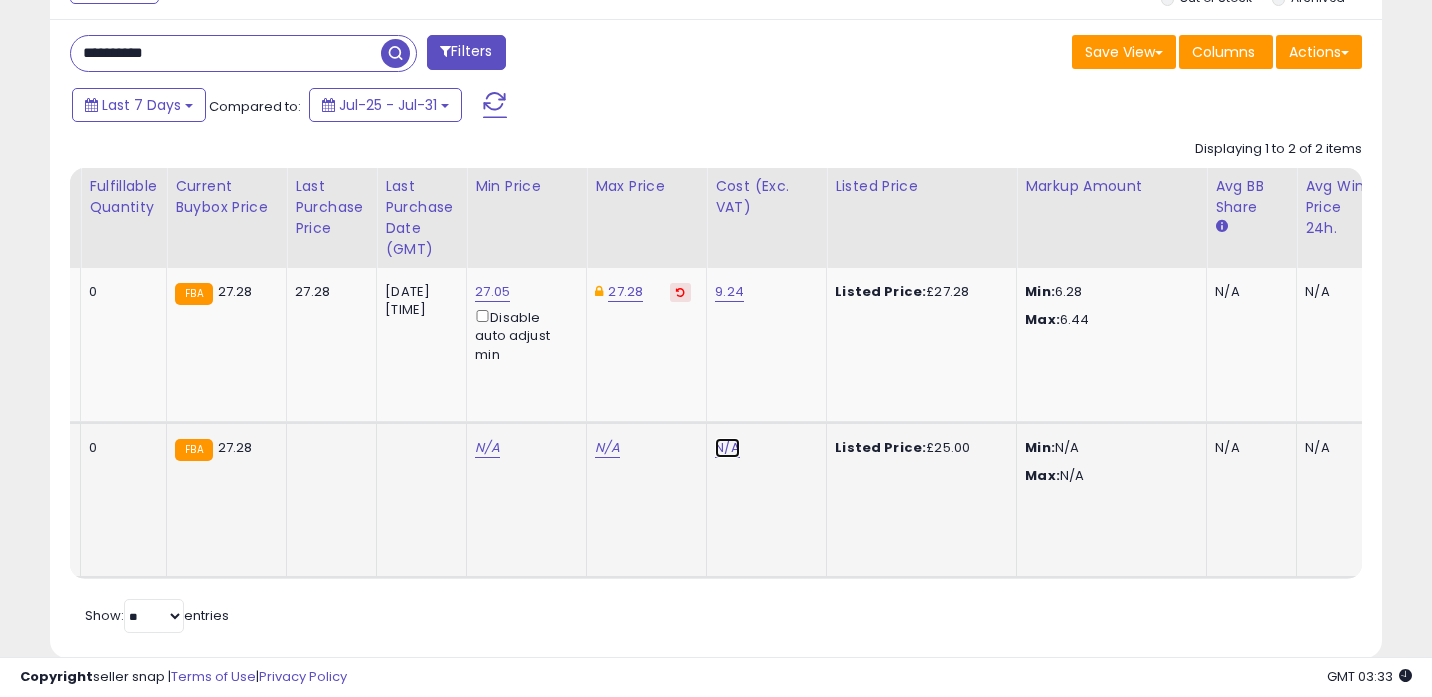 click on "N/A" at bounding box center [727, 448] 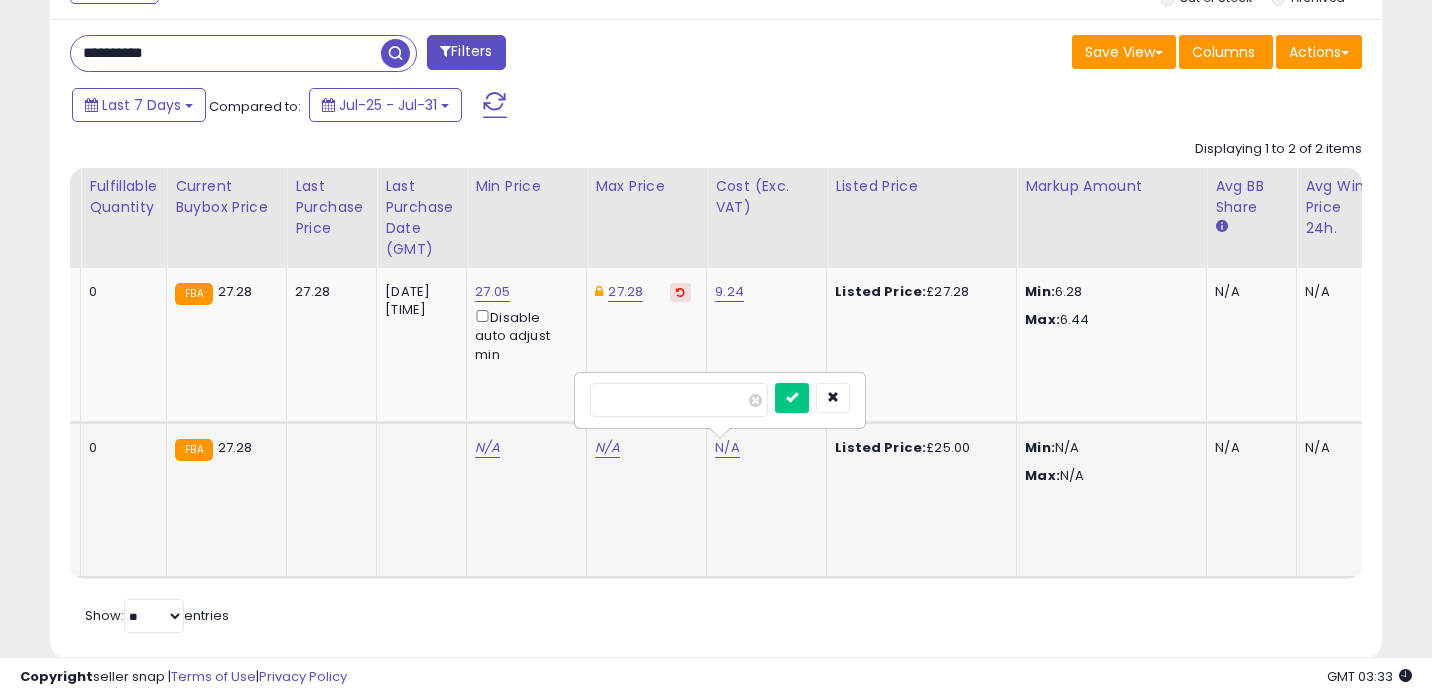 type on "****" 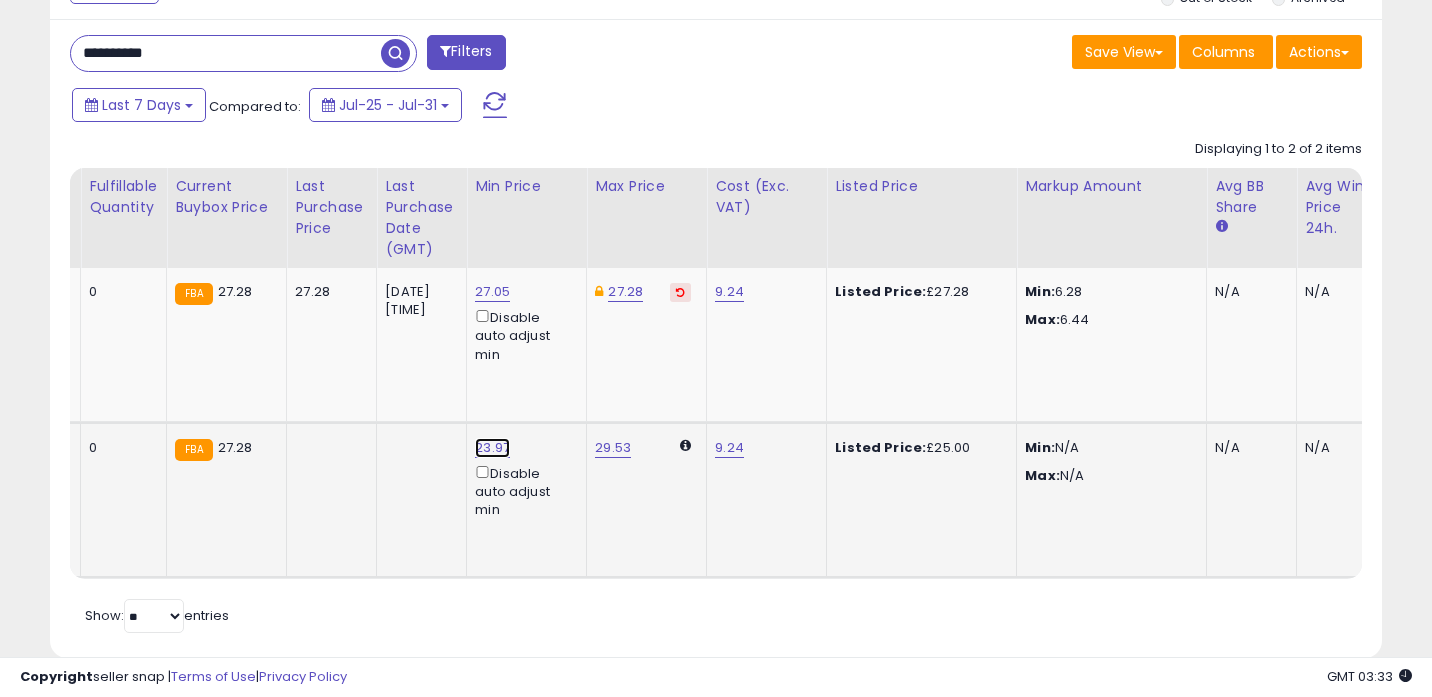 click on "23.97" at bounding box center [492, 292] 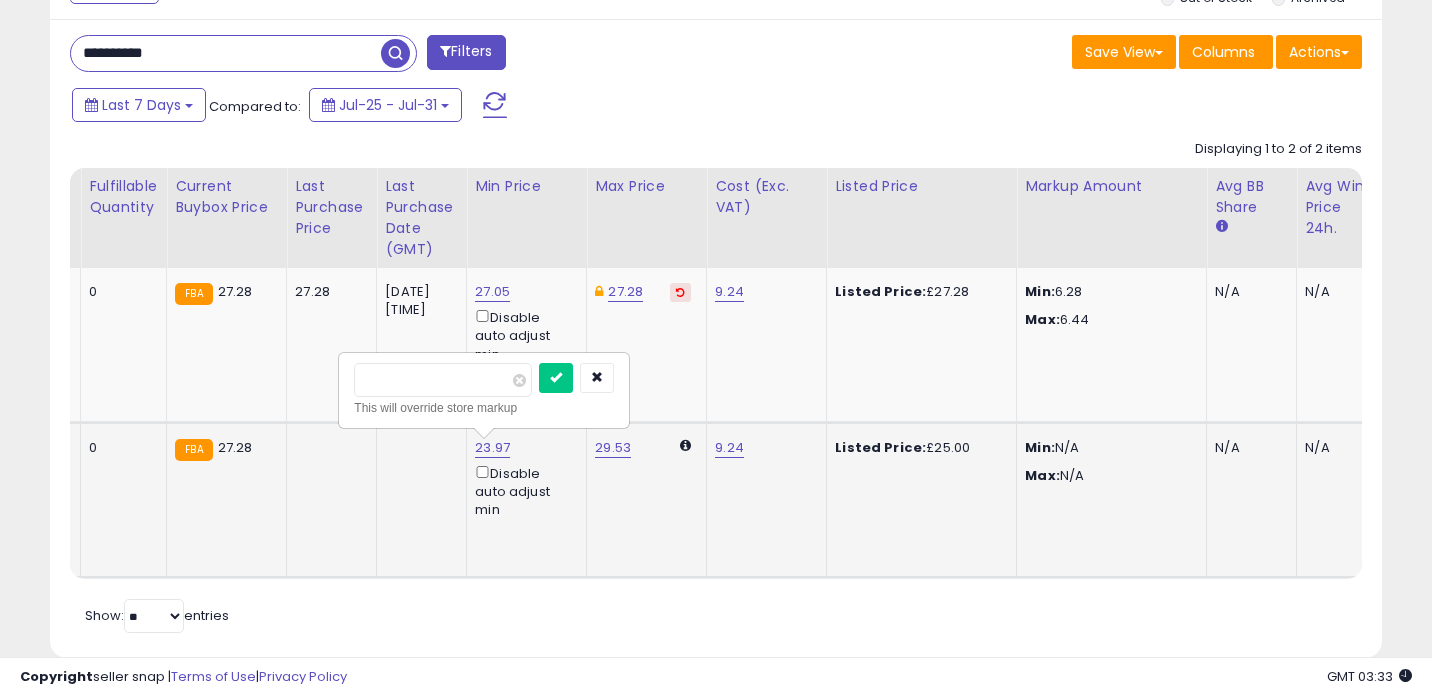 type on "*" 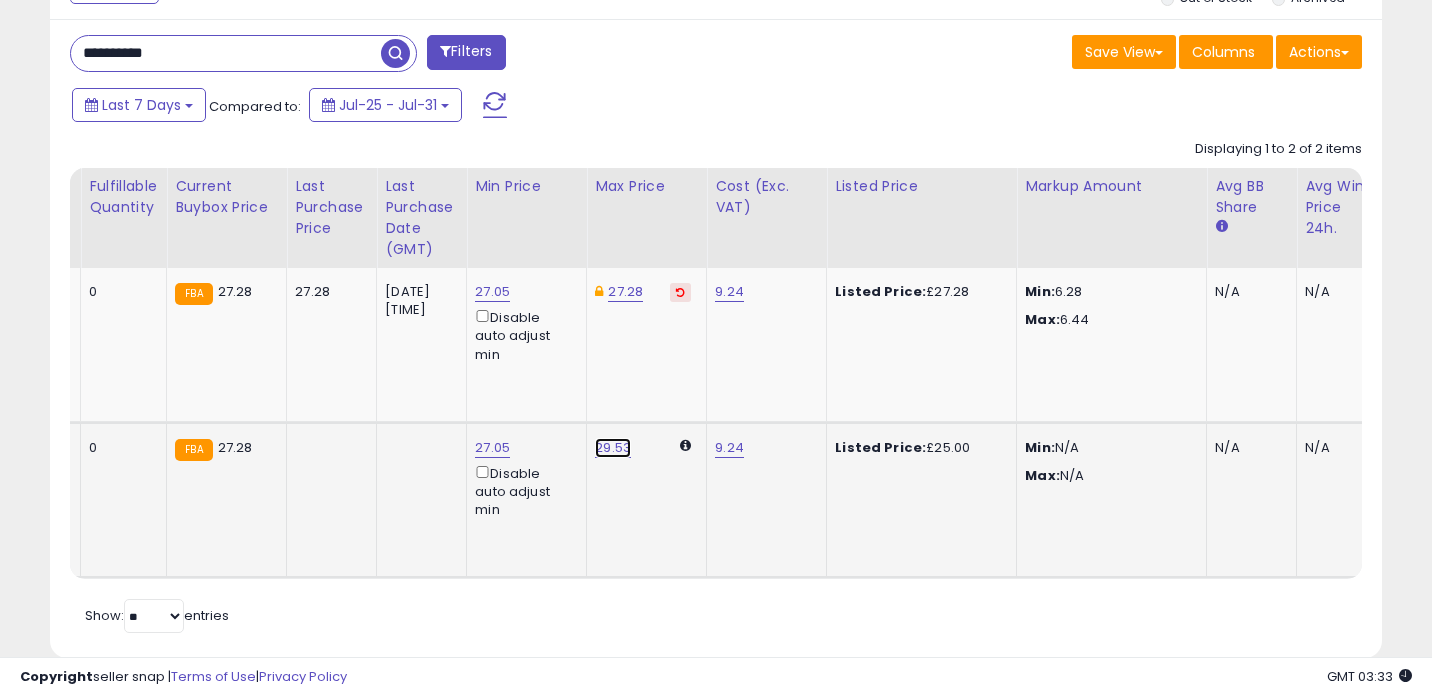 click on "29.53" at bounding box center [613, 448] 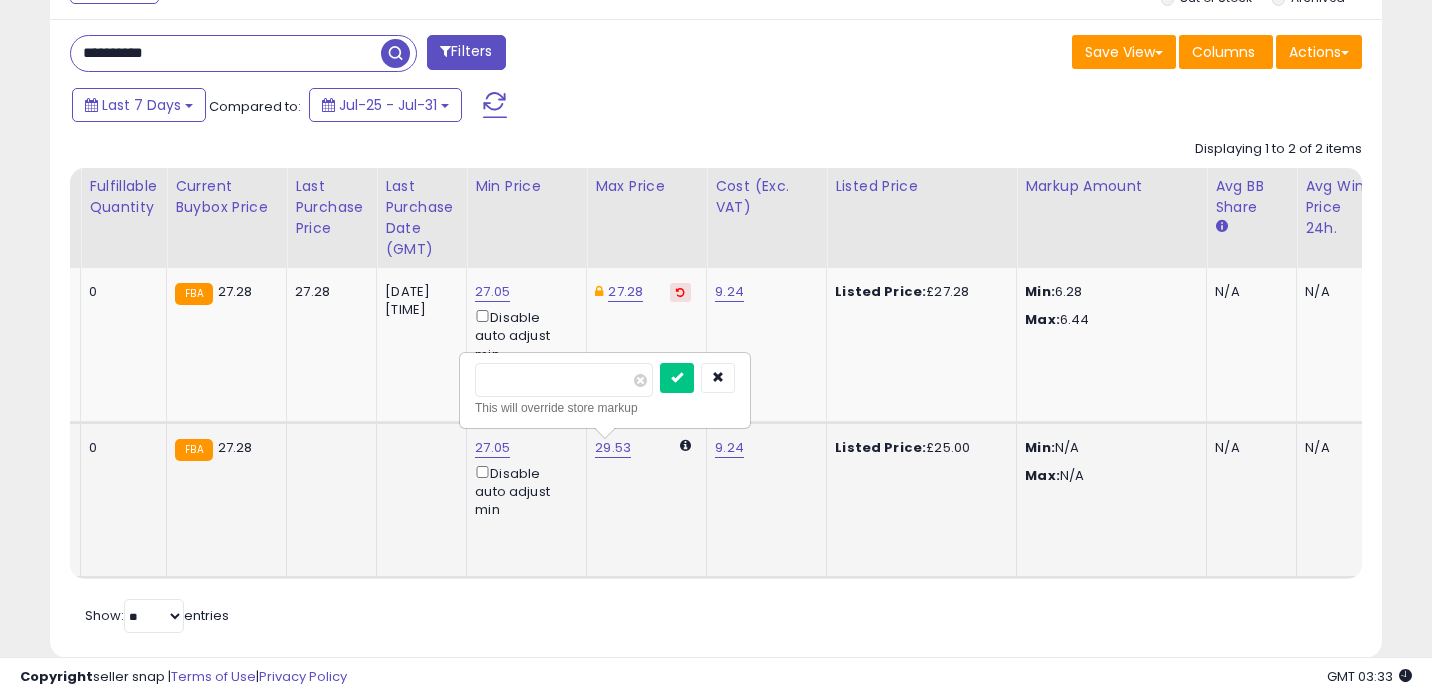 type on "*****" 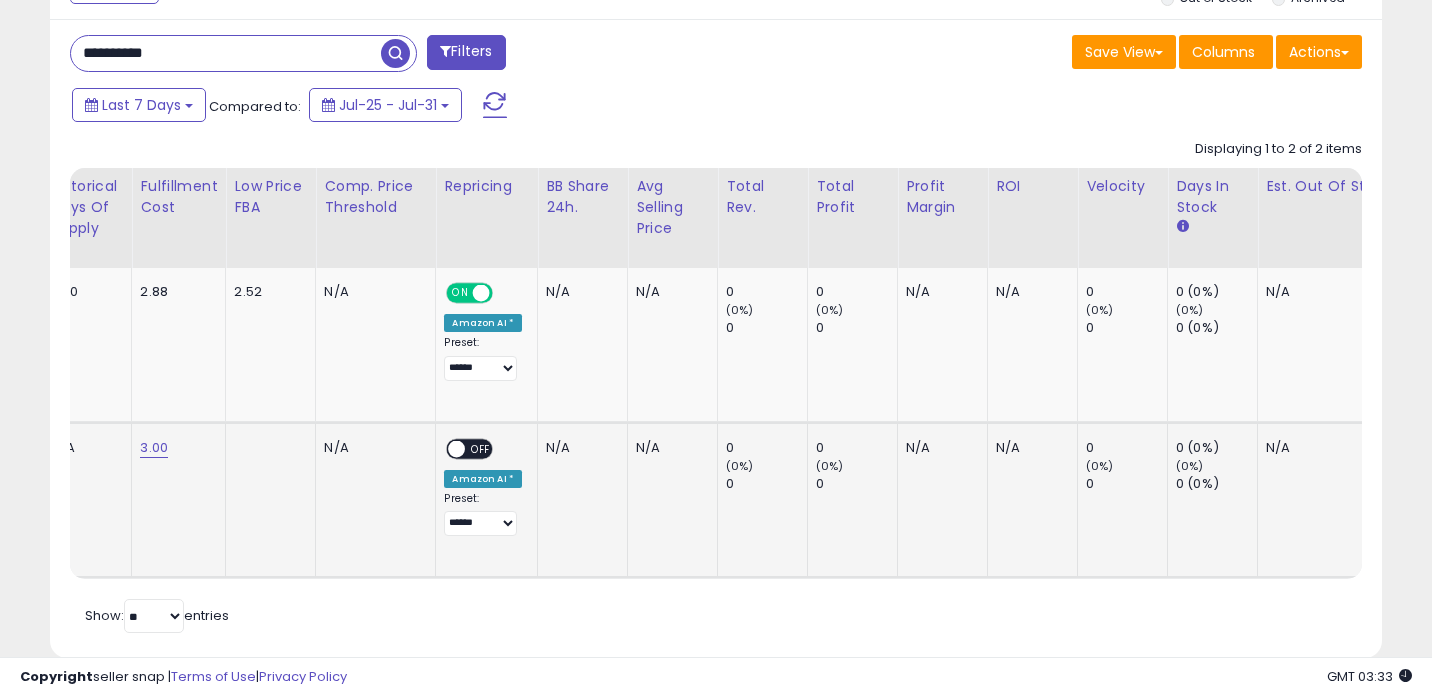 click on "OFF" at bounding box center (482, 448) 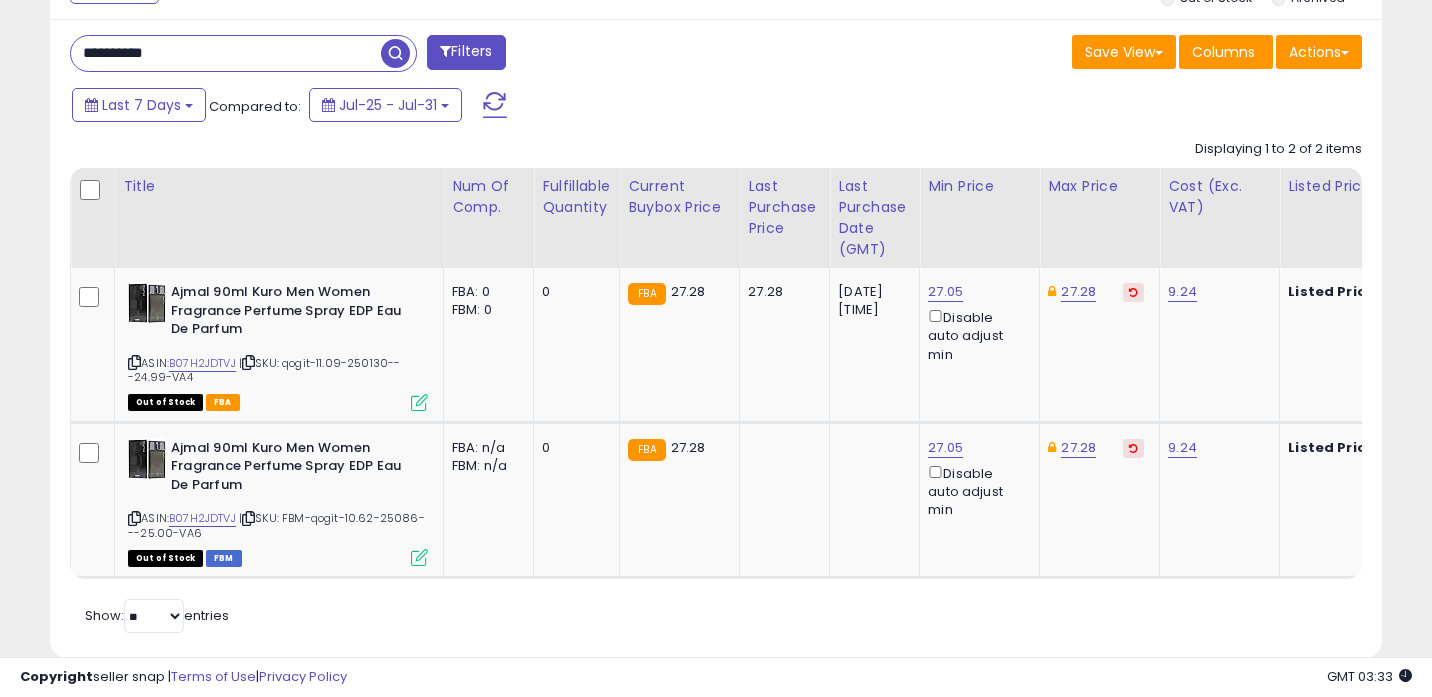 click on "**********" at bounding box center (226, 53) 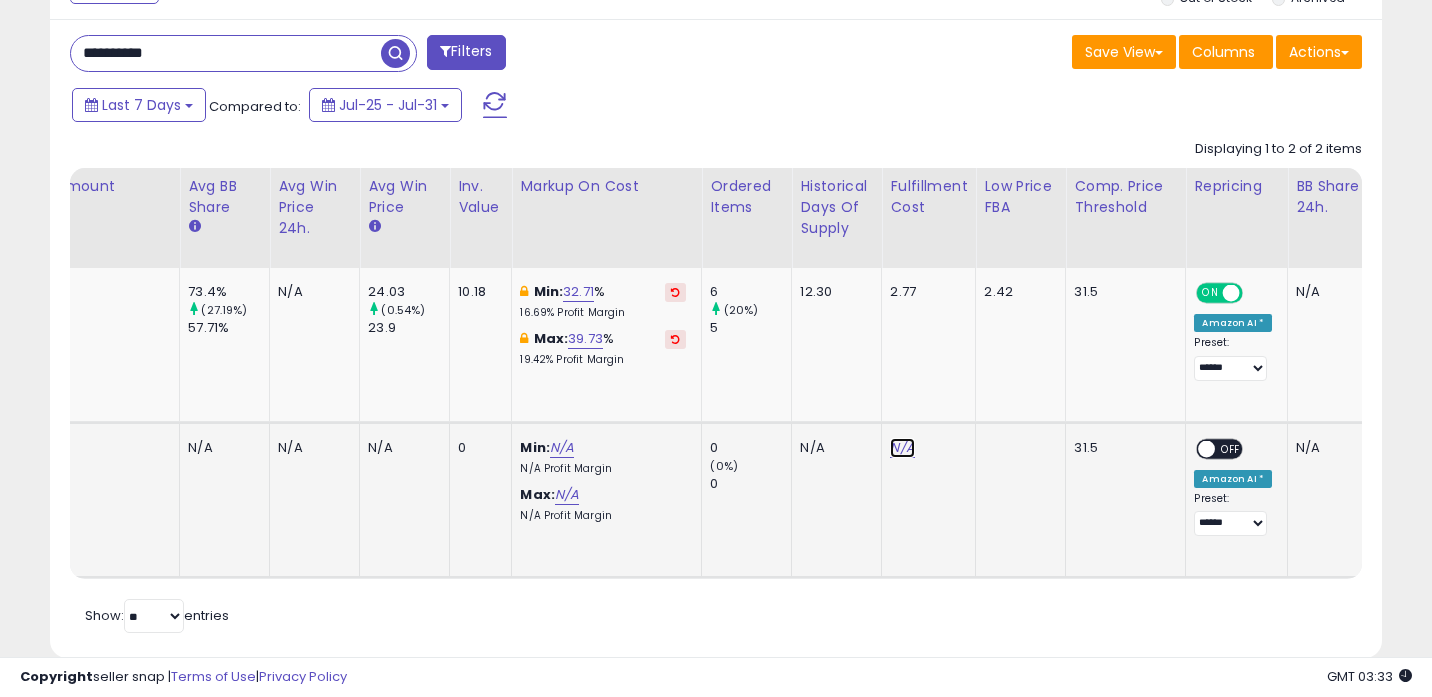 click on "N/A" at bounding box center [902, 448] 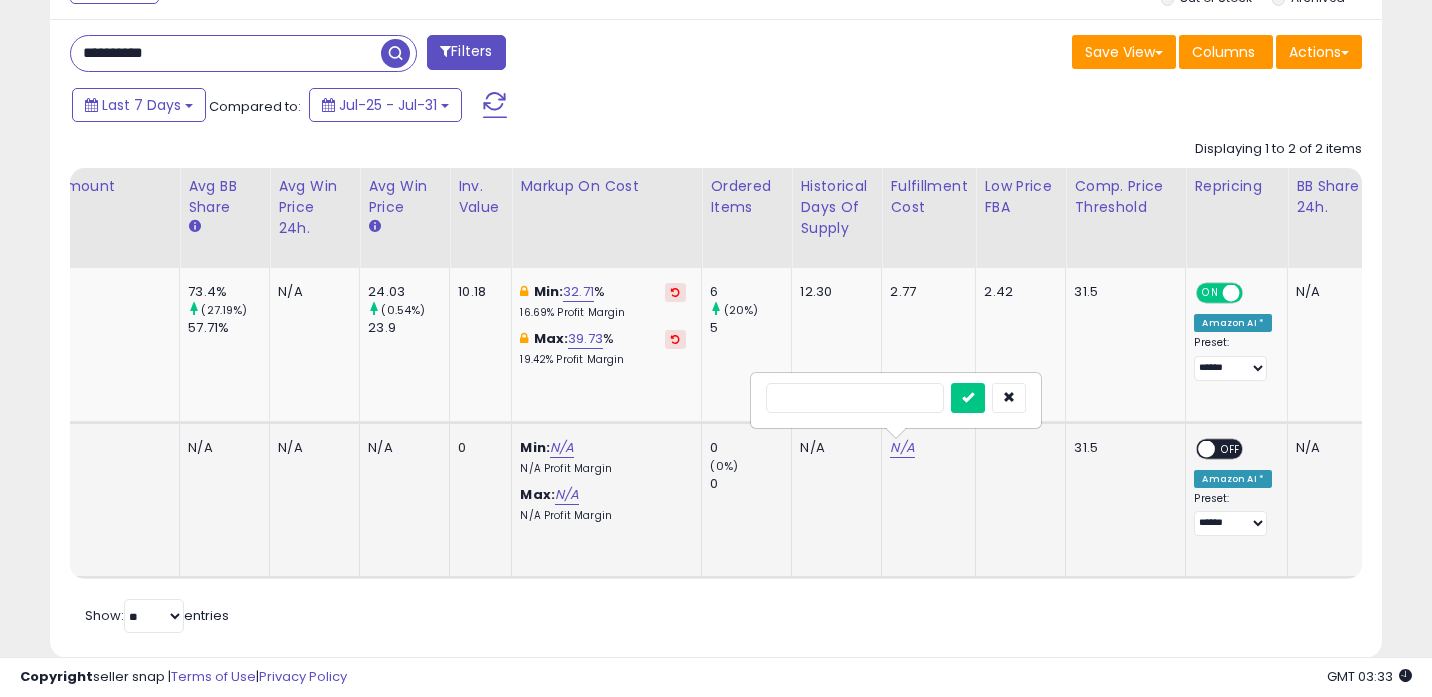 type on "*" 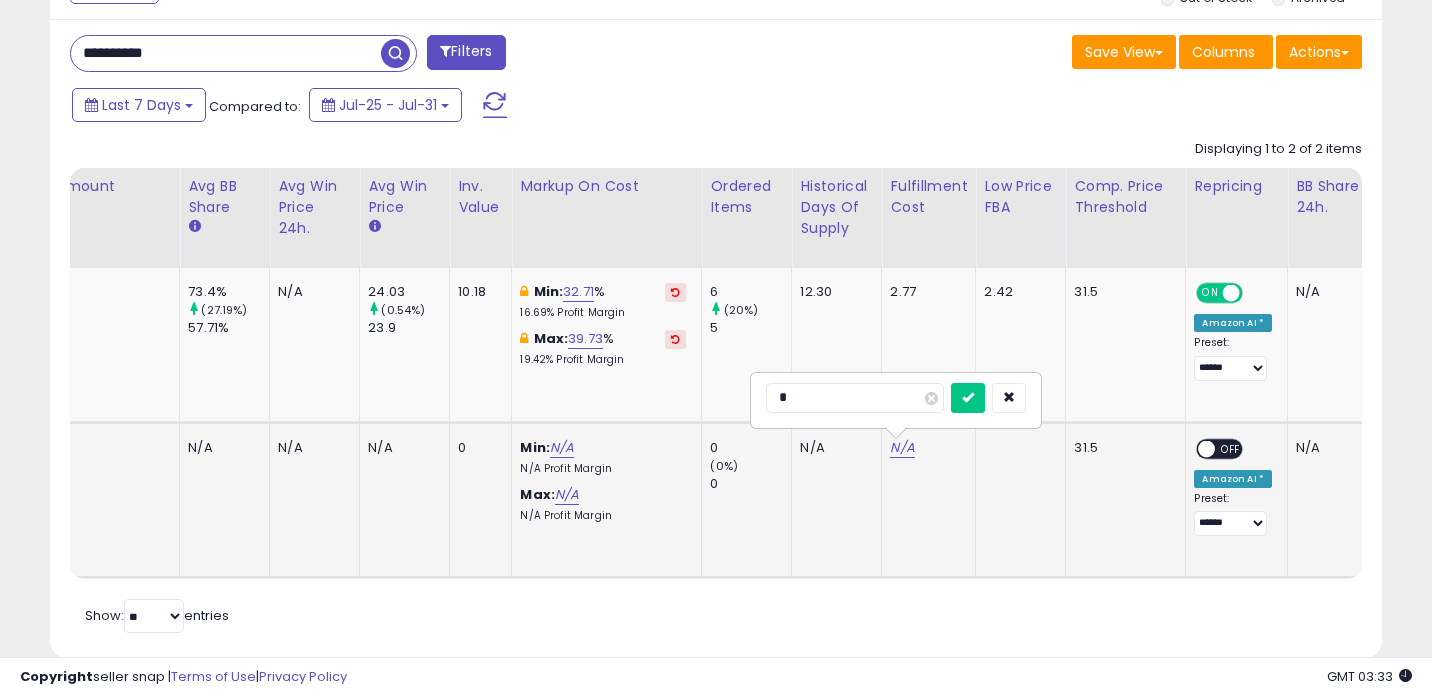 click at bounding box center [968, 398] 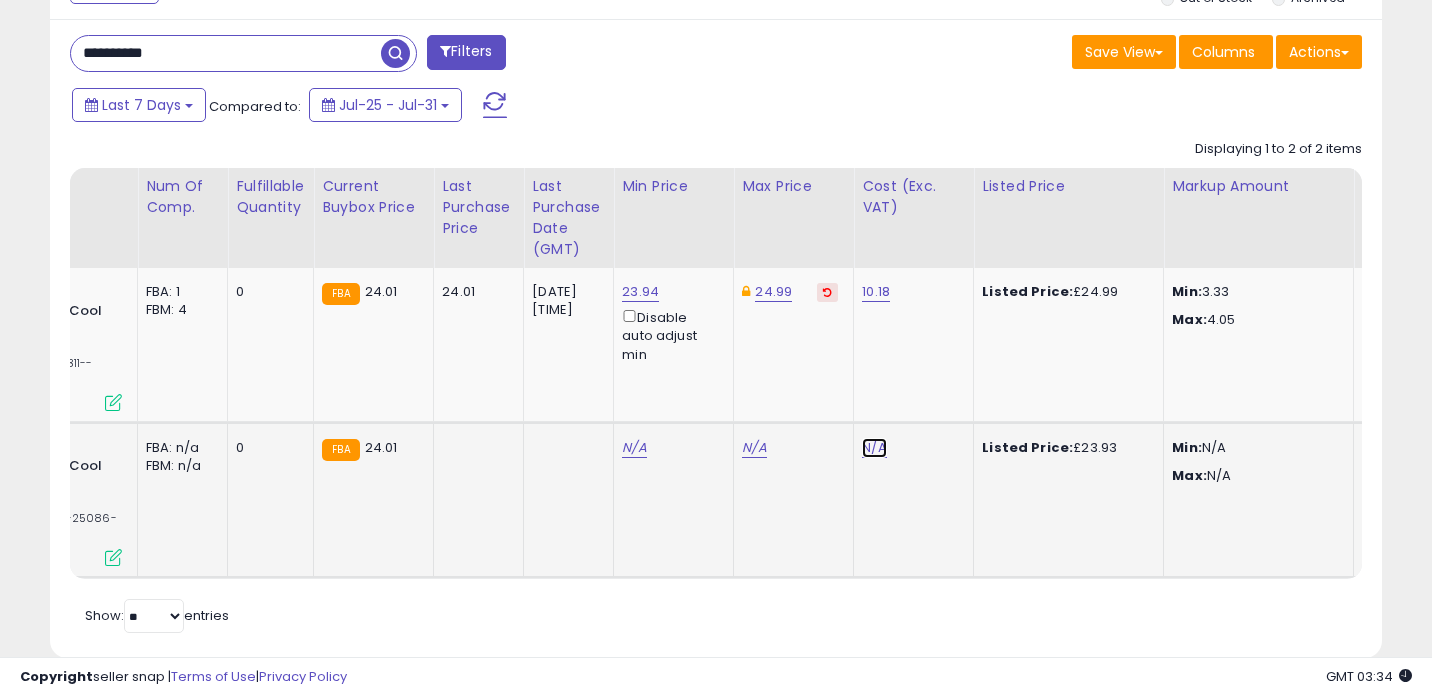 click on "N/A" at bounding box center [874, 448] 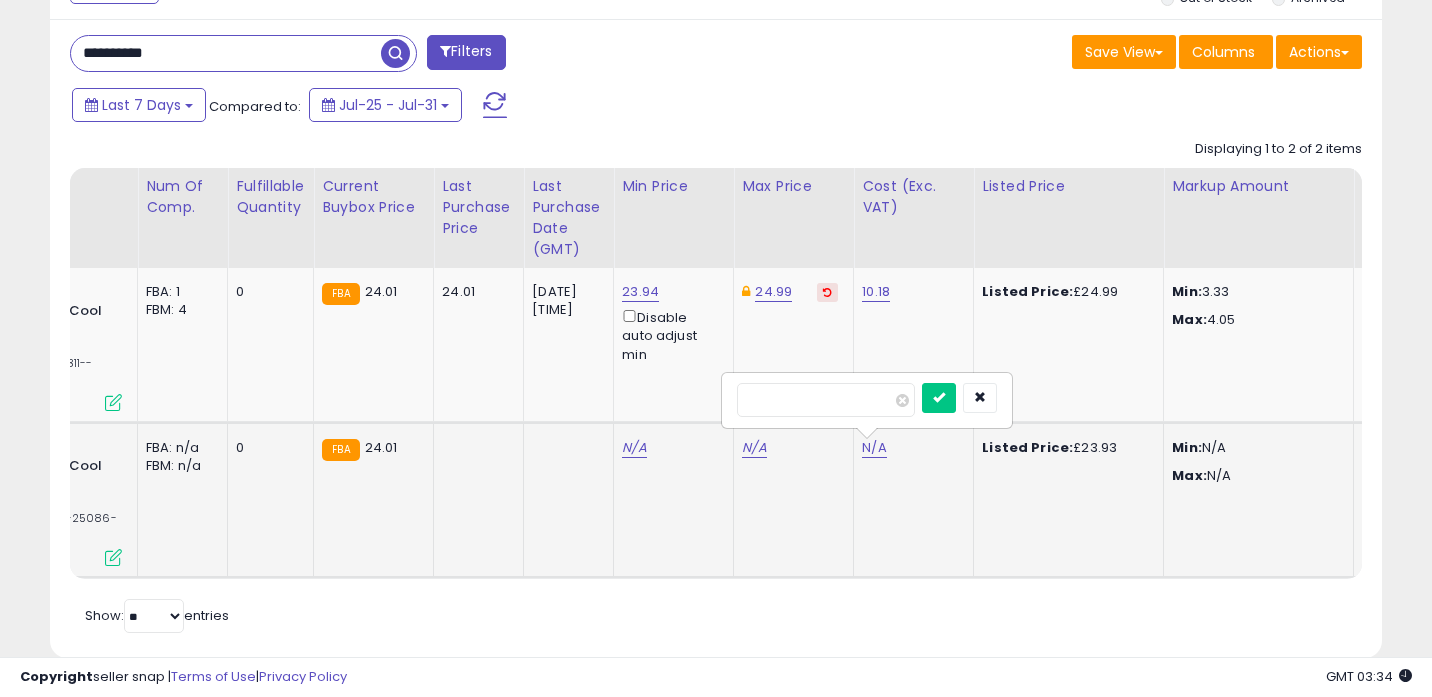 type on "*****" 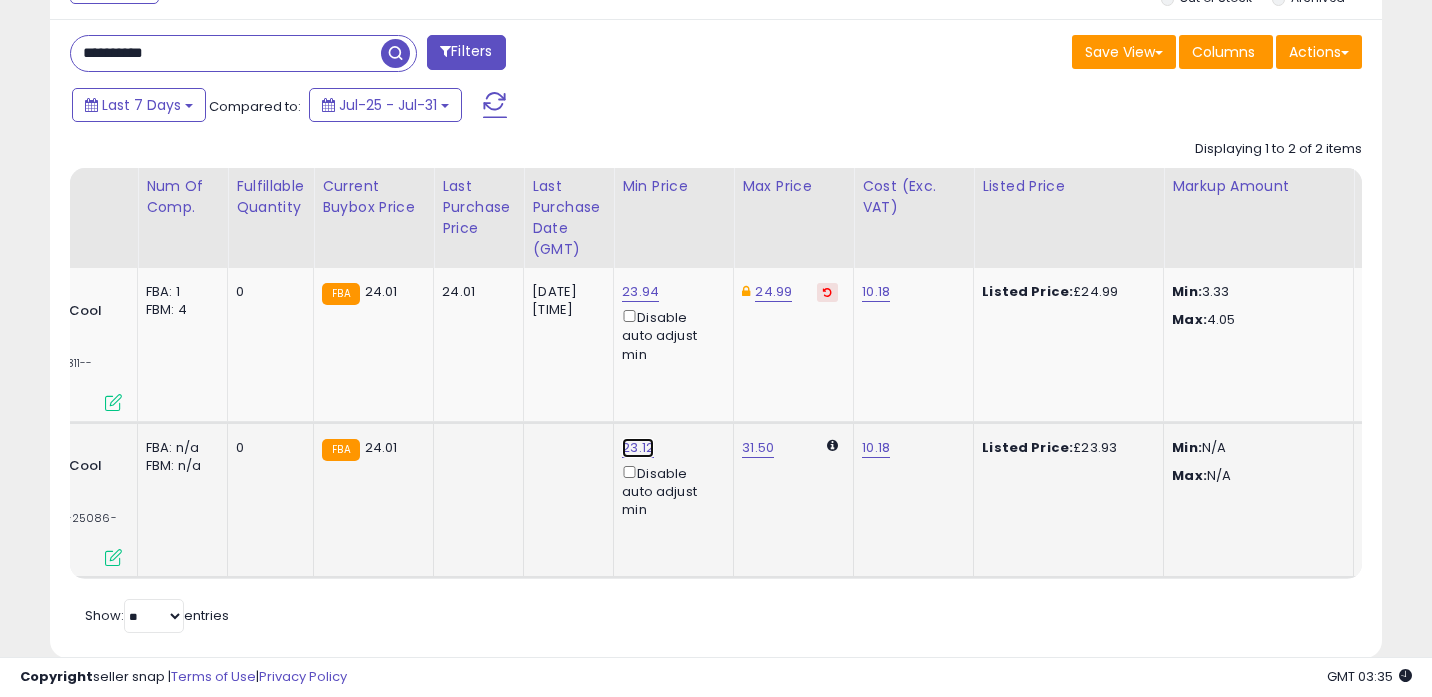 click on "23.12" at bounding box center [640, 292] 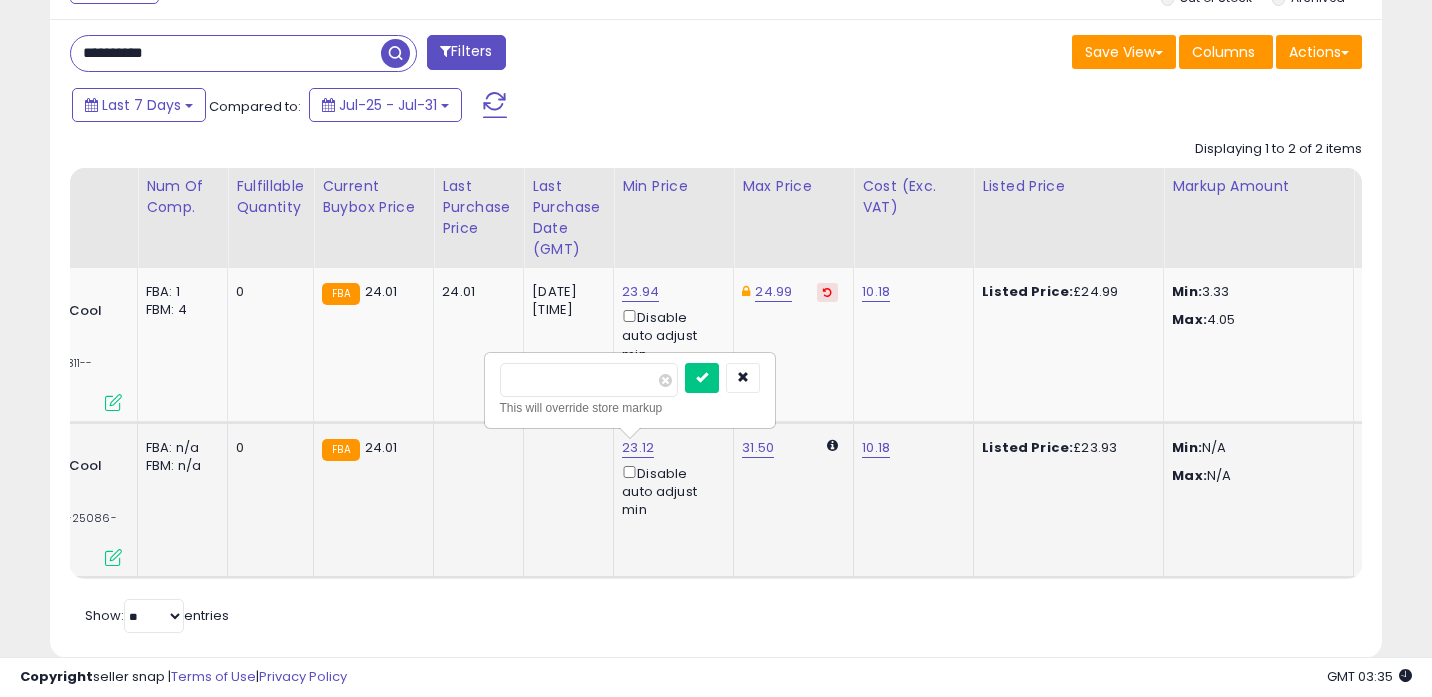 type on "*****" 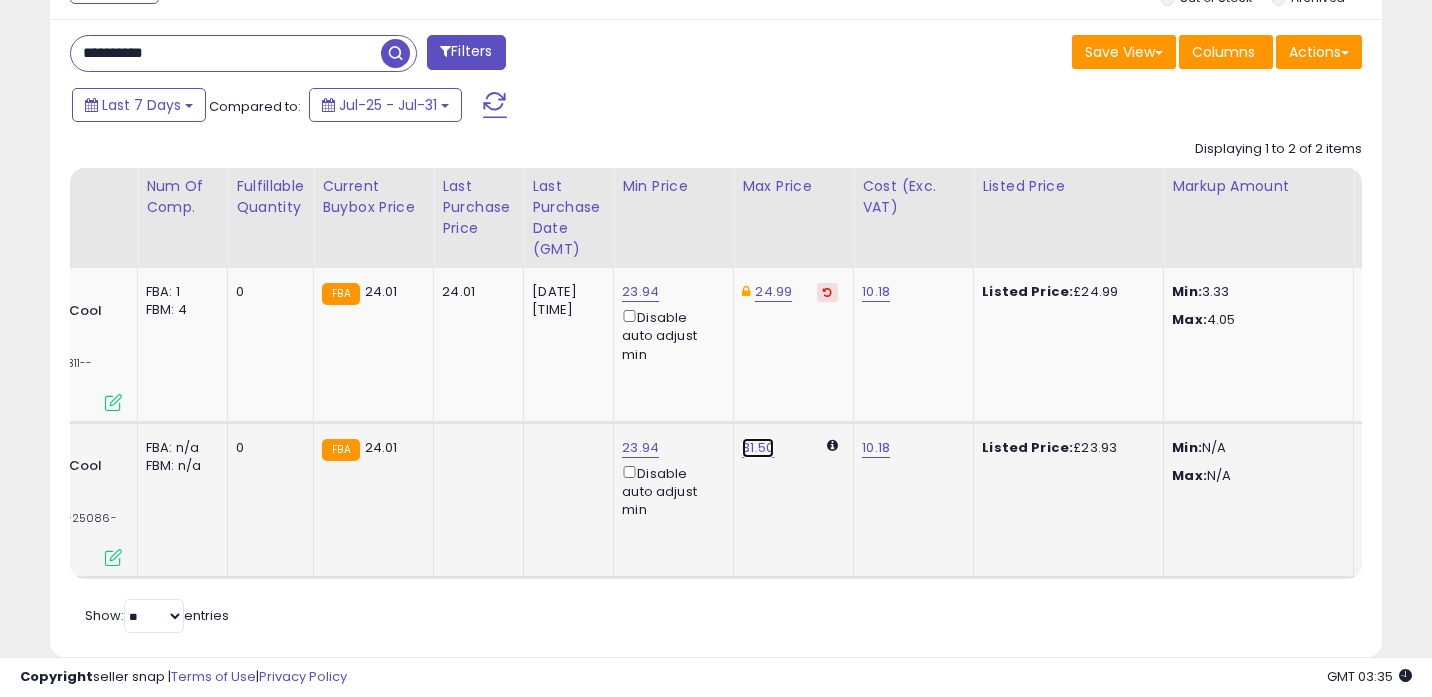 click on "31.50" at bounding box center [758, 448] 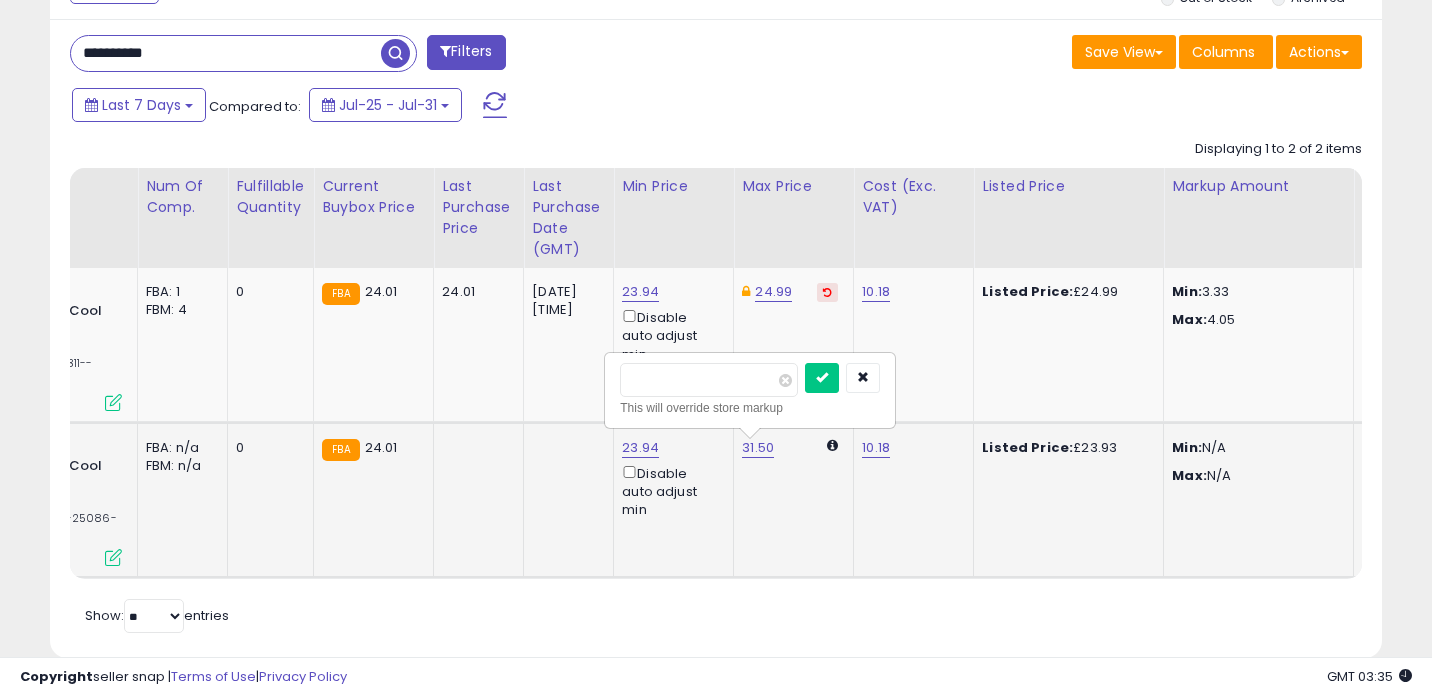 type on "*" 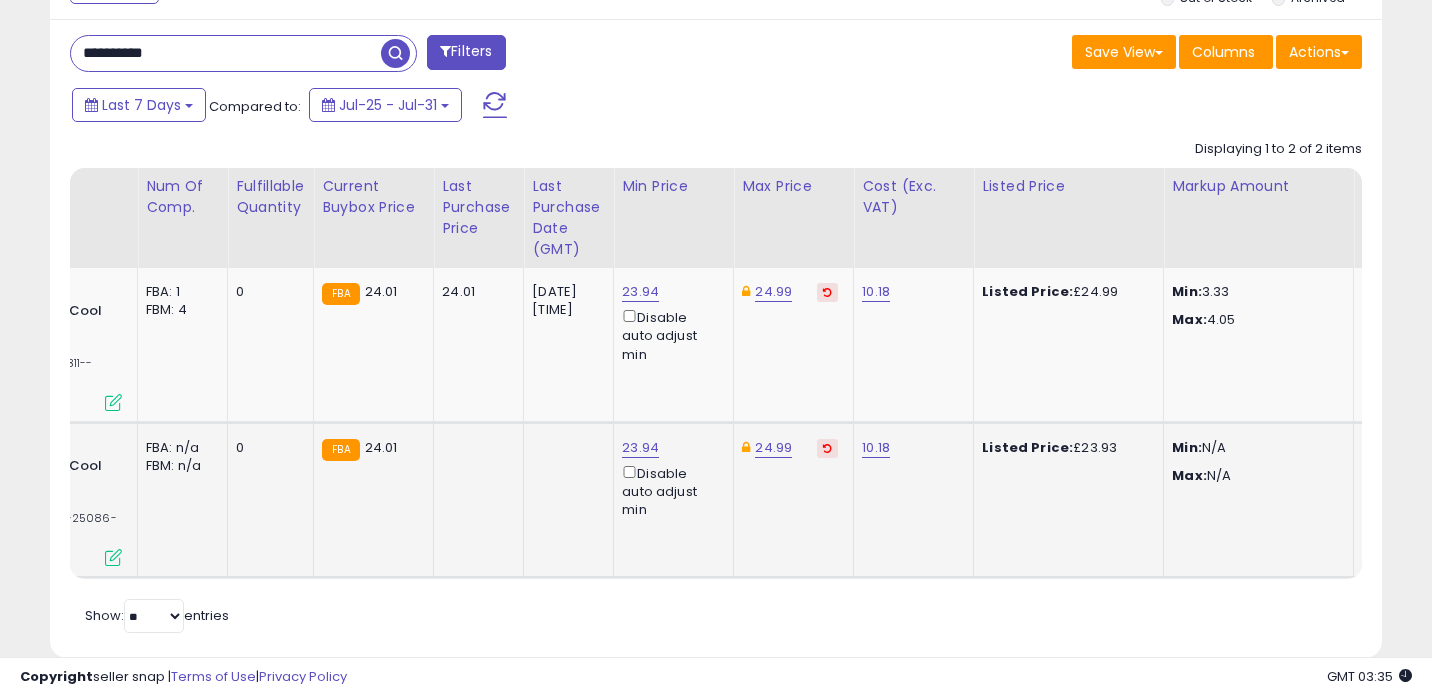 scroll, scrollTop: 0, scrollLeft: 235, axis: horizontal 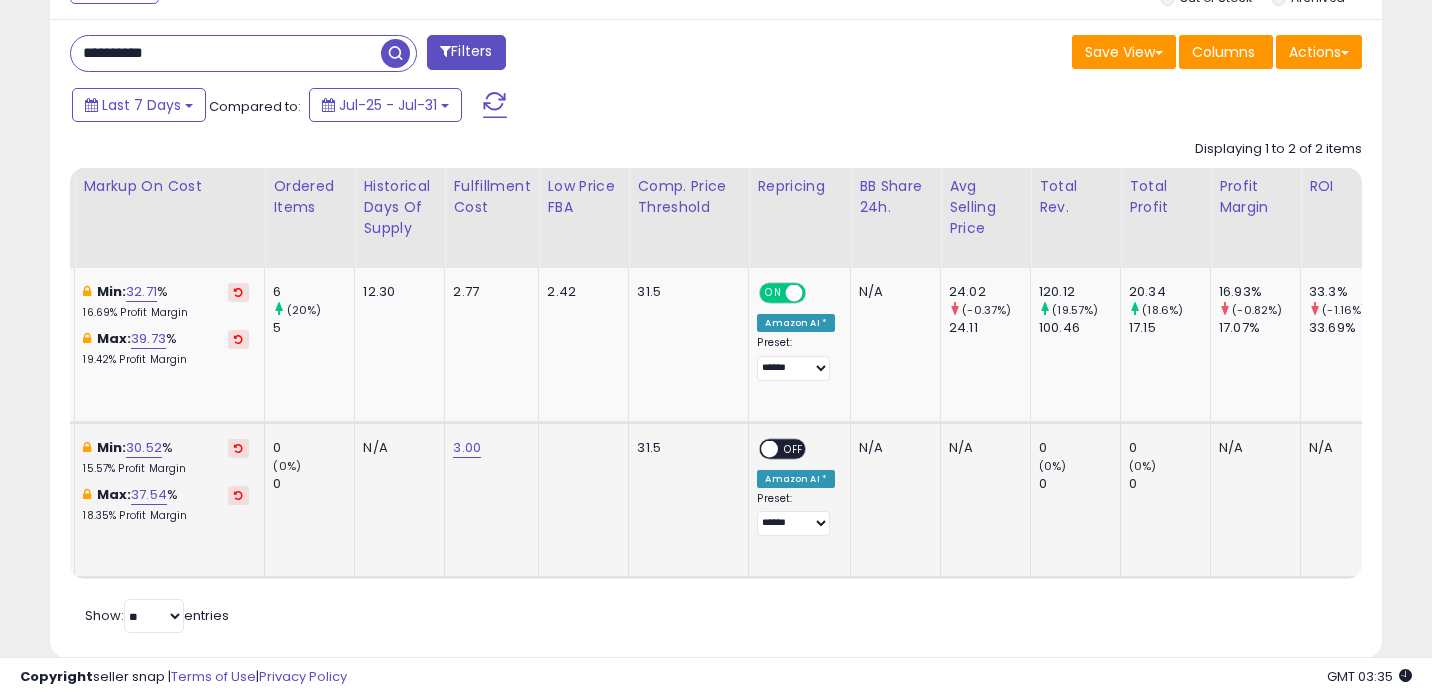 click on "OFF" at bounding box center [795, 448] 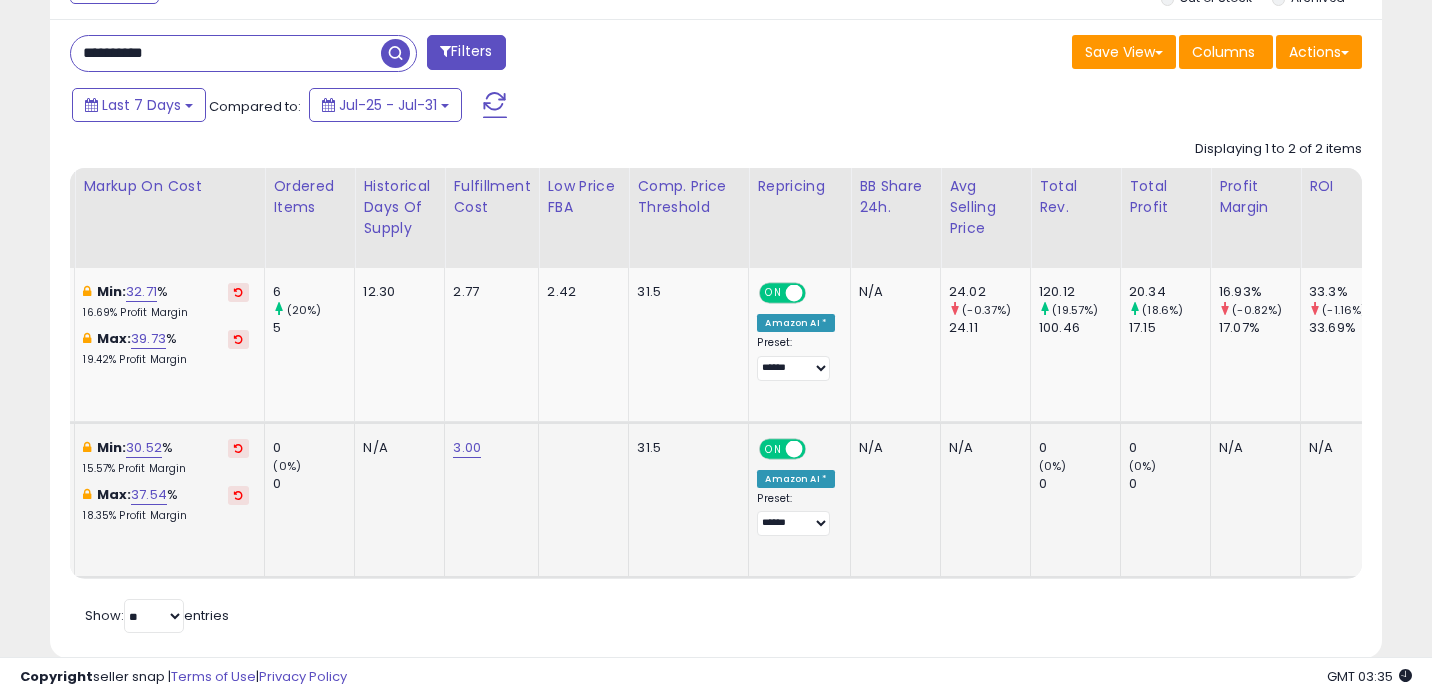 scroll, scrollTop: 0, scrollLeft: 1396, axis: horizontal 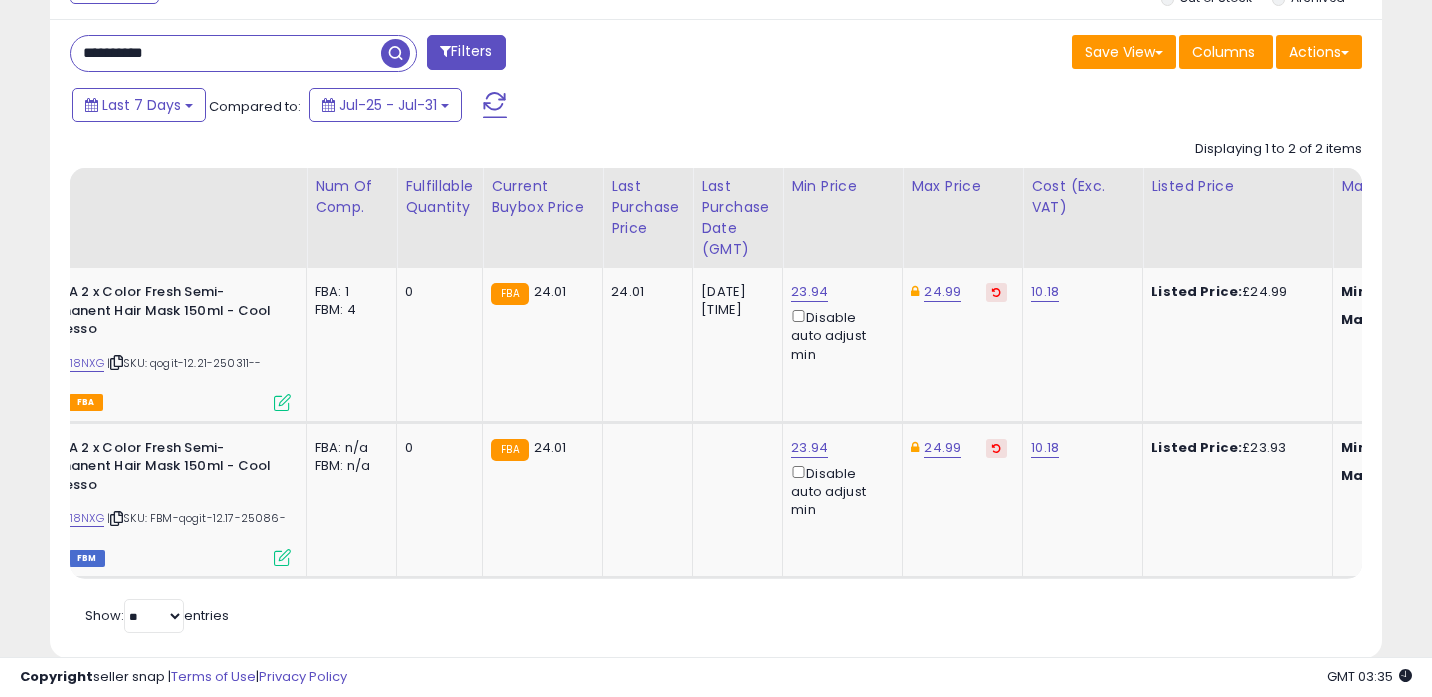click on "**********" at bounding box center (226, 53) 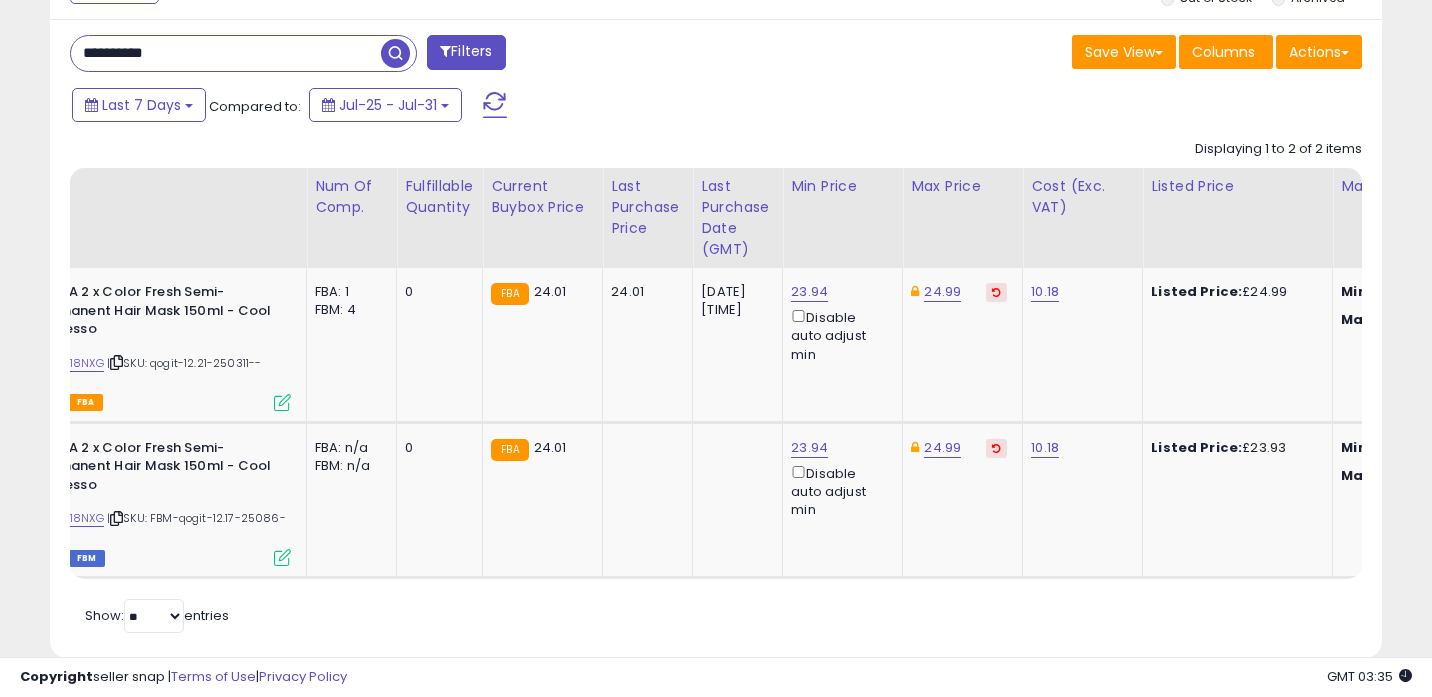 click on "**********" at bounding box center (226, 53) 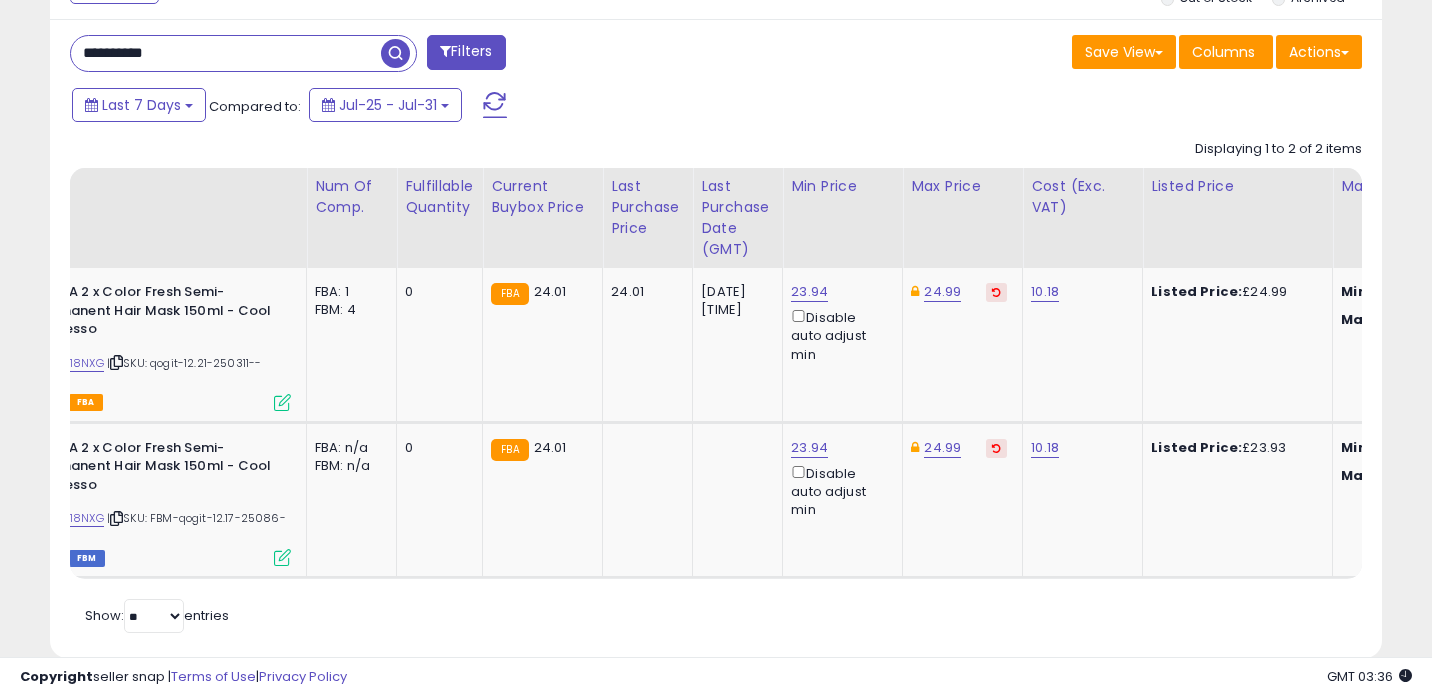 paste 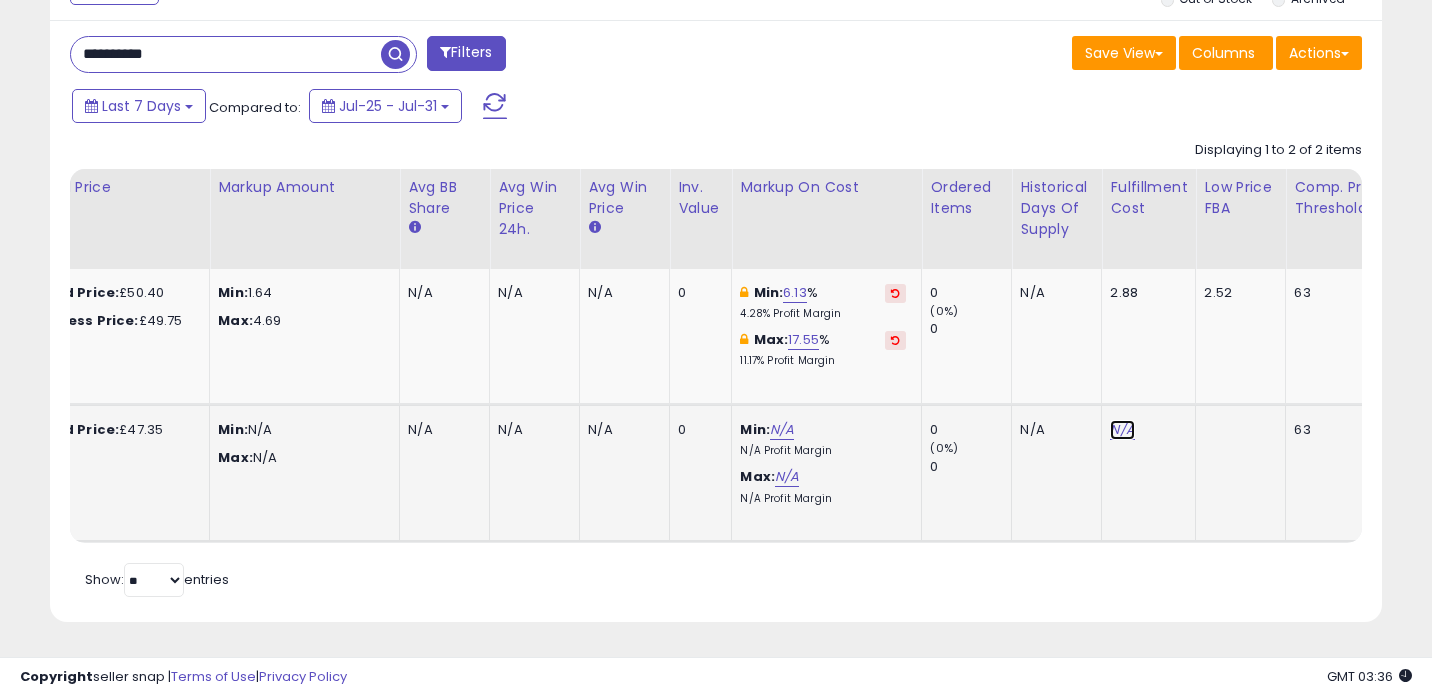 click on "N/A" at bounding box center (1122, 430) 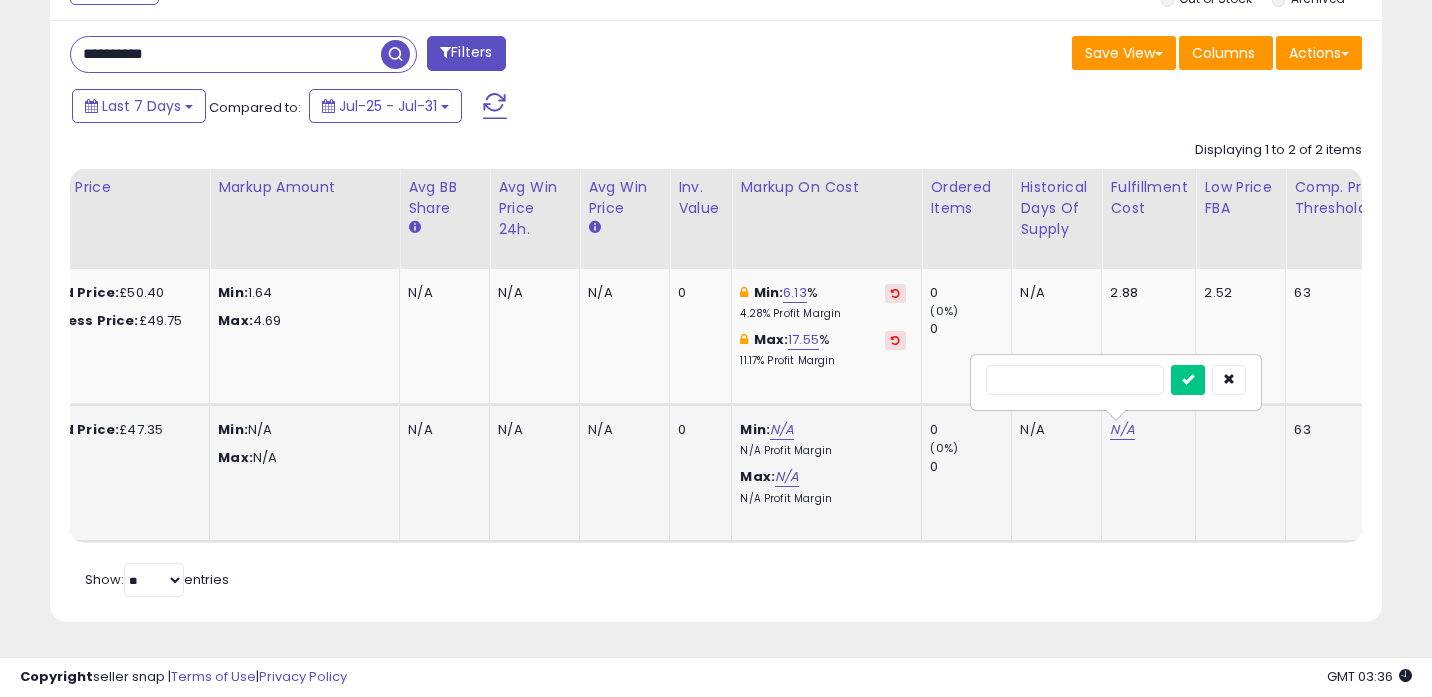 type on "*" 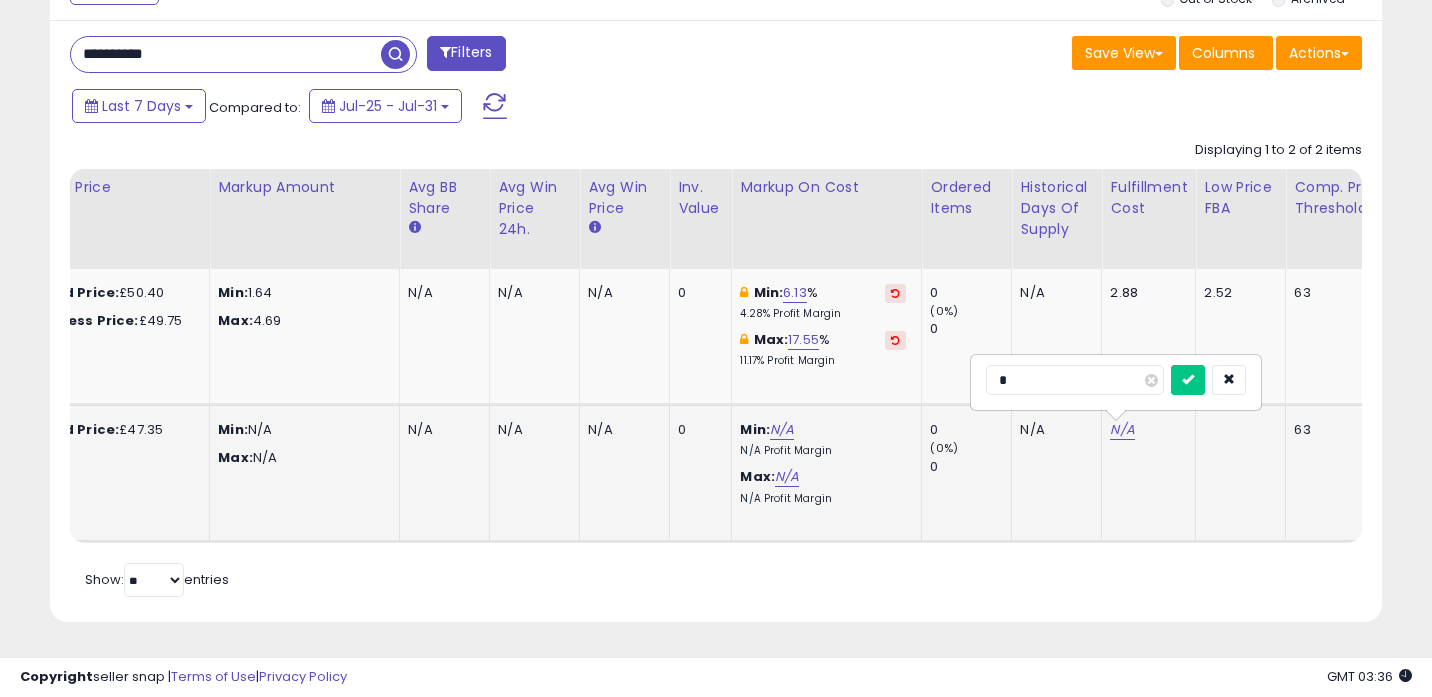 click at bounding box center (1188, 380) 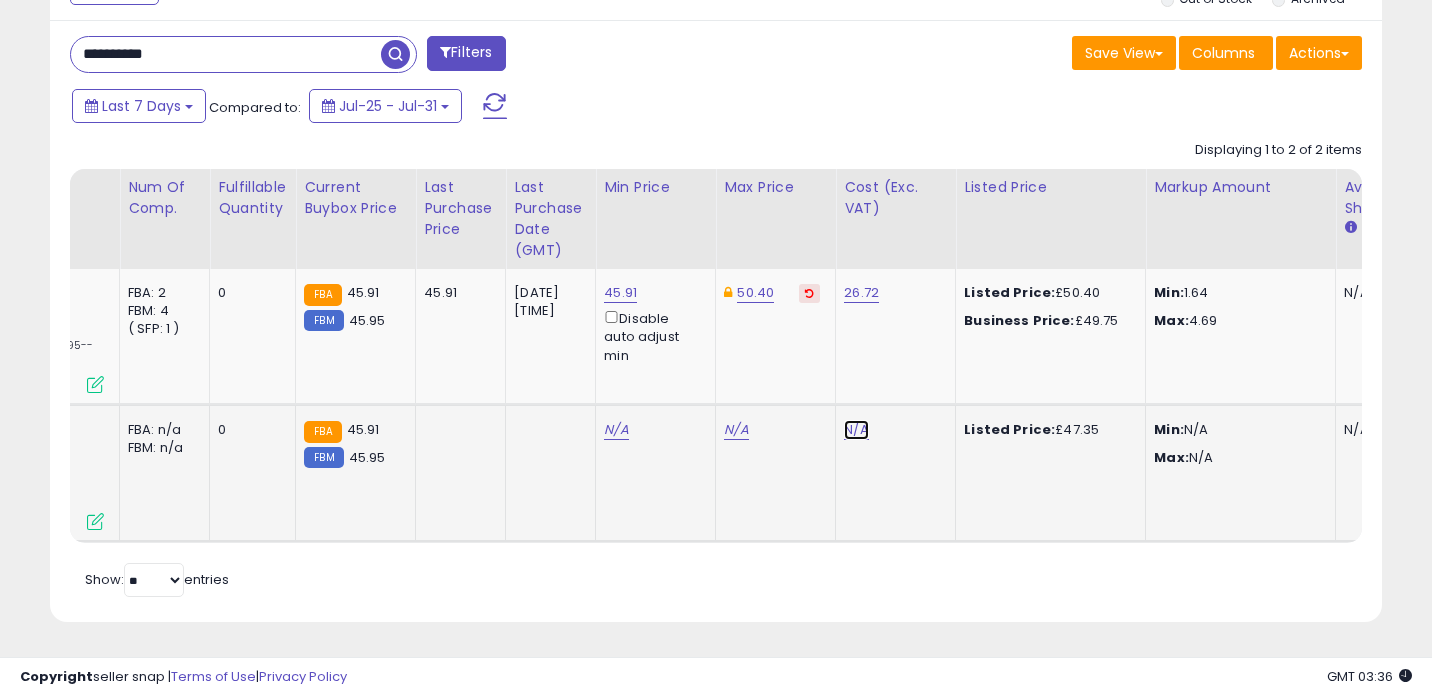 click on "N/A" at bounding box center (856, 430) 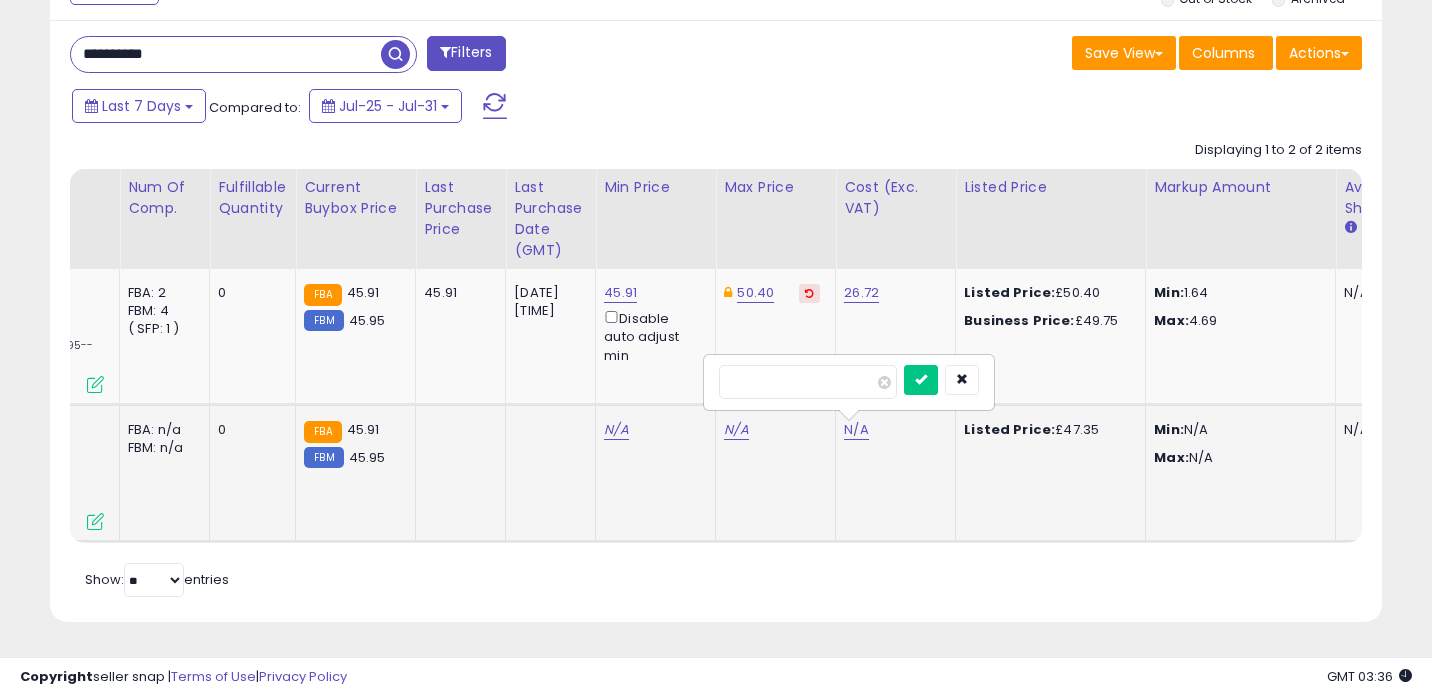 type on "*****" 